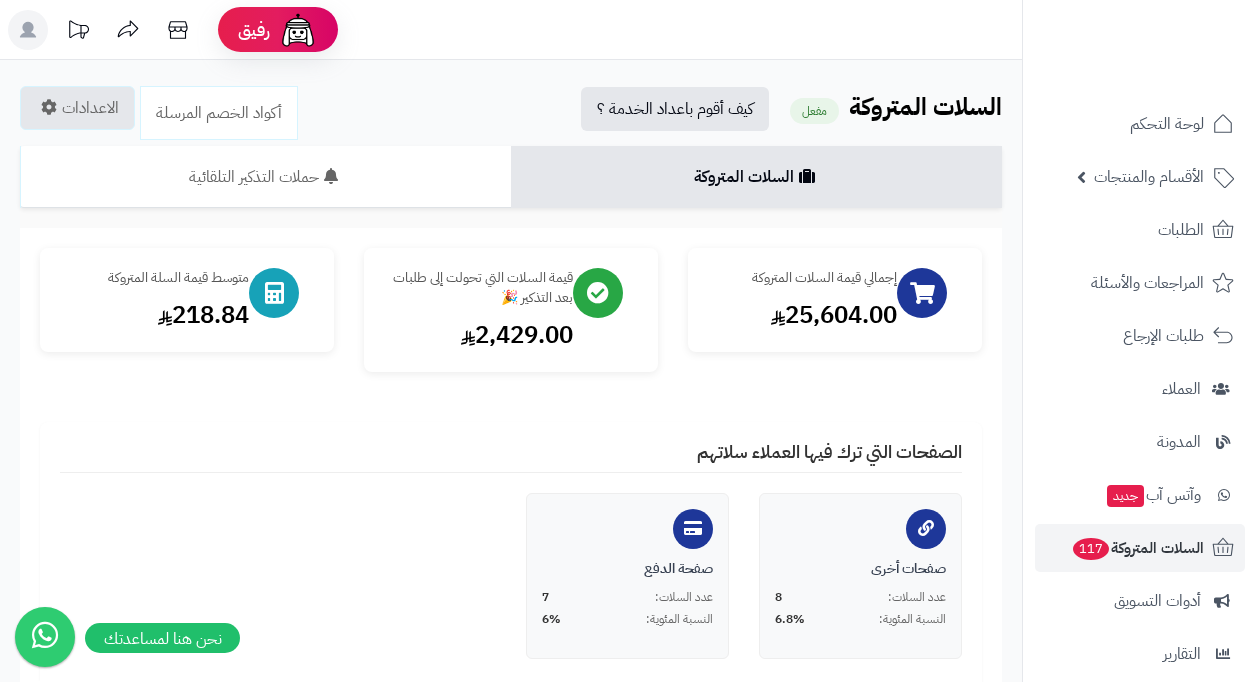 scroll, scrollTop: 0, scrollLeft: 0, axis: both 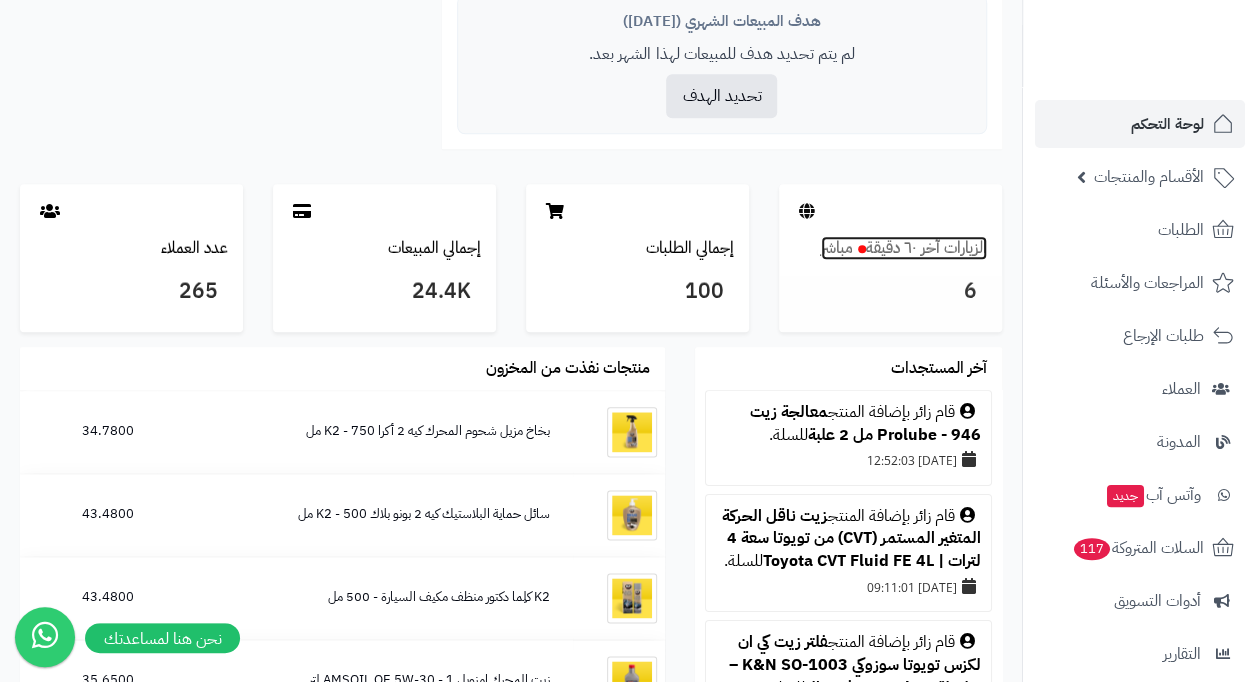 click on "الزيارات آخر ٦٠ دقيقة   مباشر" at bounding box center (904, 248) 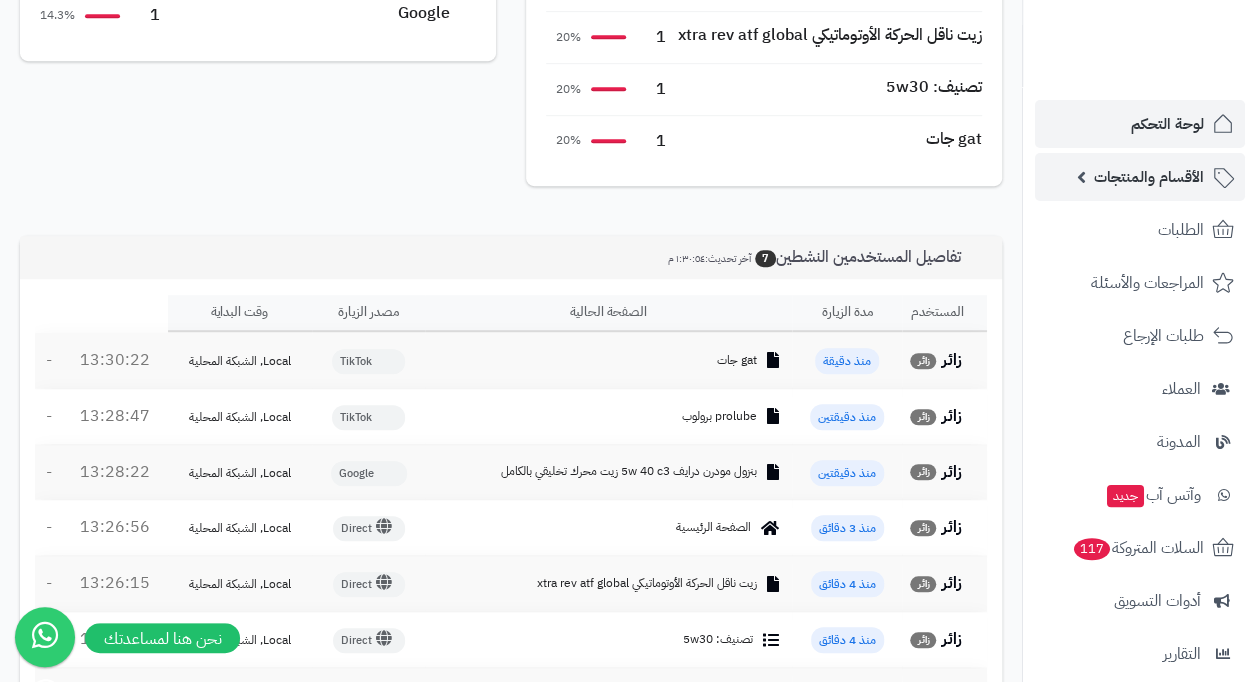 scroll, scrollTop: 533, scrollLeft: 0, axis: vertical 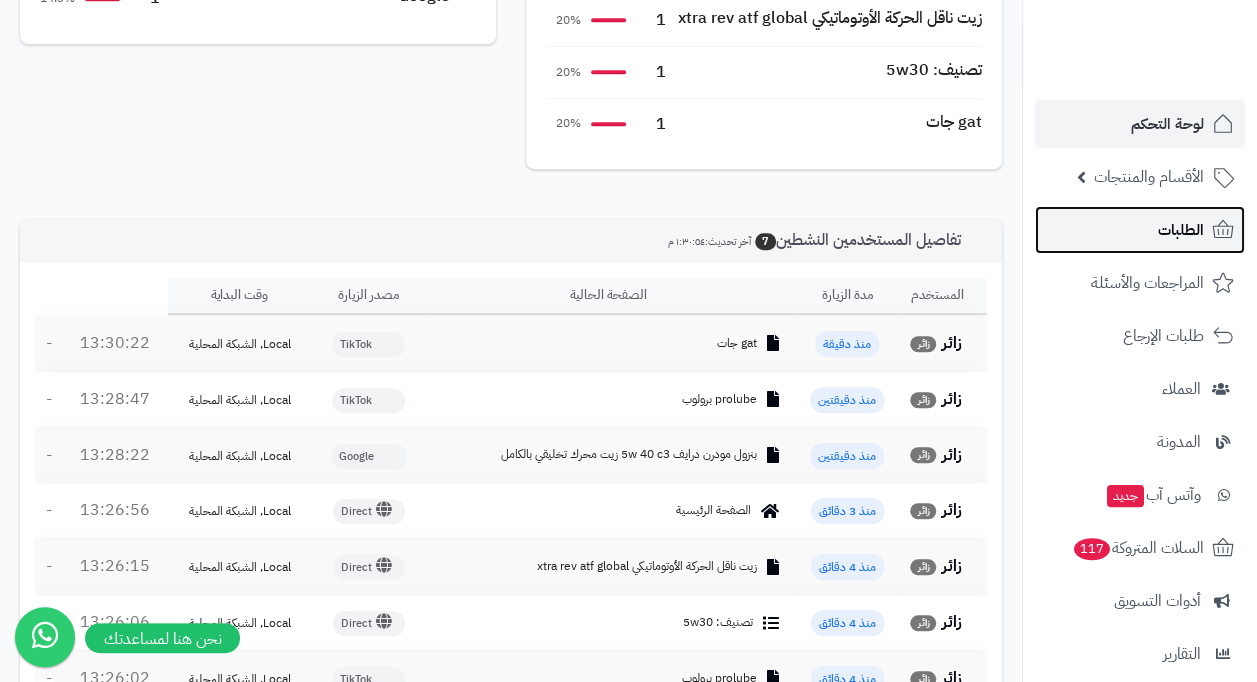 click on "الطلبات" at bounding box center [1181, 230] 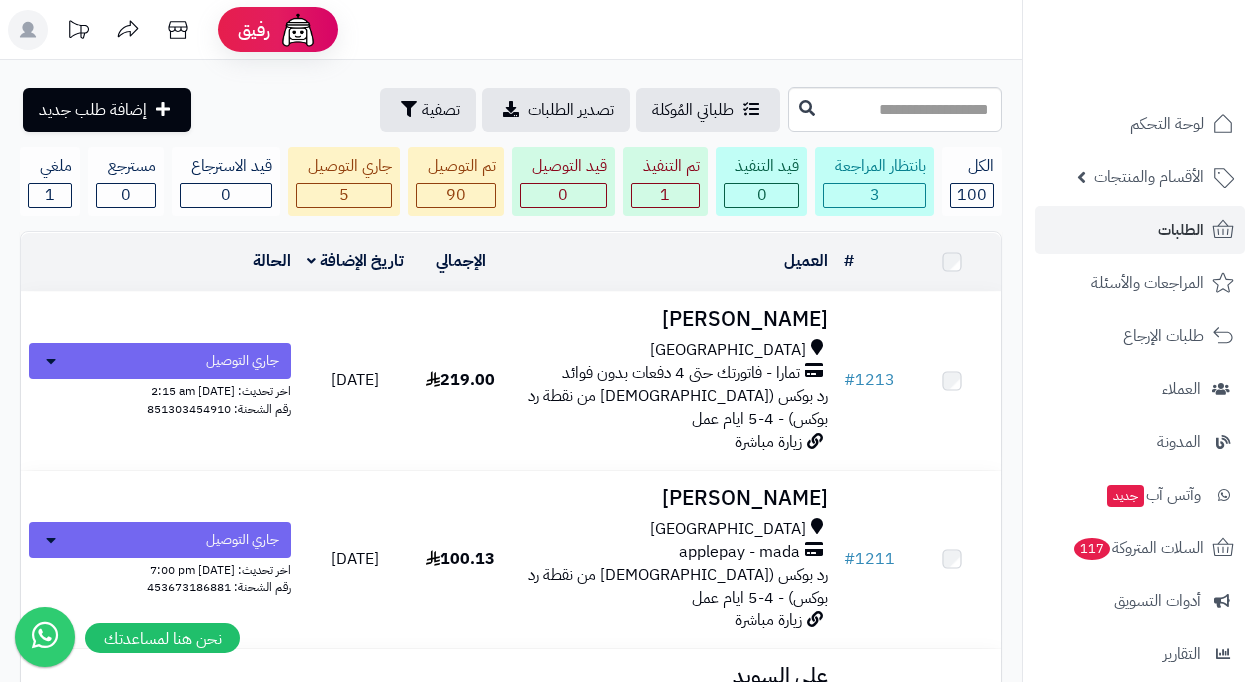 scroll, scrollTop: 266, scrollLeft: 0, axis: vertical 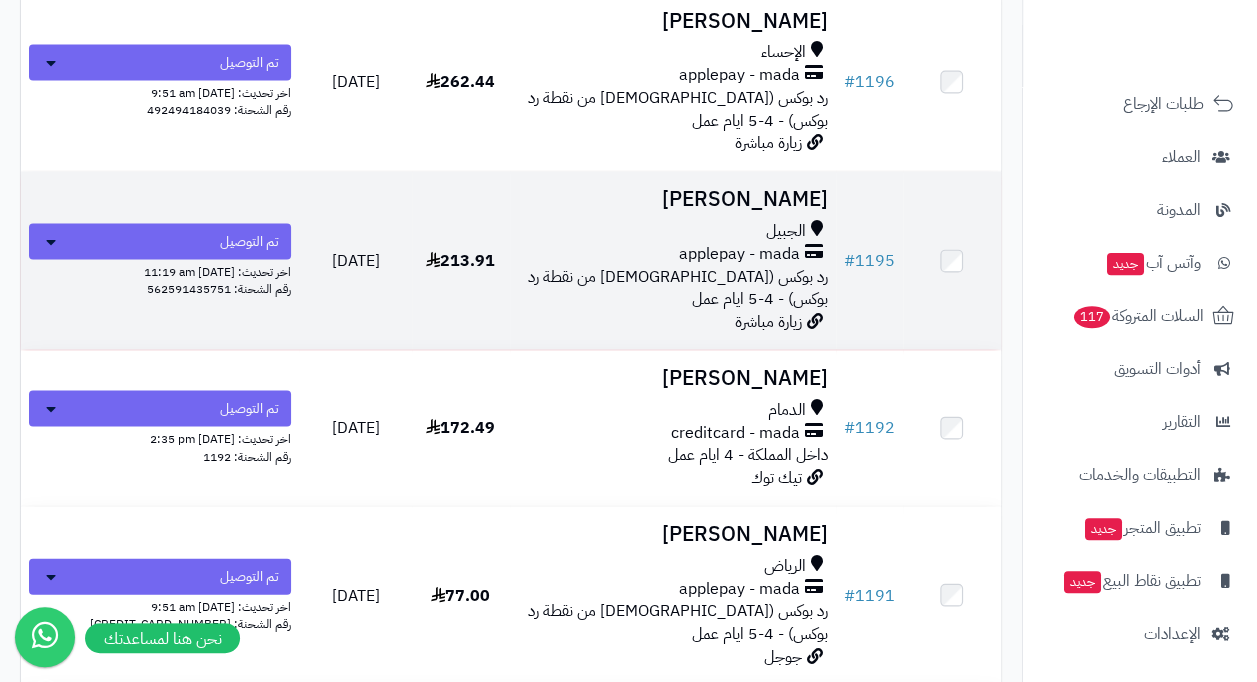 click on "[PERSON_NAME]" at bounding box center [673, 198] 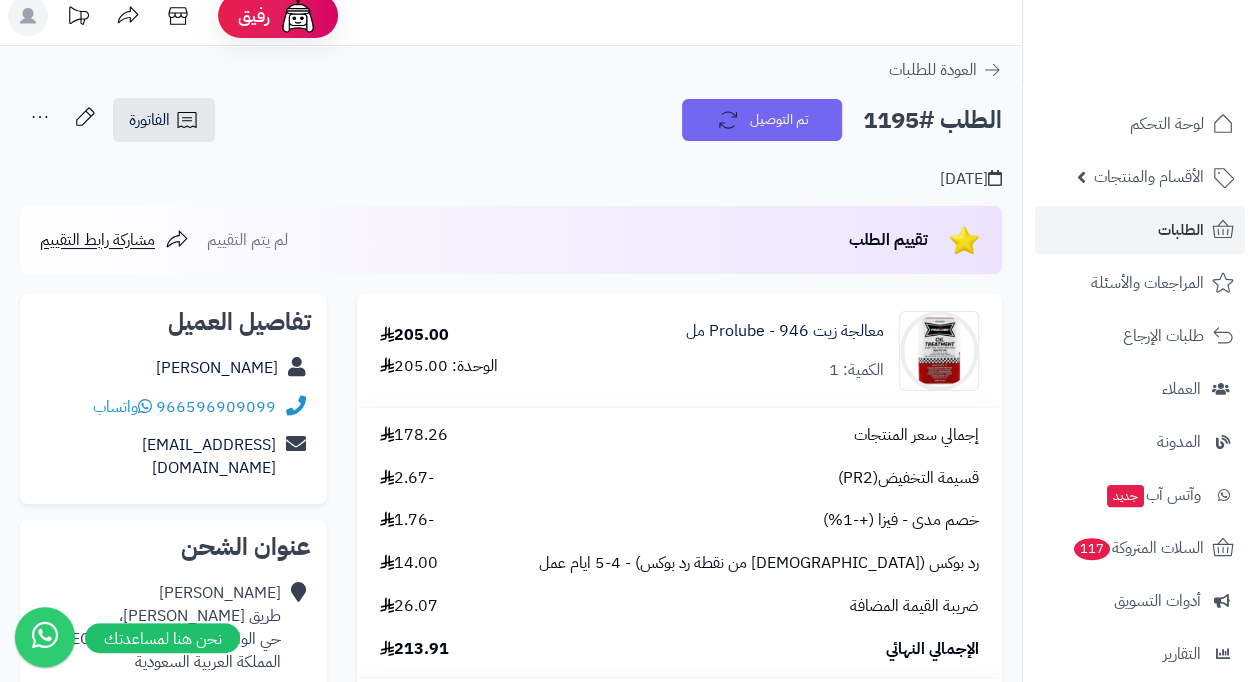 scroll, scrollTop: 0, scrollLeft: 0, axis: both 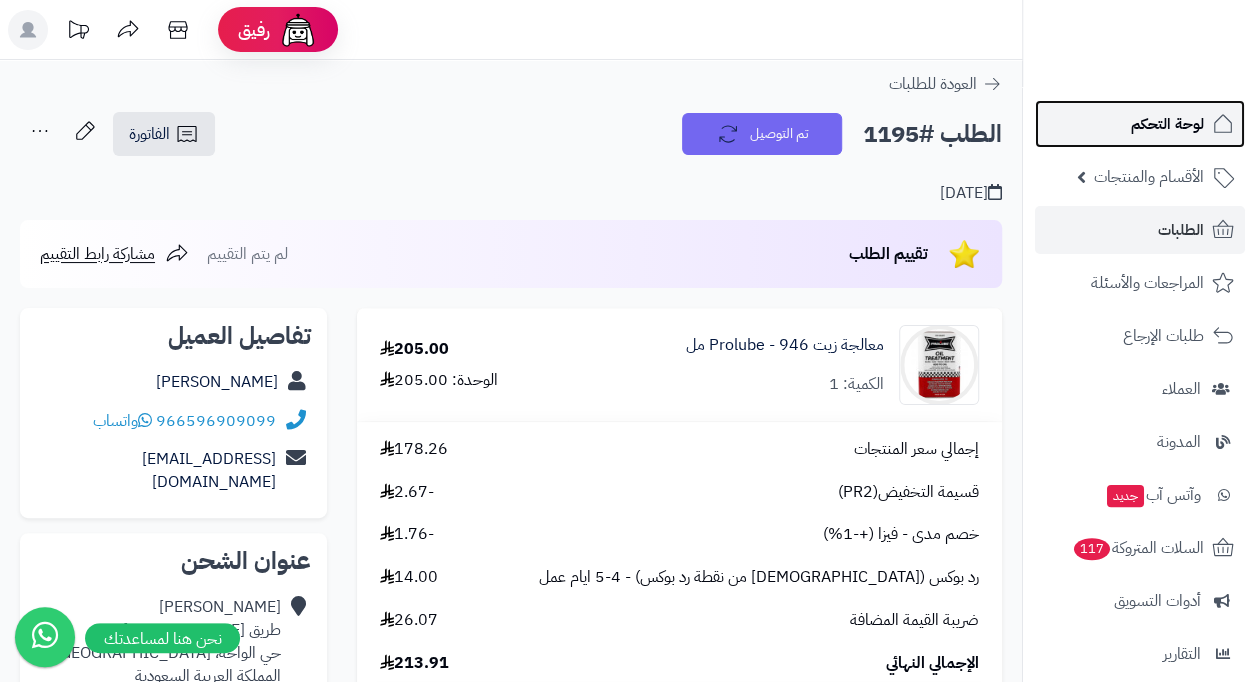 click on "لوحة التحكم" at bounding box center (1167, 124) 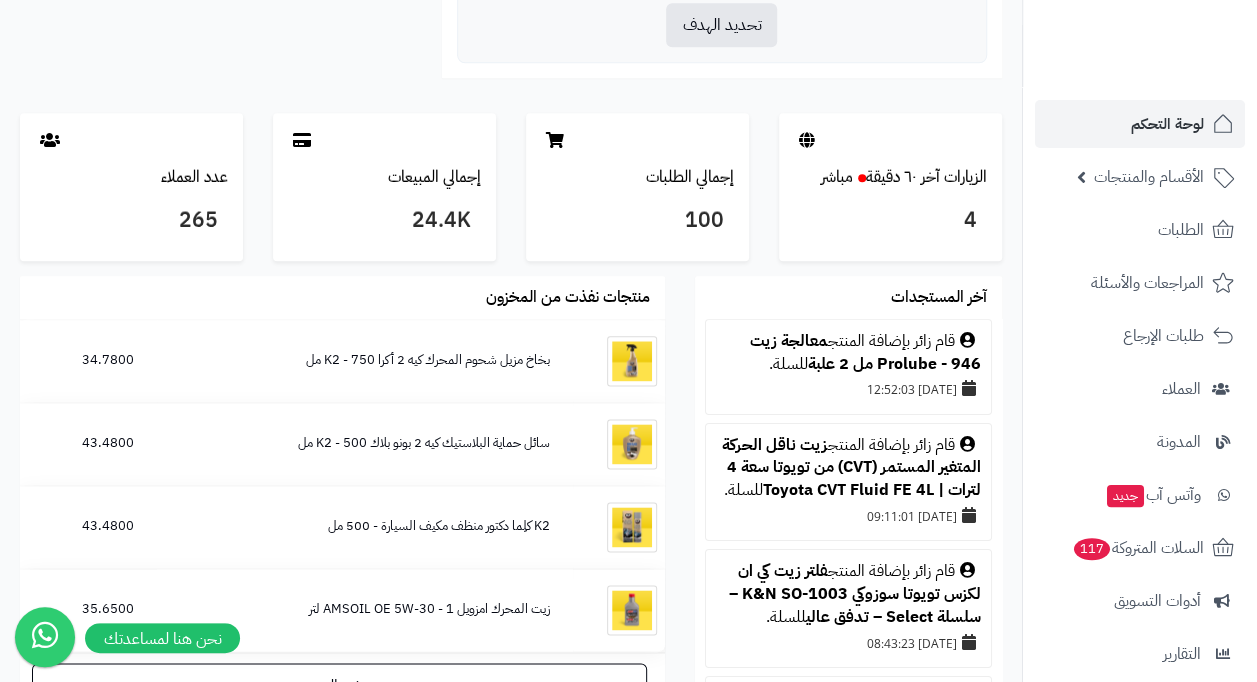 scroll, scrollTop: 1066, scrollLeft: 0, axis: vertical 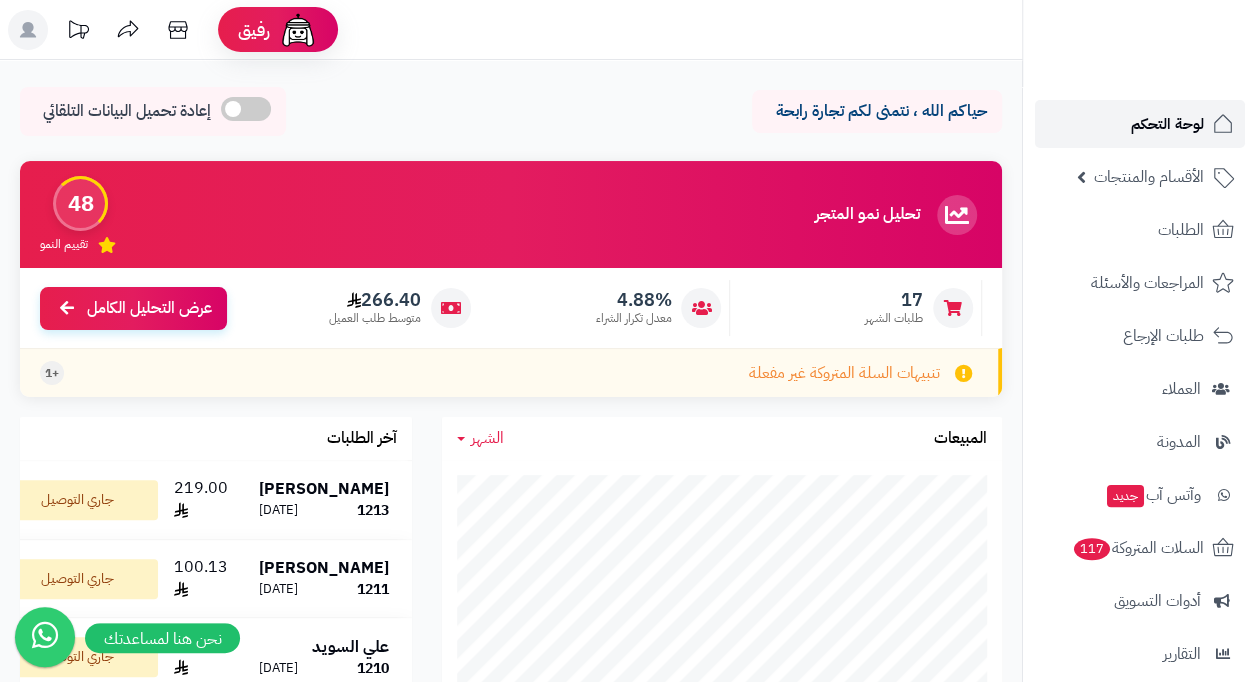 click on "لوحة التحكم" at bounding box center [1167, 124] 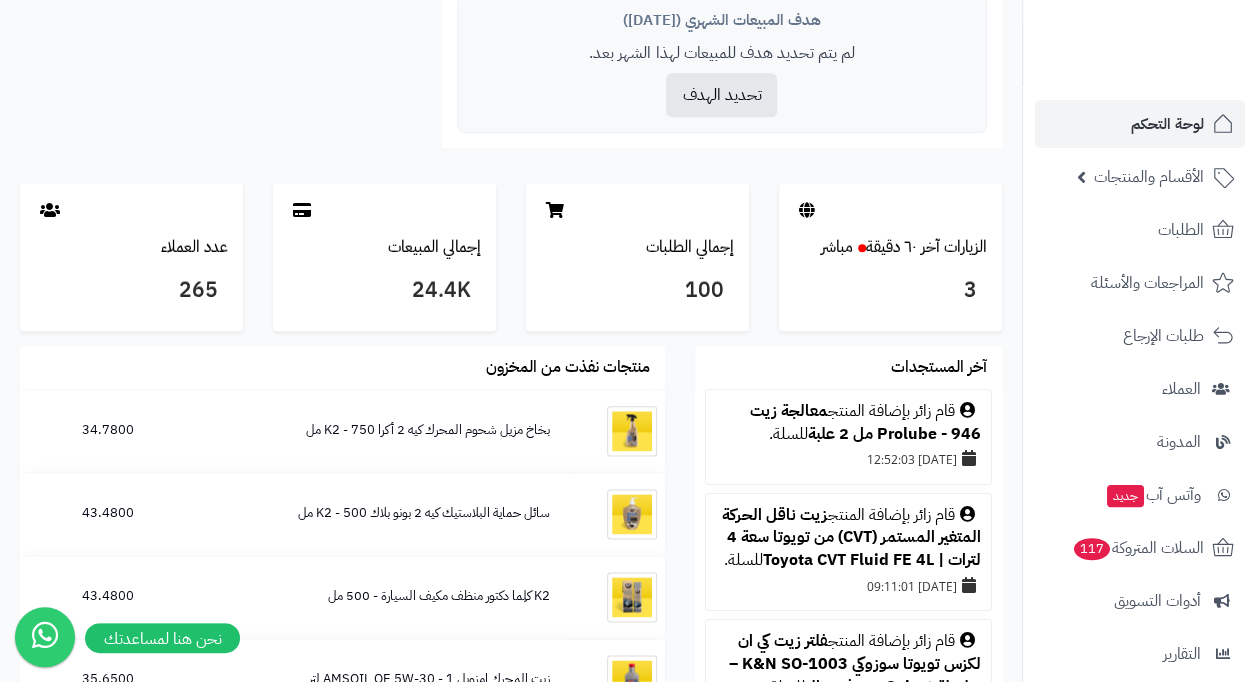 scroll, scrollTop: 995, scrollLeft: 0, axis: vertical 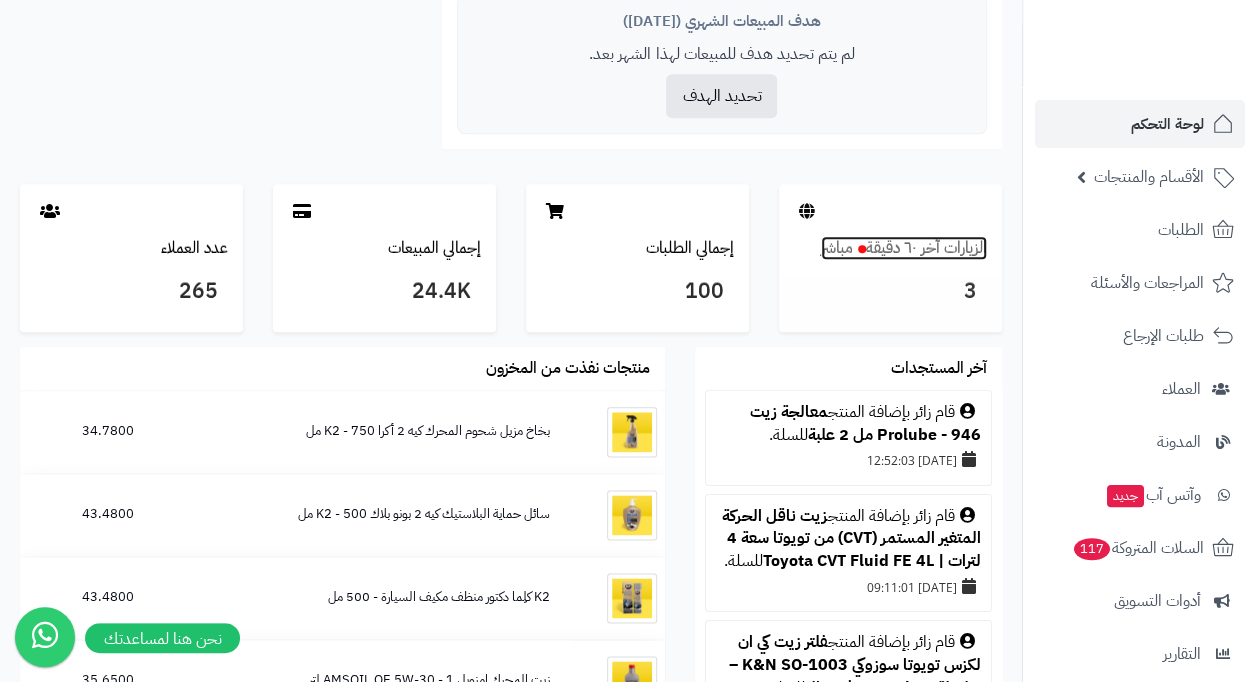 click on "الزيارات آخر ٦٠ دقيقة   مباشر" at bounding box center [904, 248] 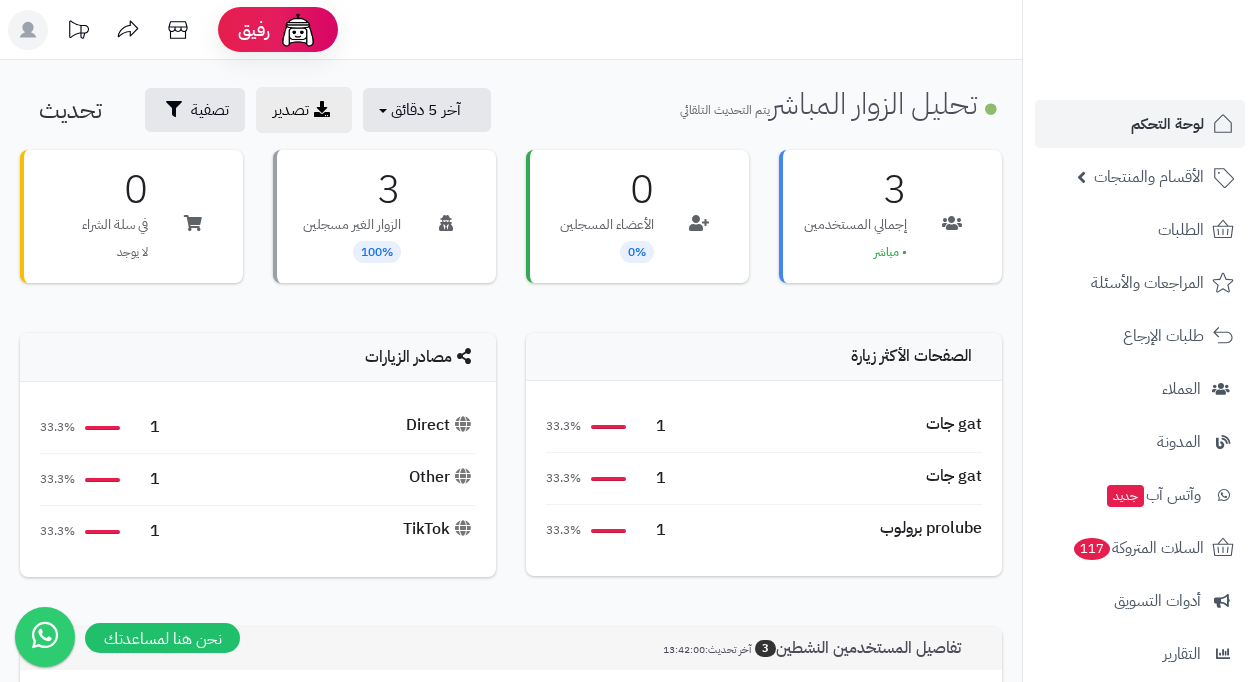 scroll, scrollTop: 0, scrollLeft: 0, axis: both 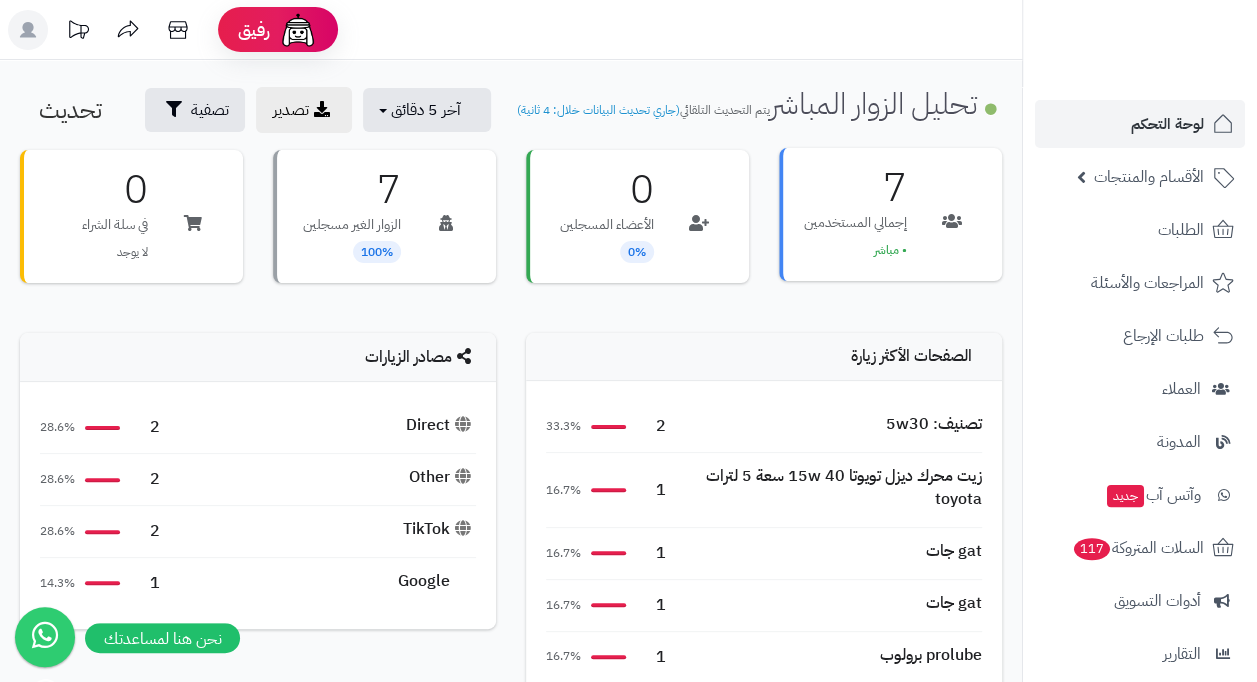 click on "7" at bounding box center (855, 188) 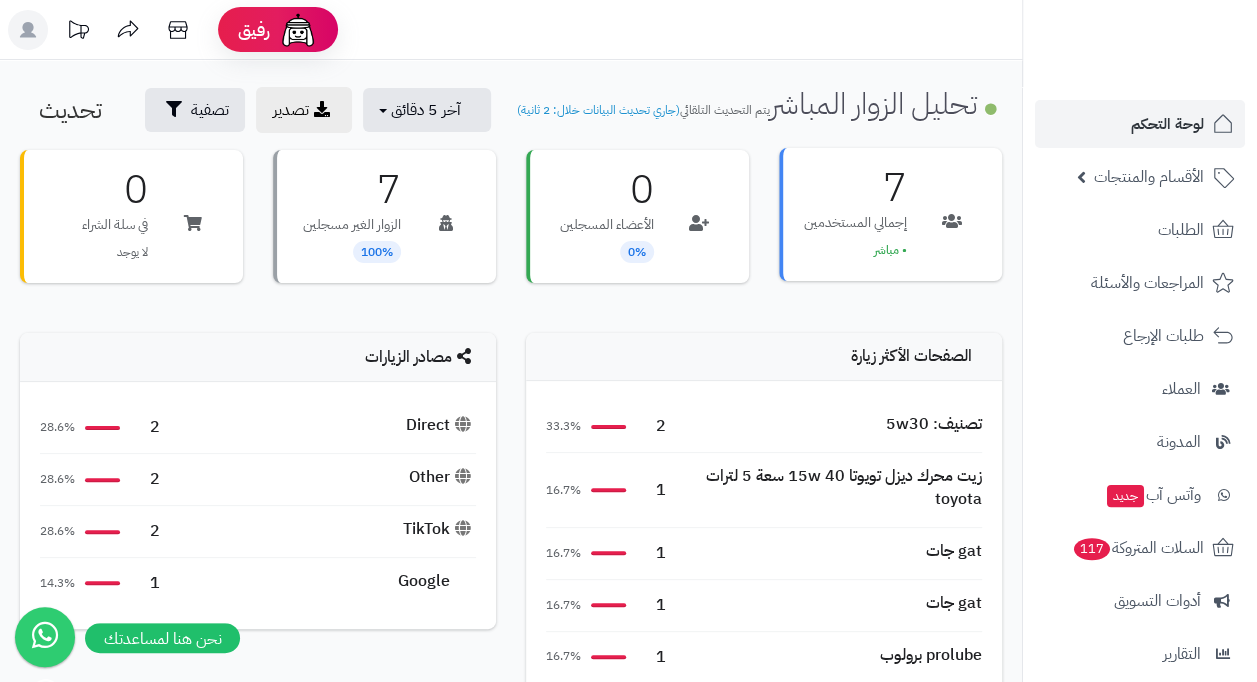 click on "7
إجمالي المستخدمين
• مباشر" at bounding box center [855, 214] 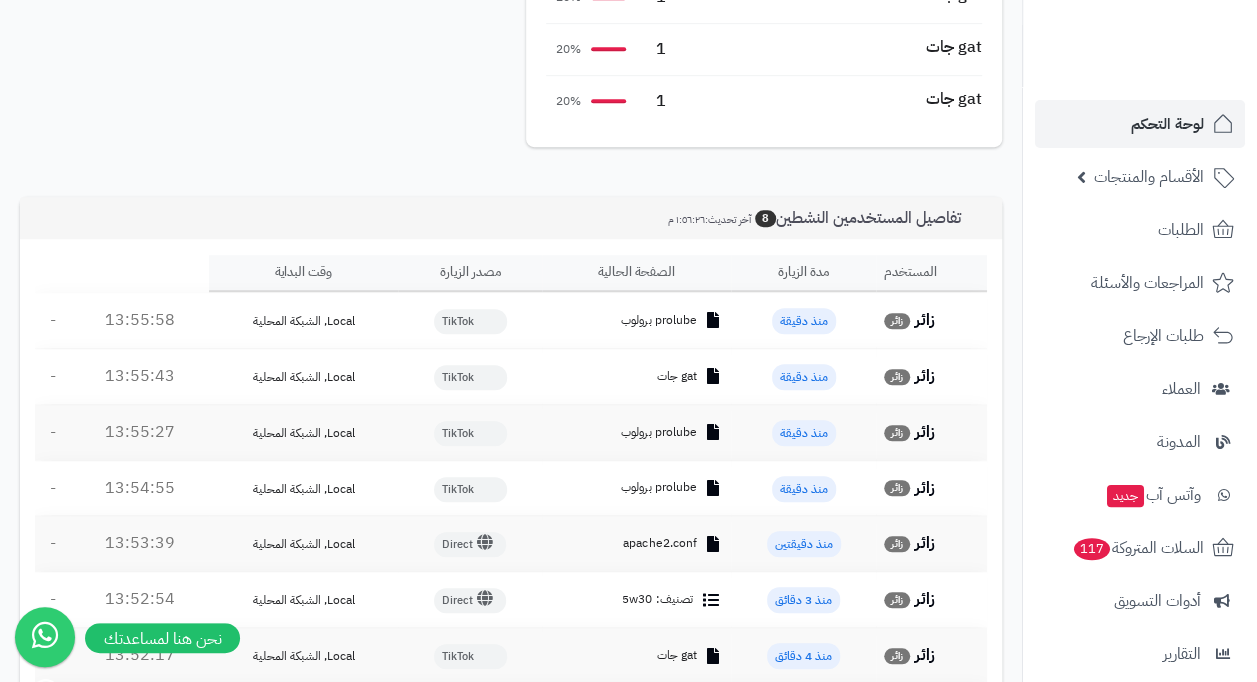 scroll, scrollTop: 800, scrollLeft: 0, axis: vertical 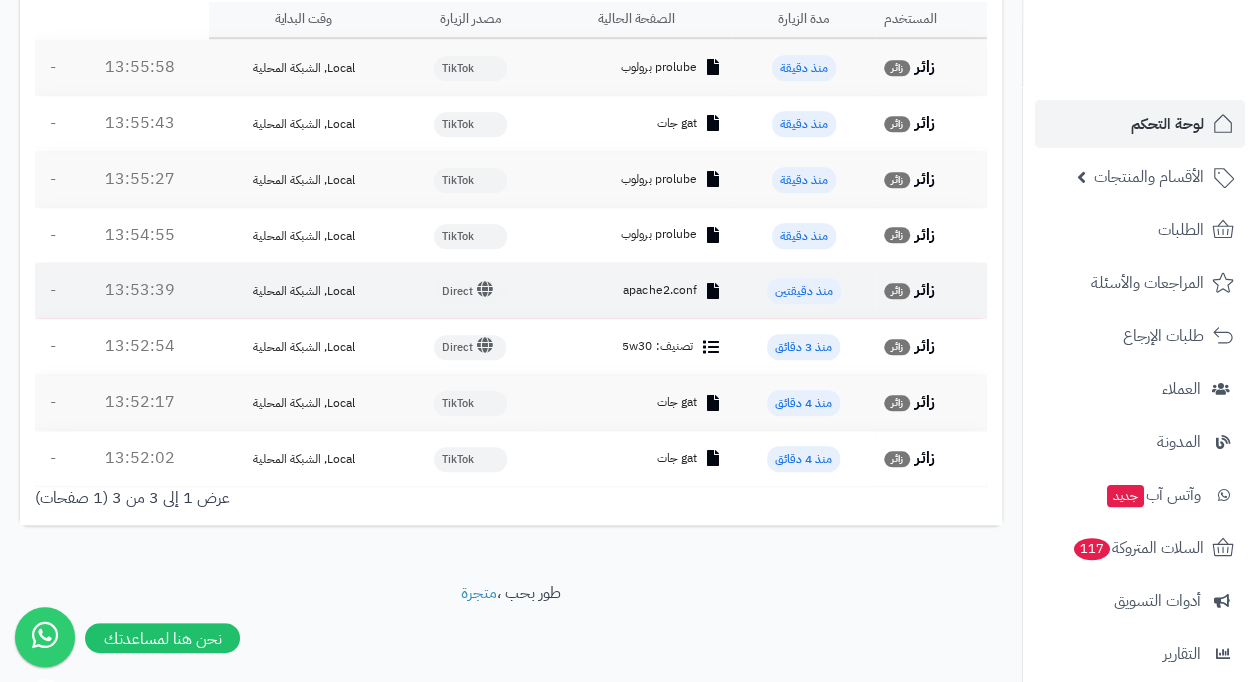 click on "apache2.conf" at bounding box center [637, 290] 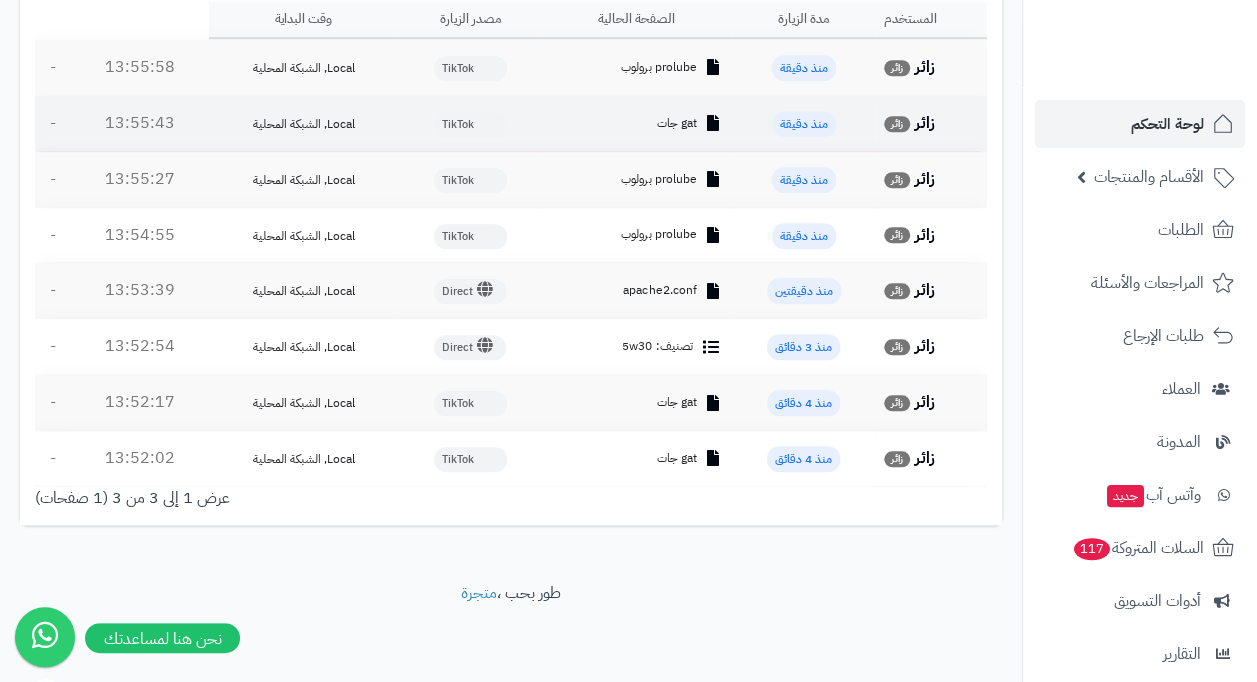scroll, scrollTop: 533, scrollLeft: 0, axis: vertical 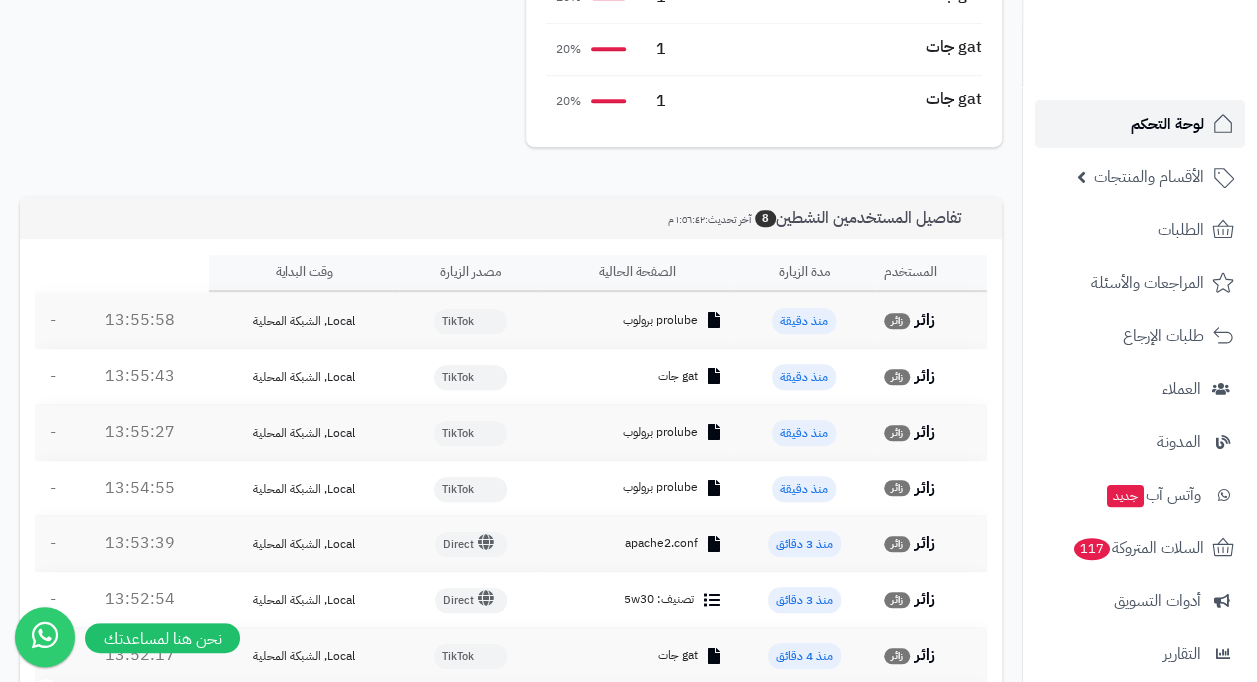 click on "لوحة التحكم" at bounding box center [1167, 124] 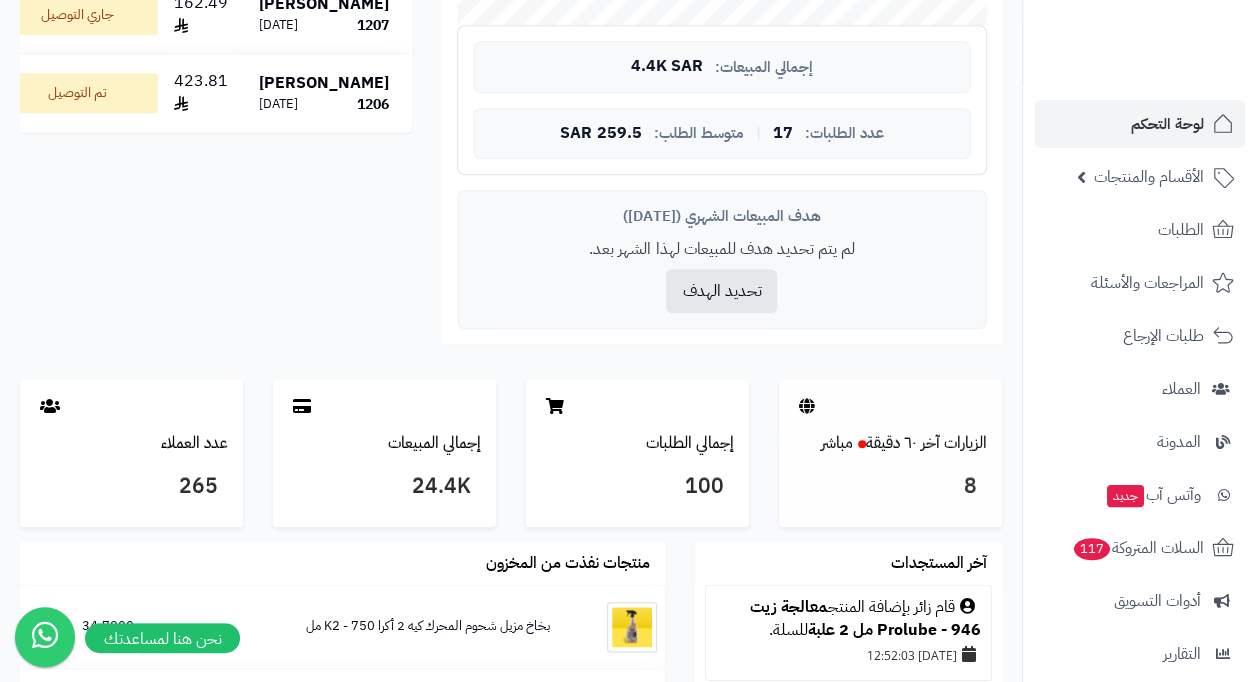 scroll, scrollTop: 1066, scrollLeft: 0, axis: vertical 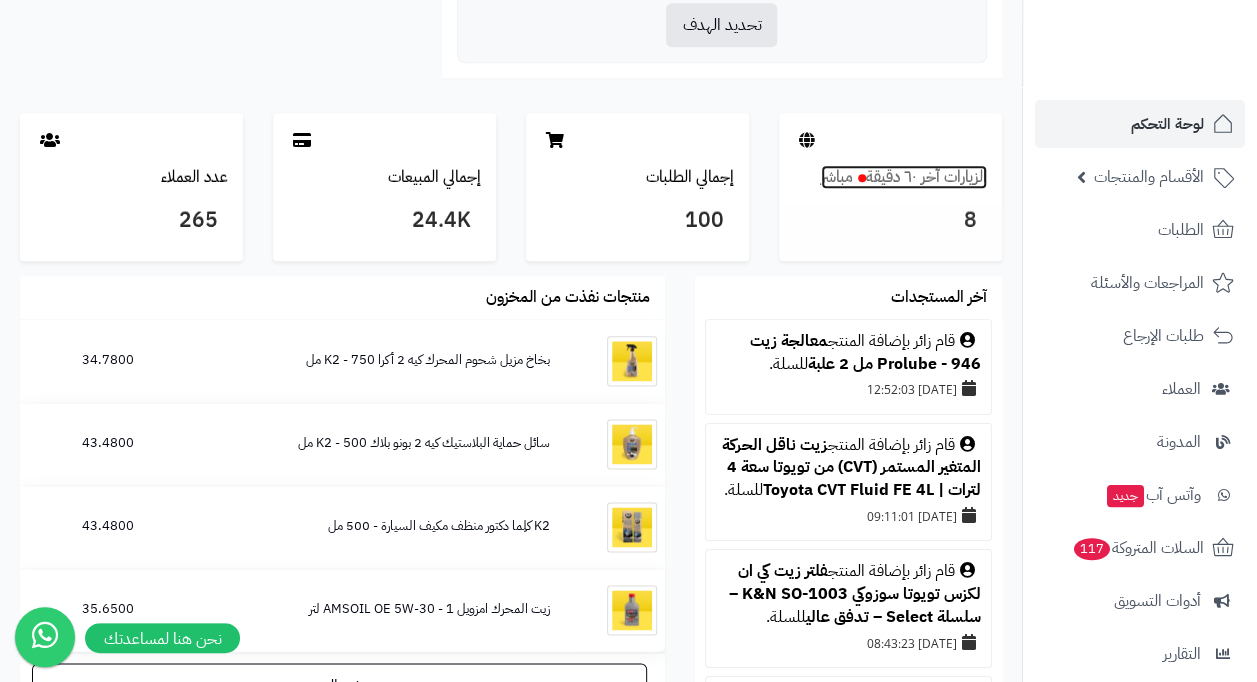 click on "الزيارات آخر ٦٠ دقيقة   مباشر" at bounding box center [904, 177] 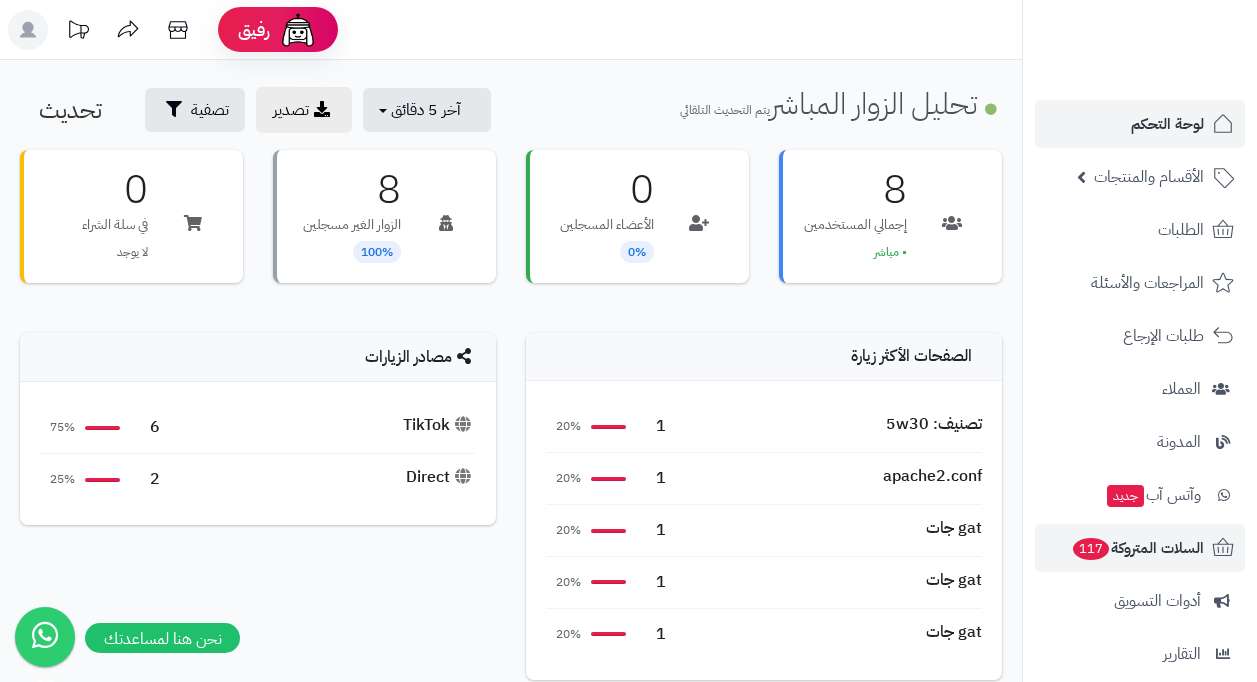 scroll, scrollTop: 0, scrollLeft: 0, axis: both 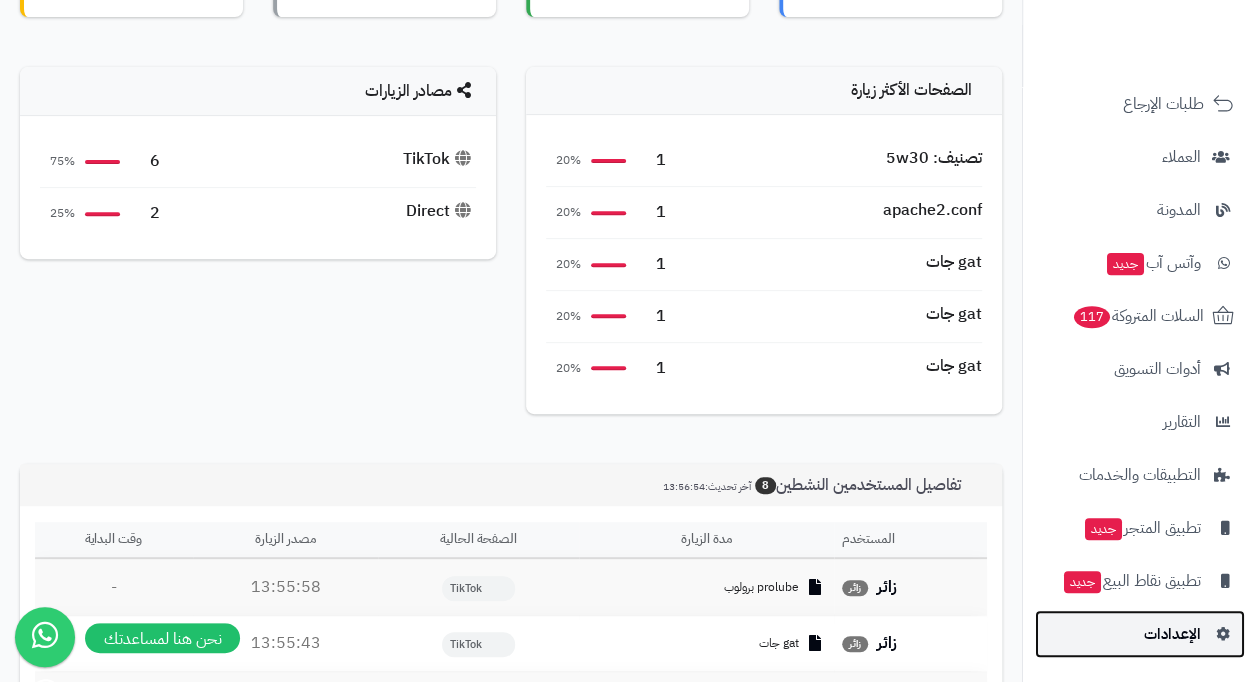 click on "الإعدادات" at bounding box center [1172, 634] 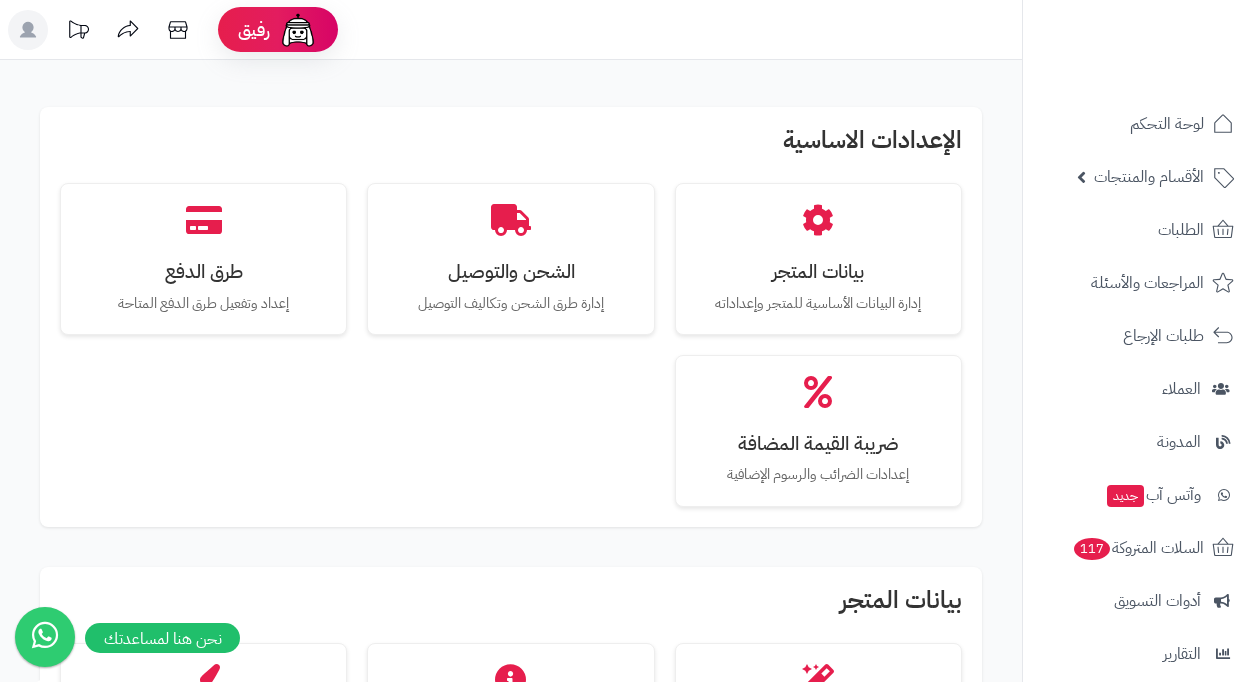 scroll, scrollTop: 0, scrollLeft: 0, axis: both 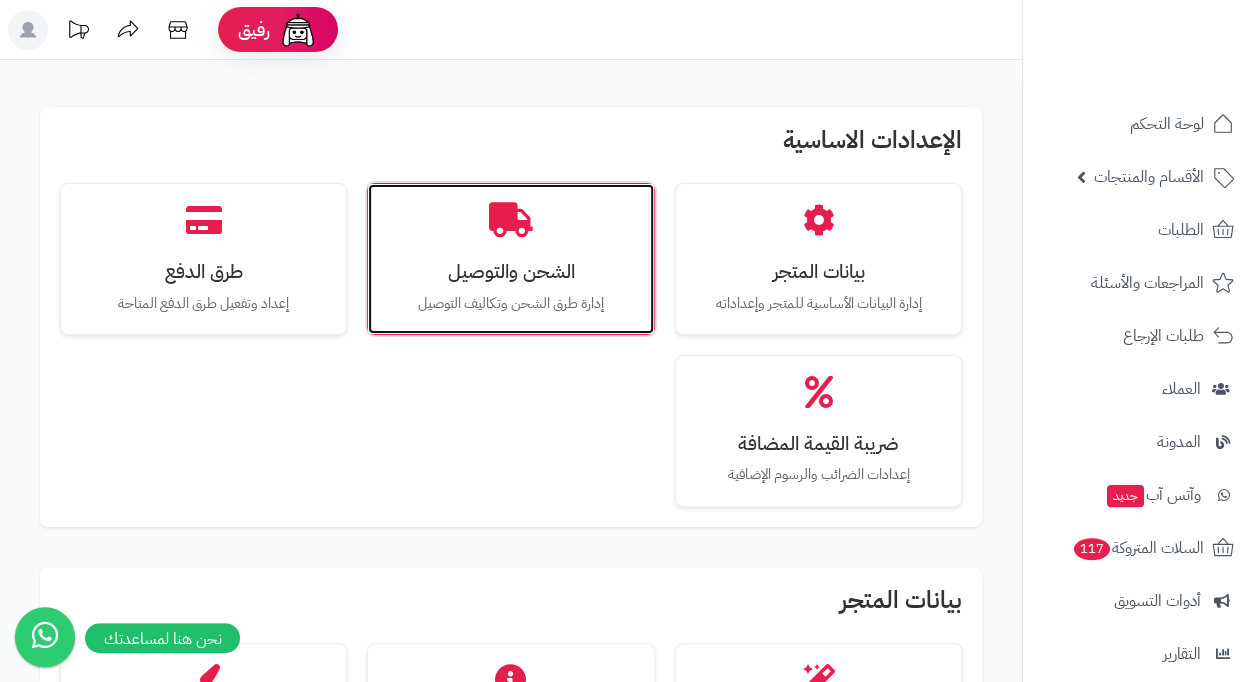 click on "الشحن والتوصيل إدارة طرق الشحن وتكاليف التوصيل" at bounding box center (510, 259) 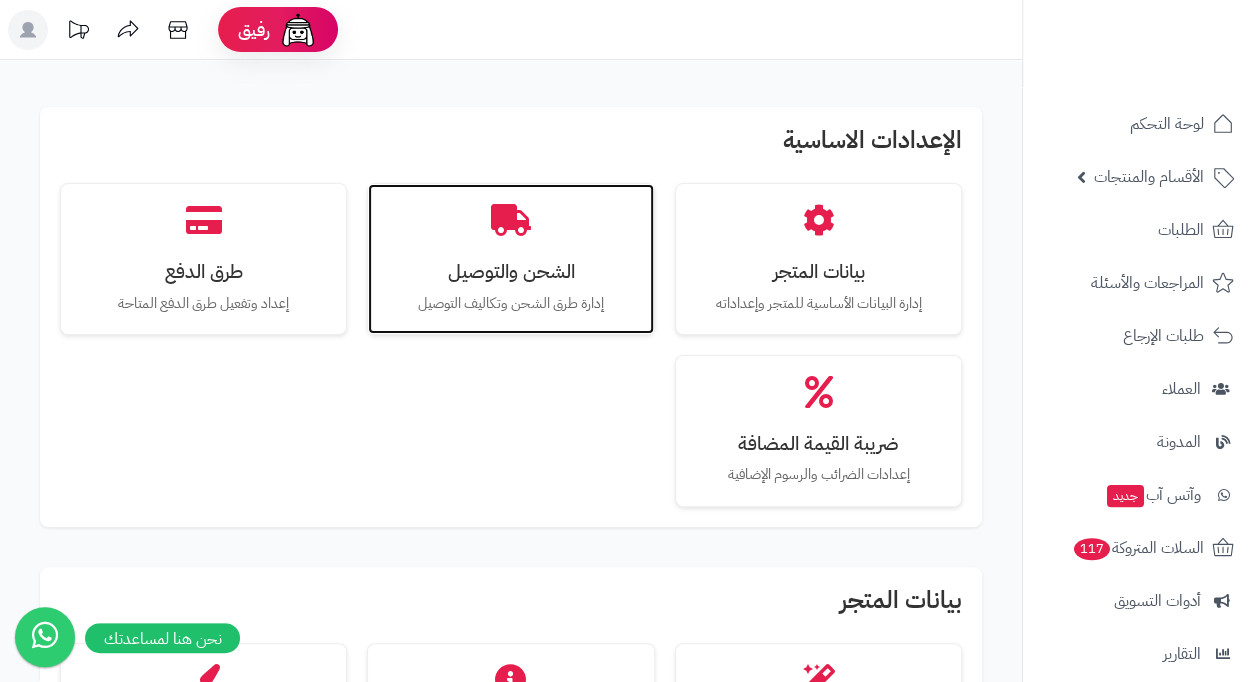 scroll, scrollTop: 42, scrollLeft: 0, axis: vertical 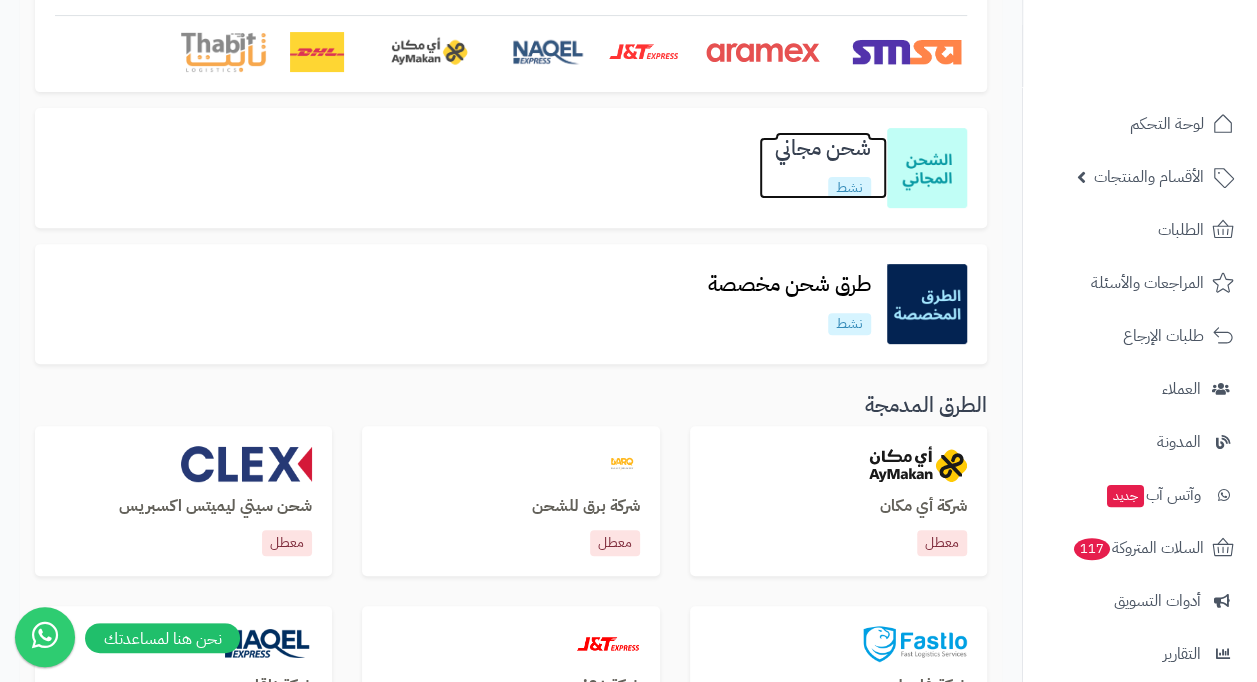 click on "شحن مجاني" at bounding box center (823, 148) 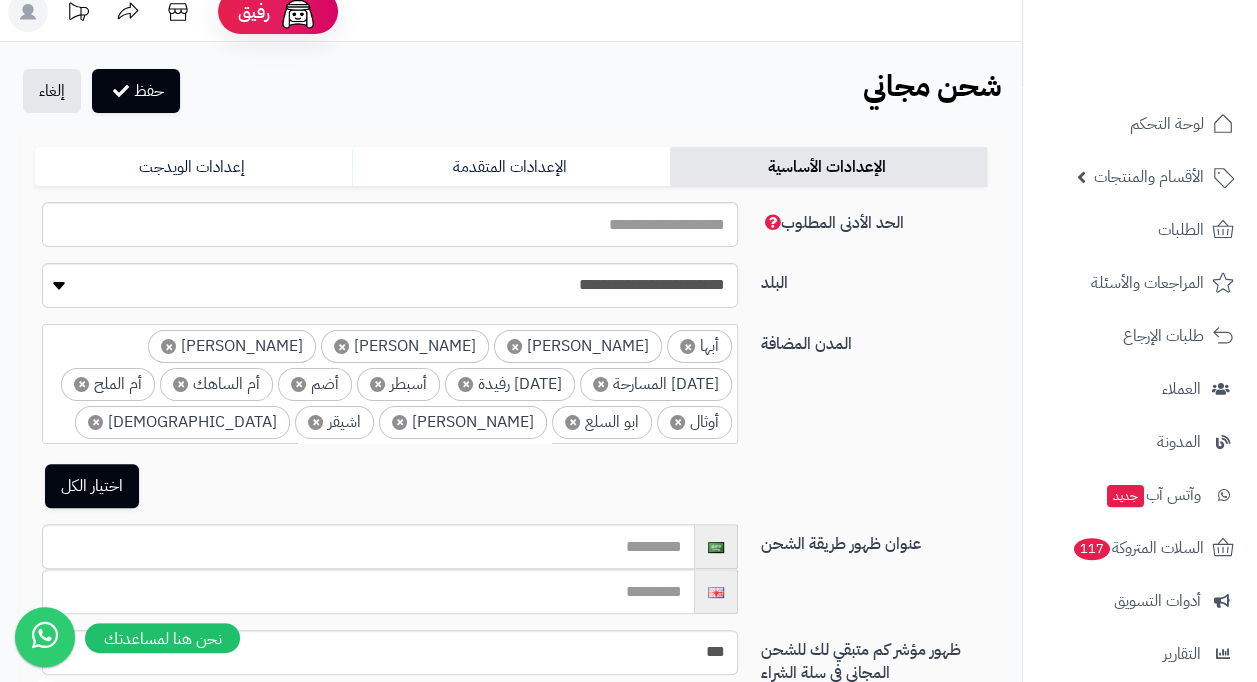 scroll, scrollTop: 0, scrollLeft: 0, axis: both 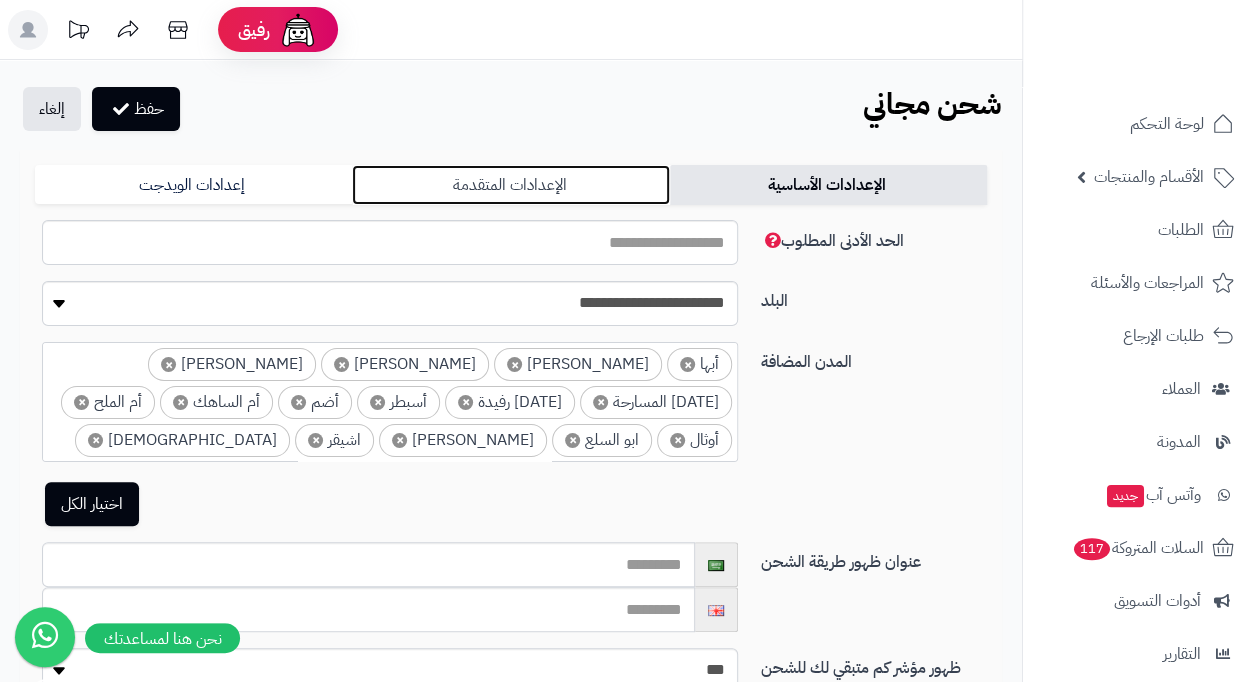 click on "الإعدادات المتقدمة" at bounding box center [510, 185] 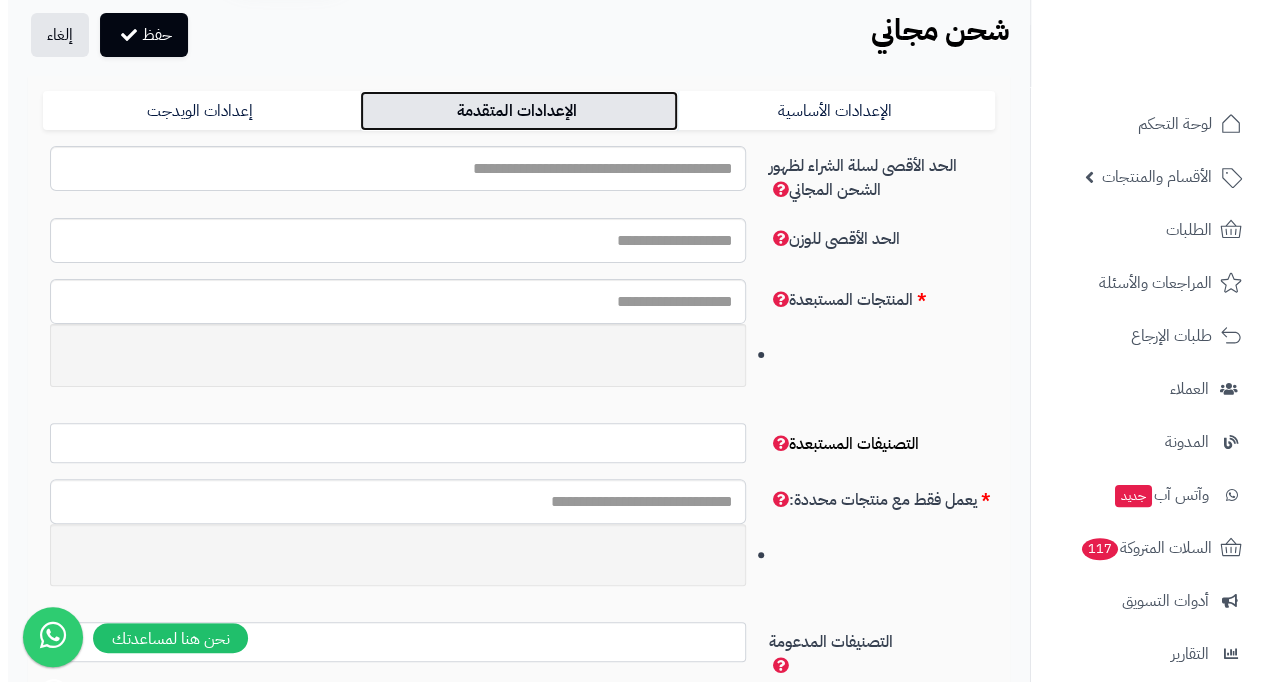 scroll, scrollTop: 0, scrollLeft: 0, axis: both 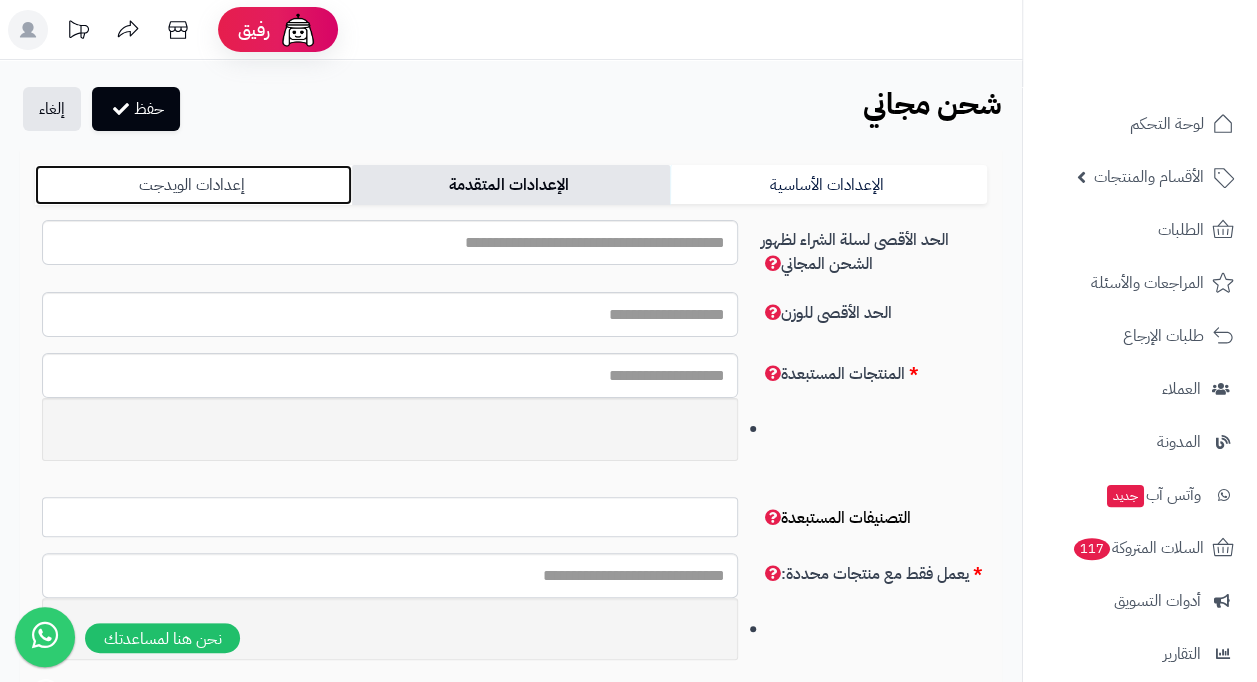 click on "إعدادات الويدجت" at bounding box center (193, 185) 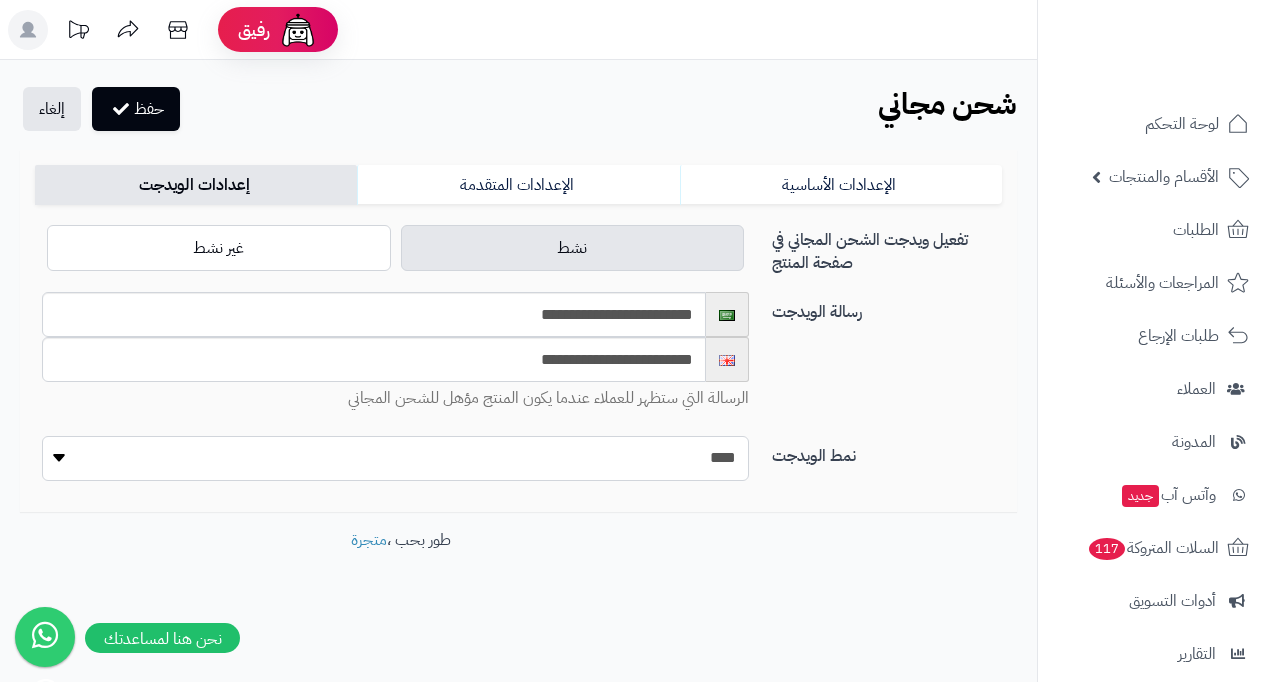 click on "**** **** ****" at bounding box center (395, 458) 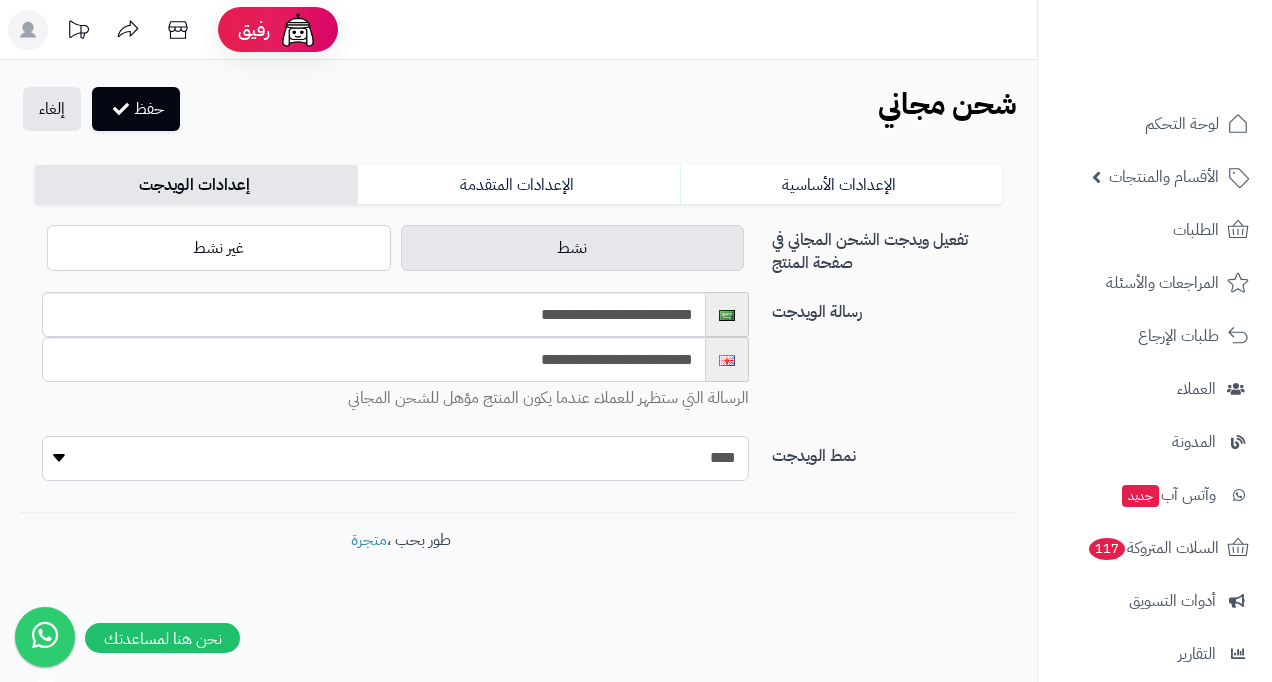 click on "**** **** ****" at bounding box center [395, 458] 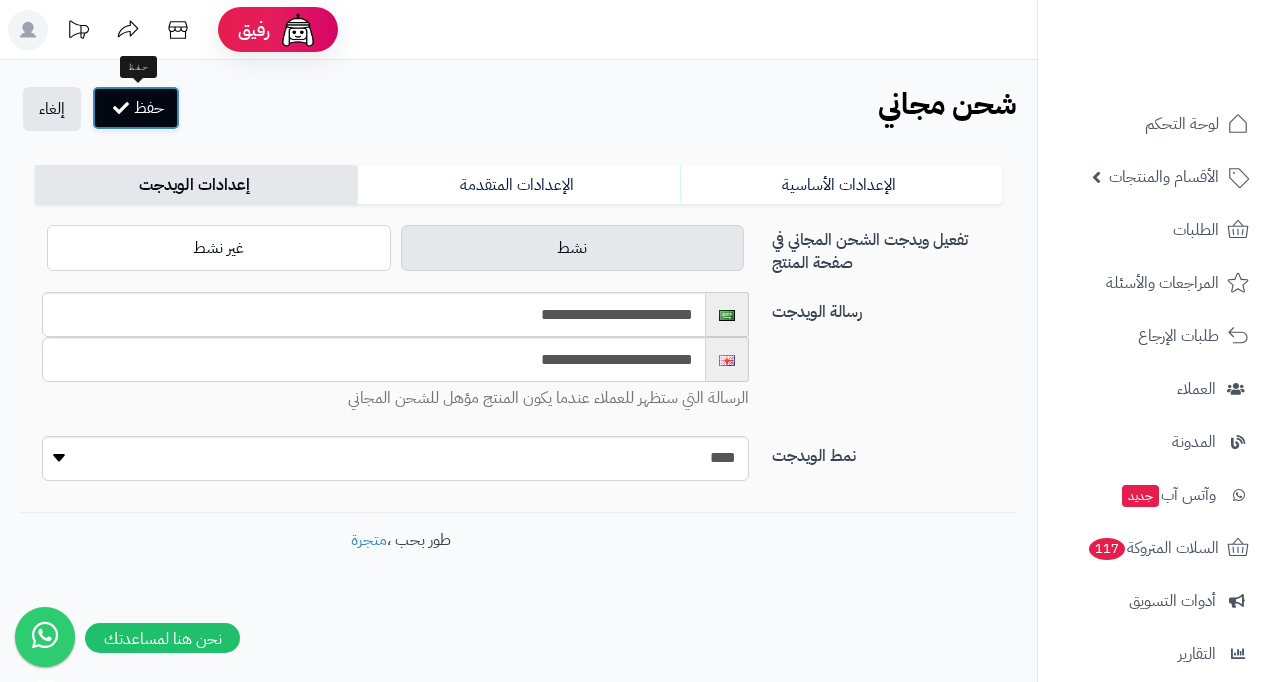 click on "حفظ" at bounding box center [136, 108] 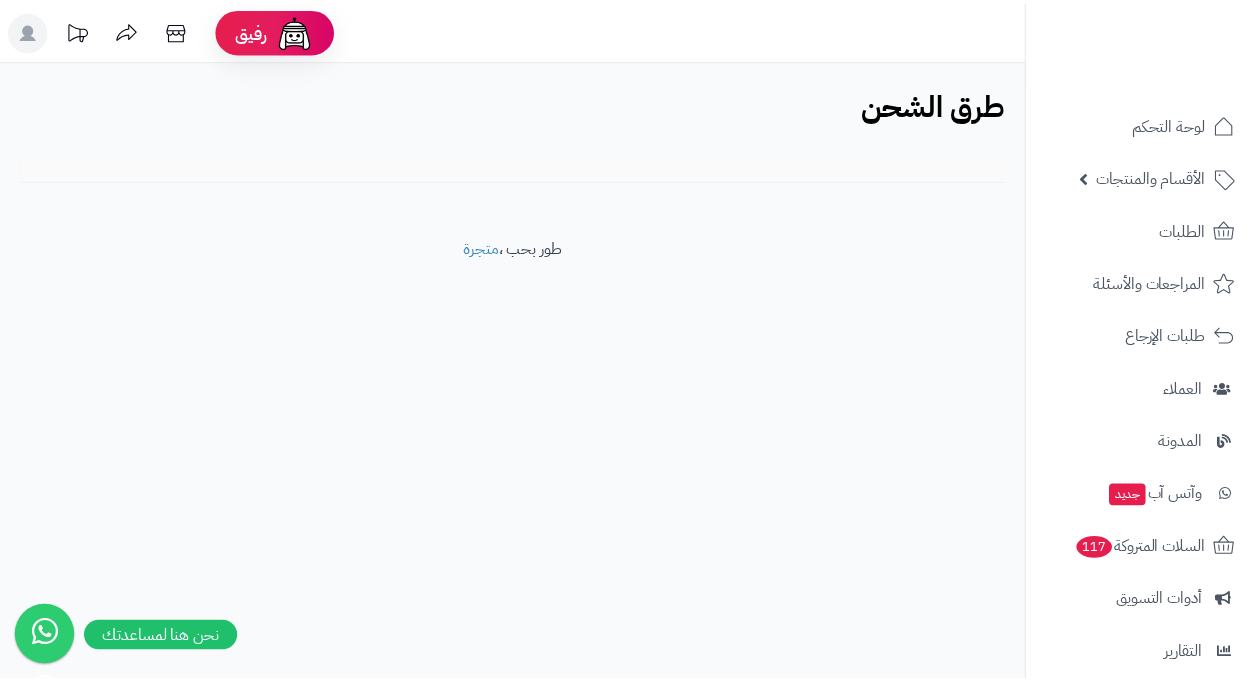 scroll, scrollTop: 0, scrollLeft: 0, axis: both 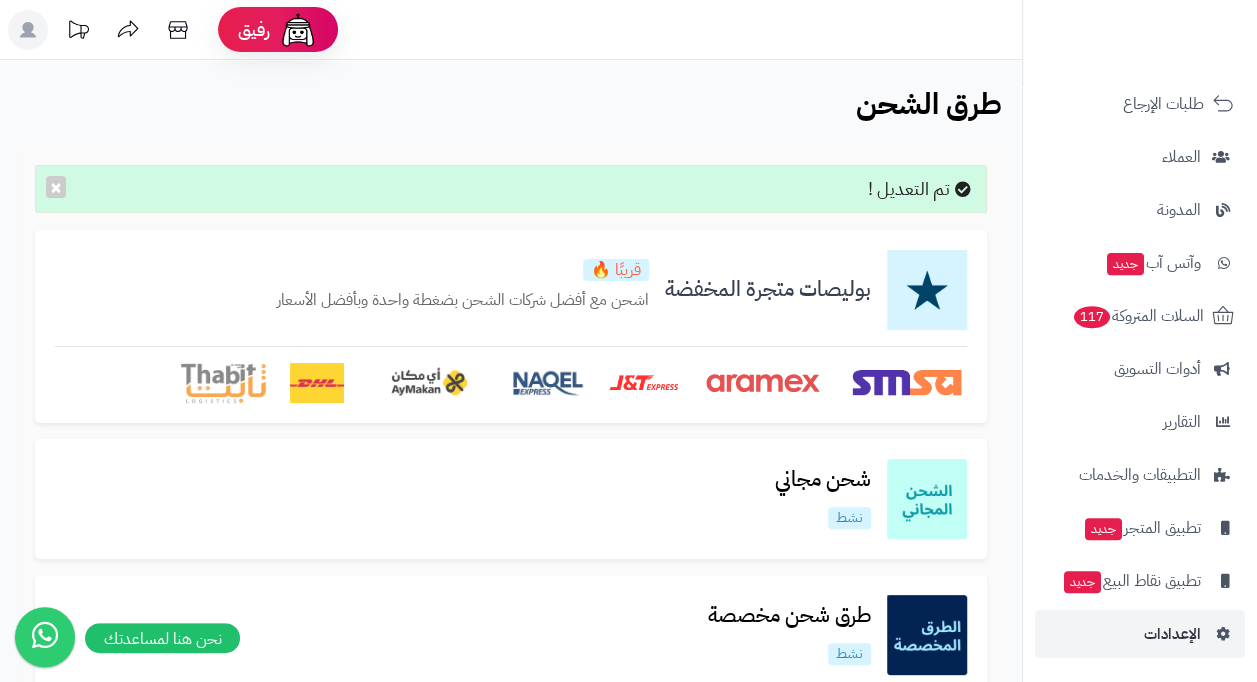 click on "بوليصات متجرة المخفضة" at bounding box center (768, 289) 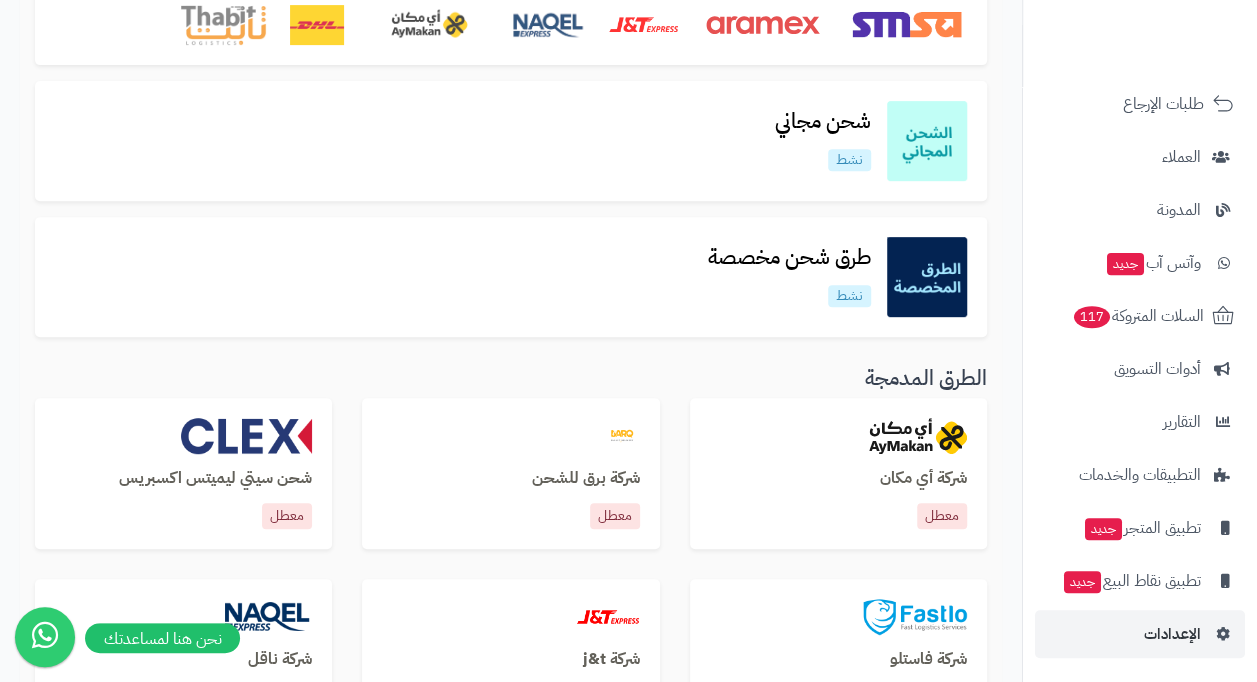 scroll, scrollTop: 348, scrollLeft: 0, axis: vertical 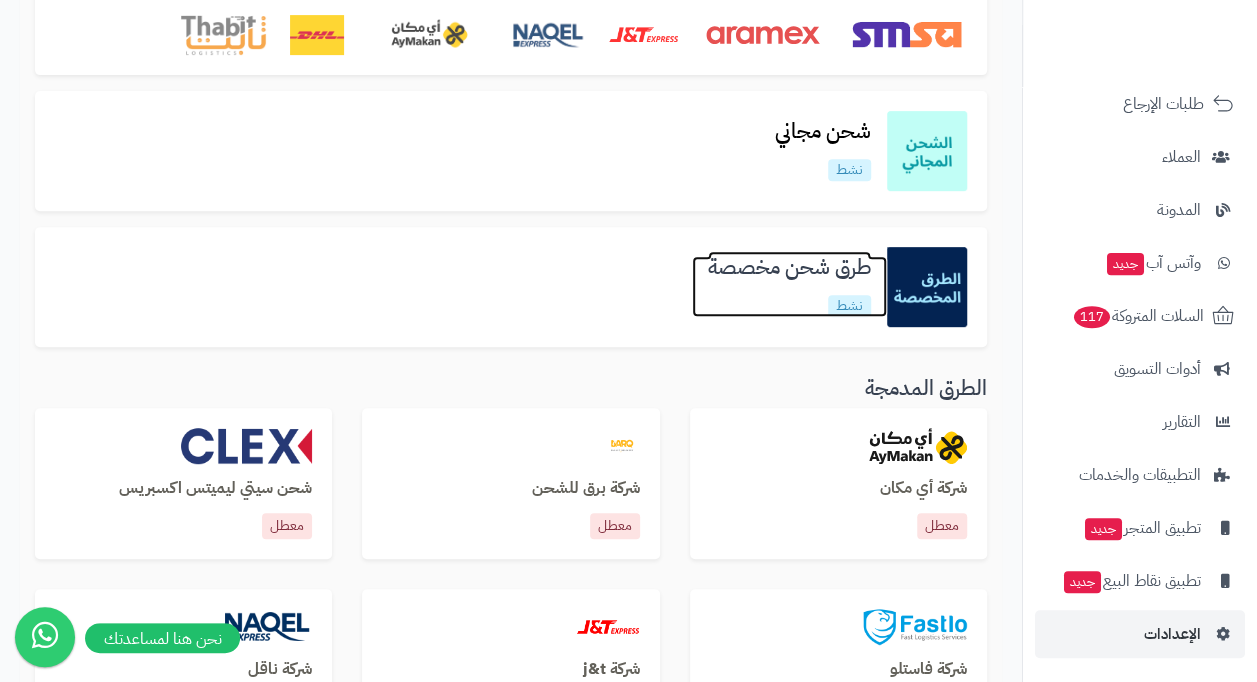 click on "طرق شحن مخصصة" at bounding box center [789, 267] 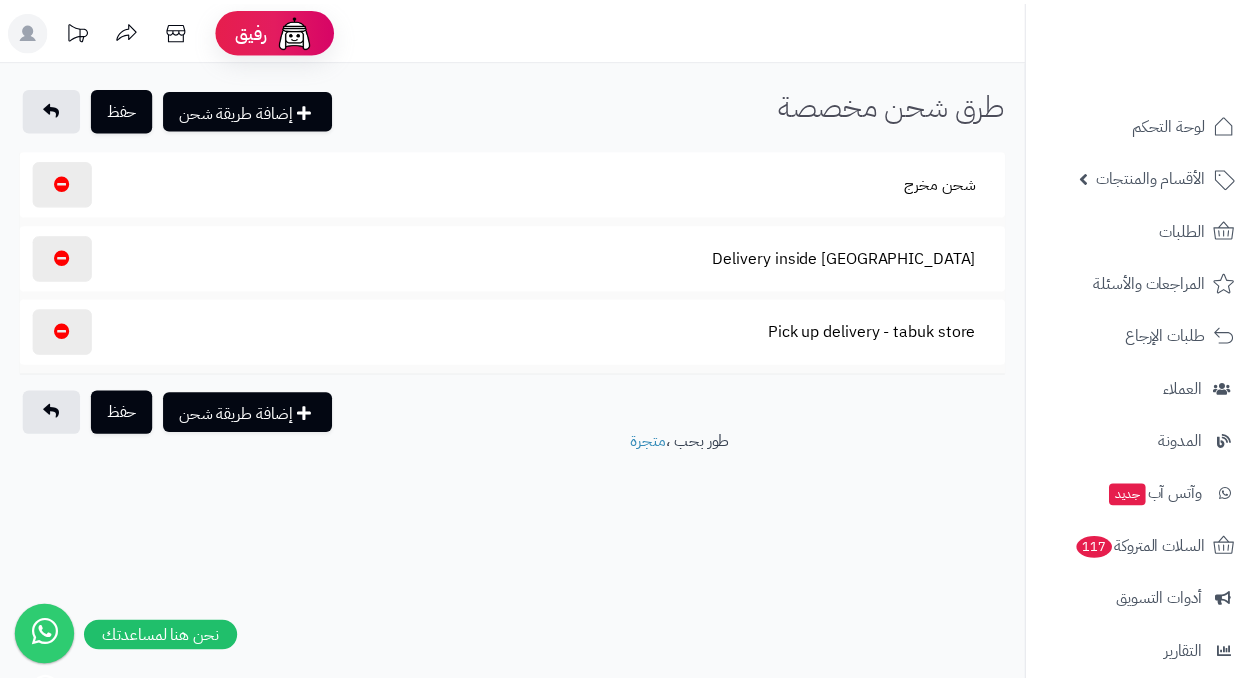 scroll, scrollTop: 0, scrollLeft: 0, axis: both 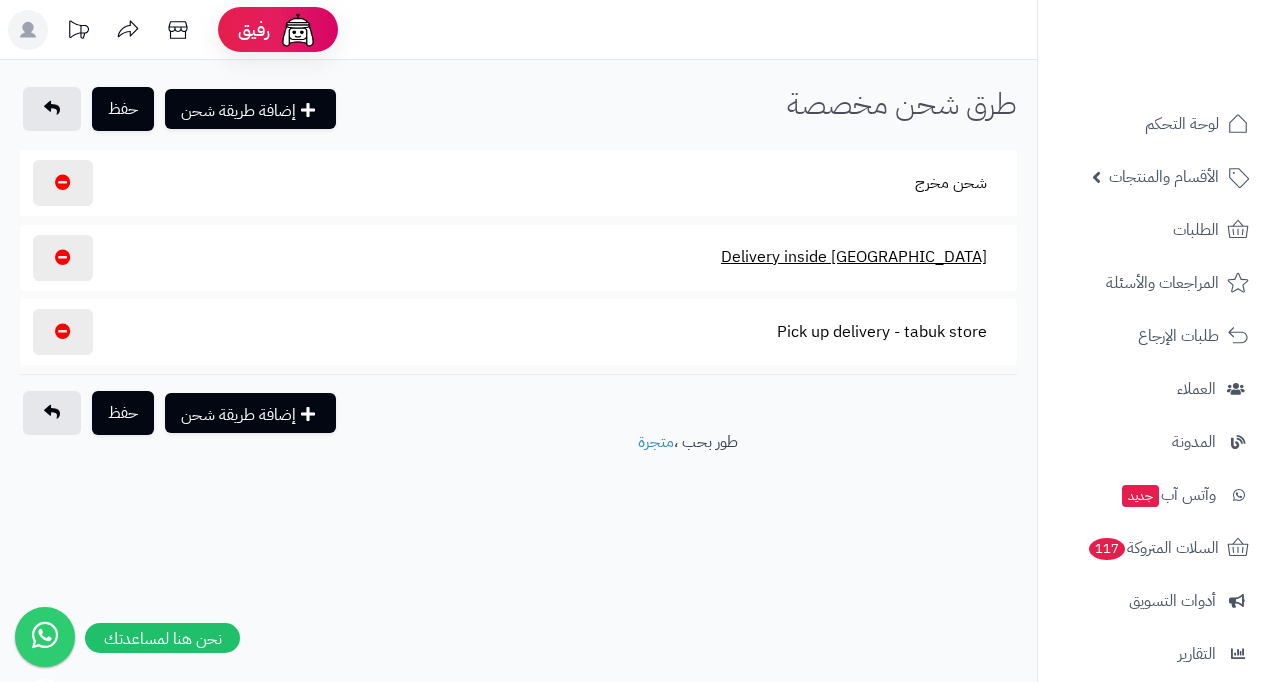 click on "Delivery inside [GEOGRAPHIC_DATA]" at bounding box center [854, 257] 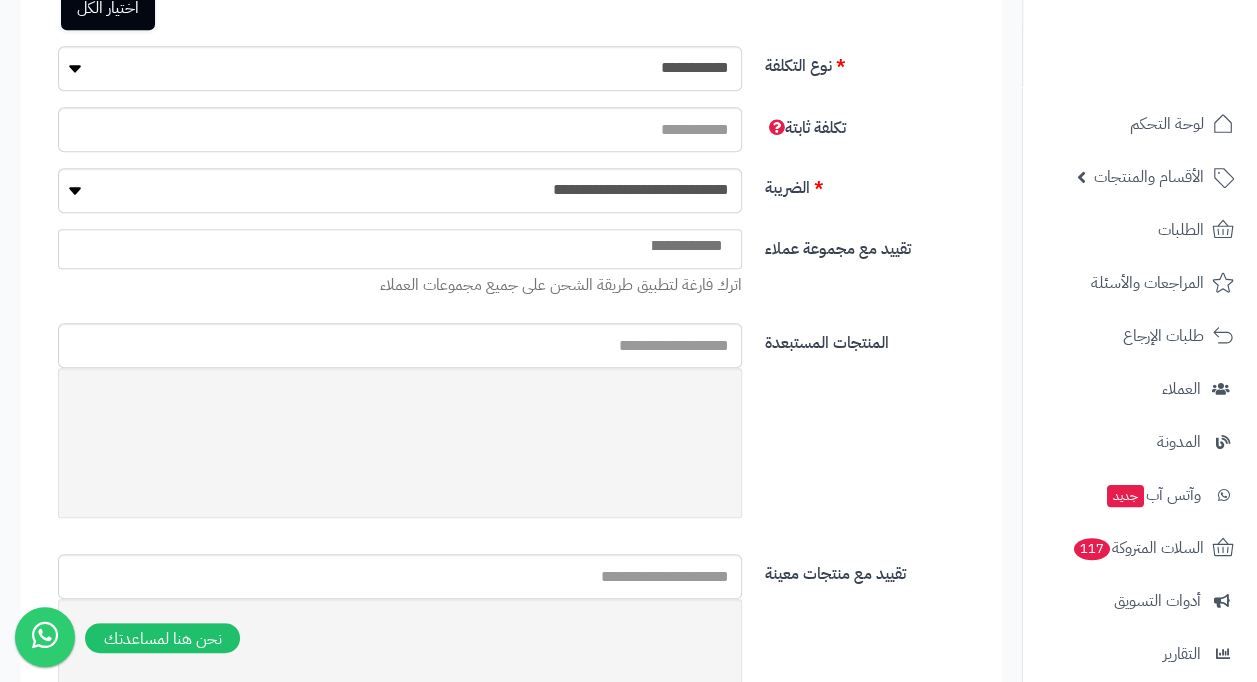 scroll, scrollTop: 533, scrollLeft: 0, axis: vertical 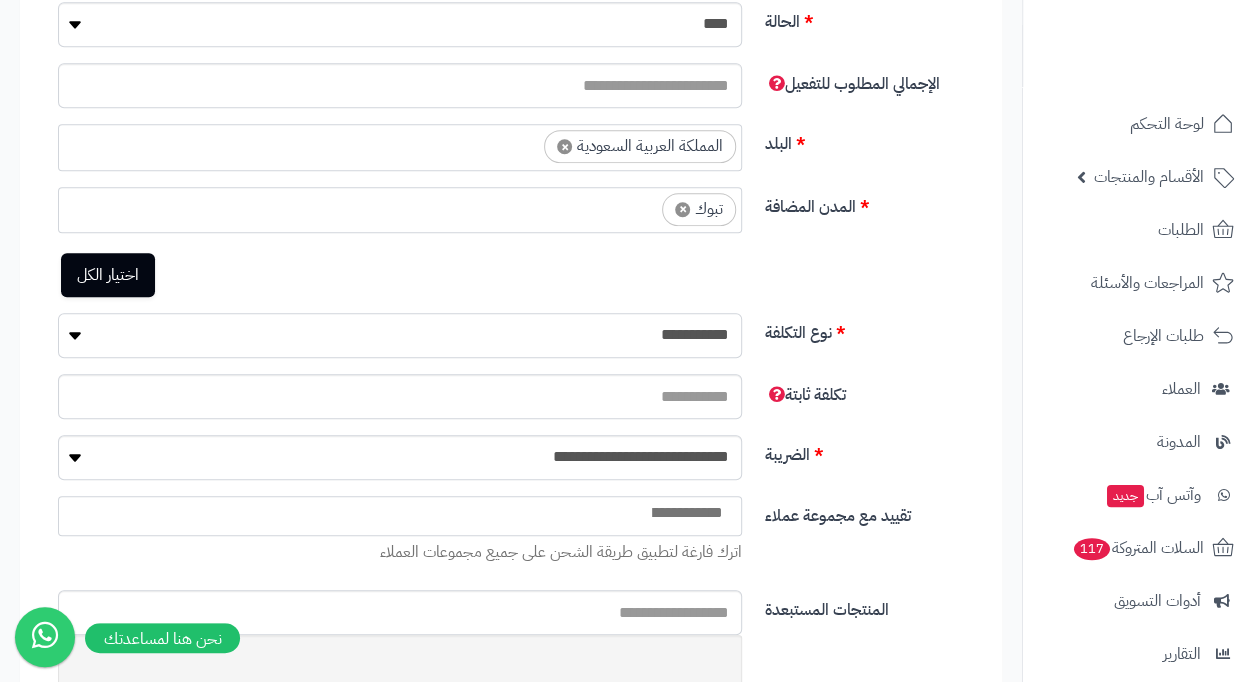 click on "**********" at bounding box center (400, 335) 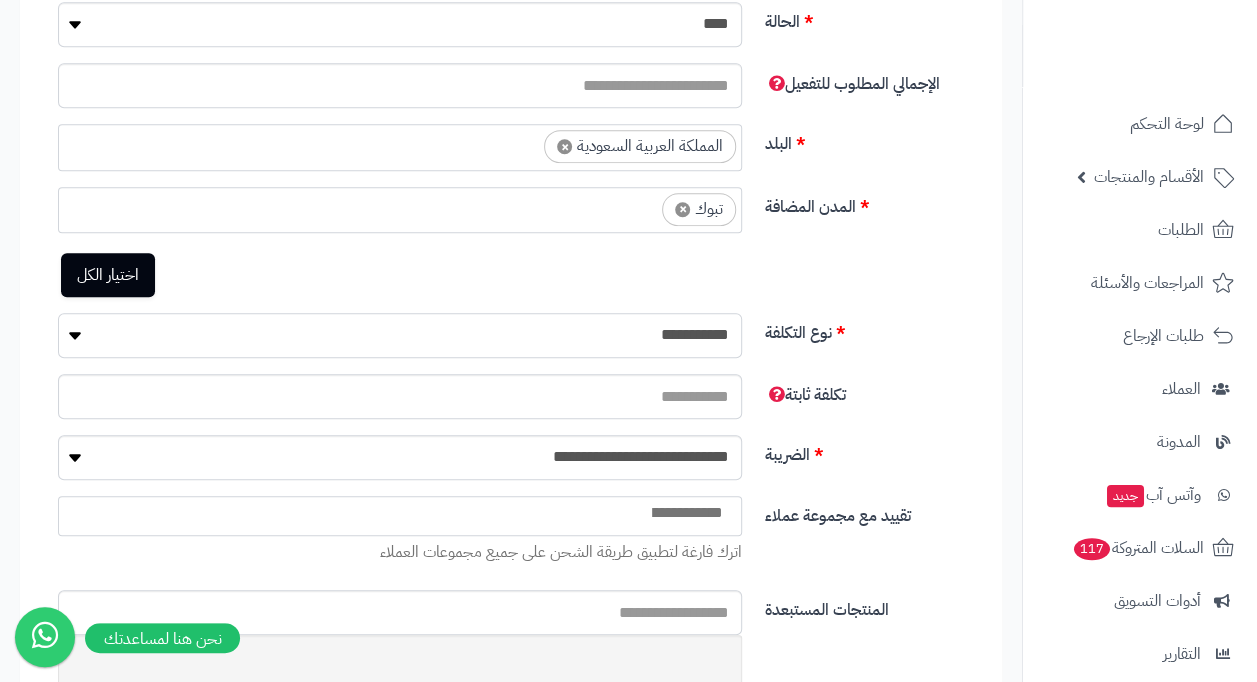 scroll, scrollTop: 800, scrollLeft: 0, axis: vertical 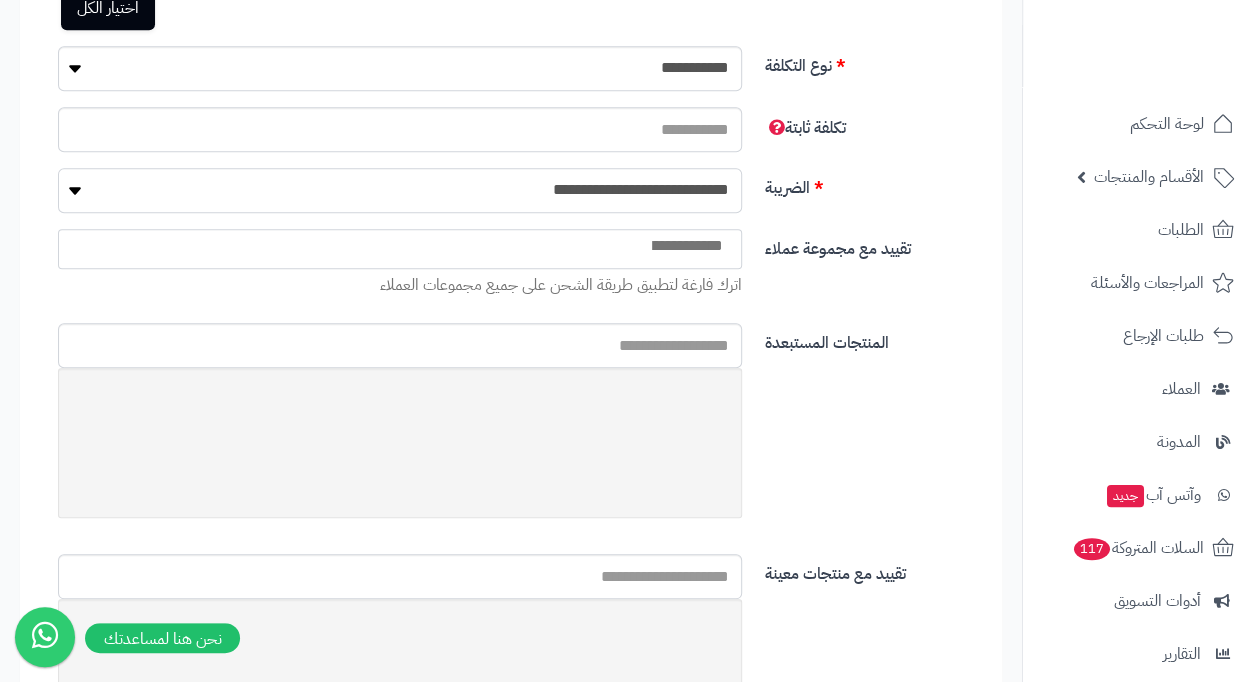 click on "**********" at bounding box center [400, 190] 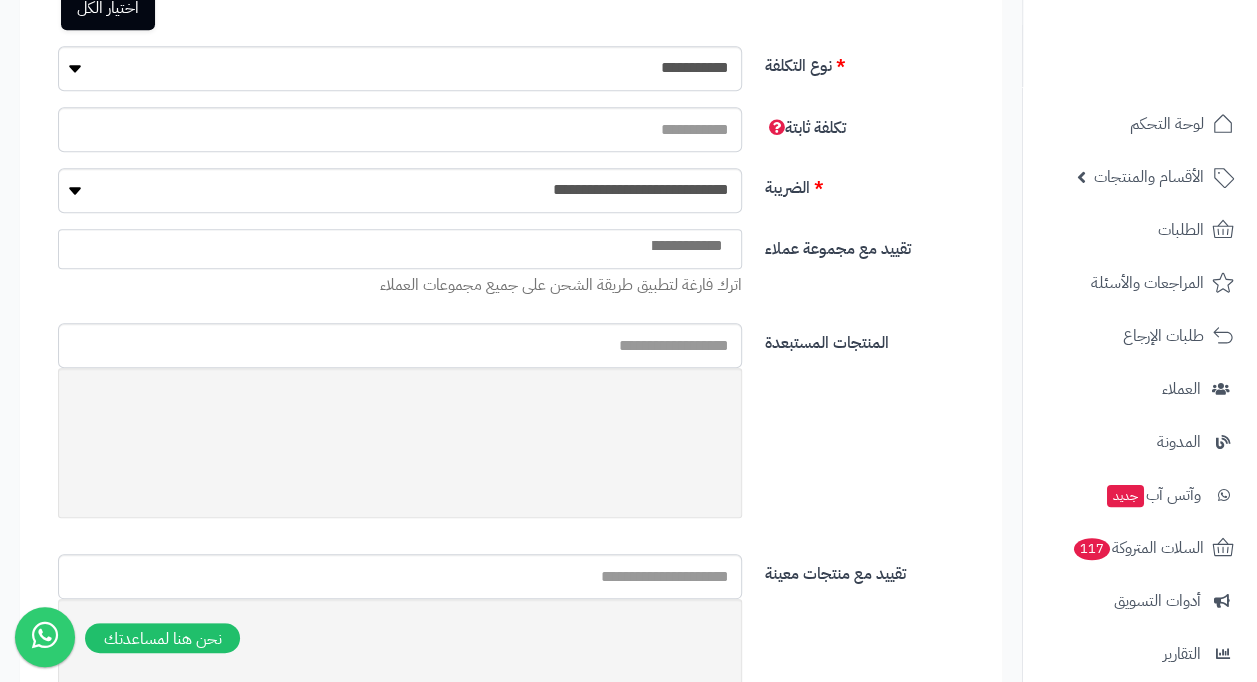 click on "اترك فارغة لتطبيق طريقة الشحن على جميع مجموعات العملاء" at bounding box center (400, 285) 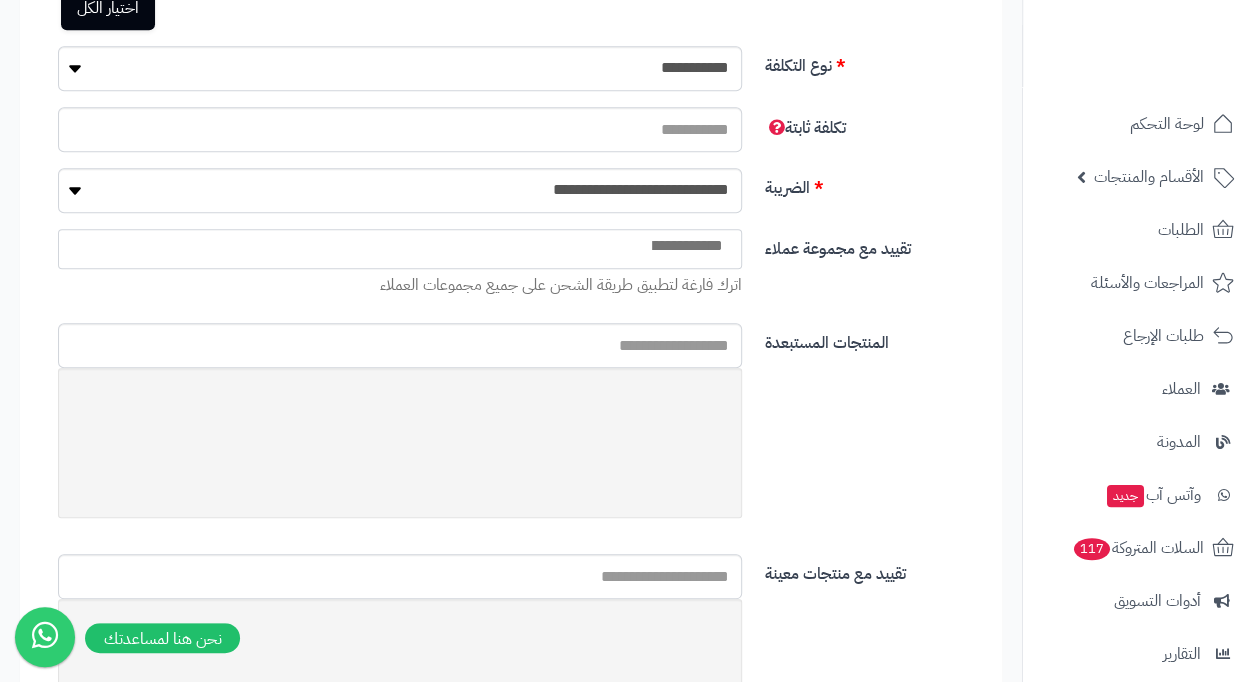 click on "تقييد مع مجموعة عملاء" at bounding box center [876, 245] 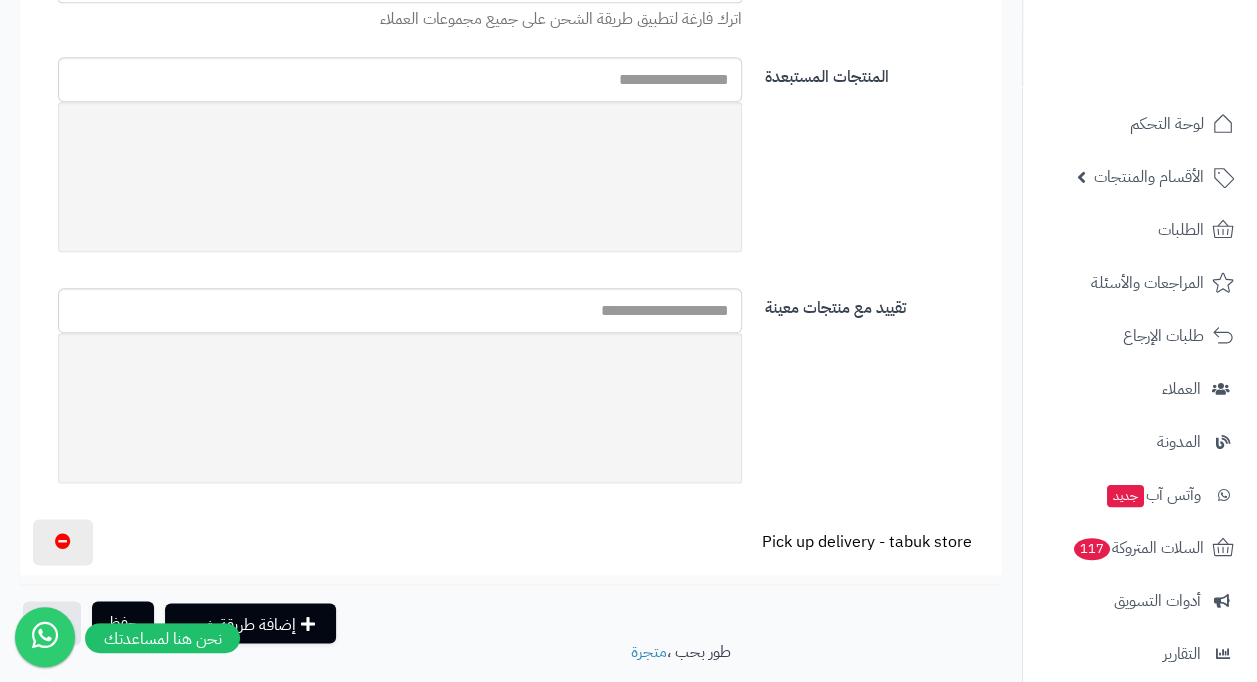 scroll, scrollTop: 1066, scrollLeft: 0, axis: vertical 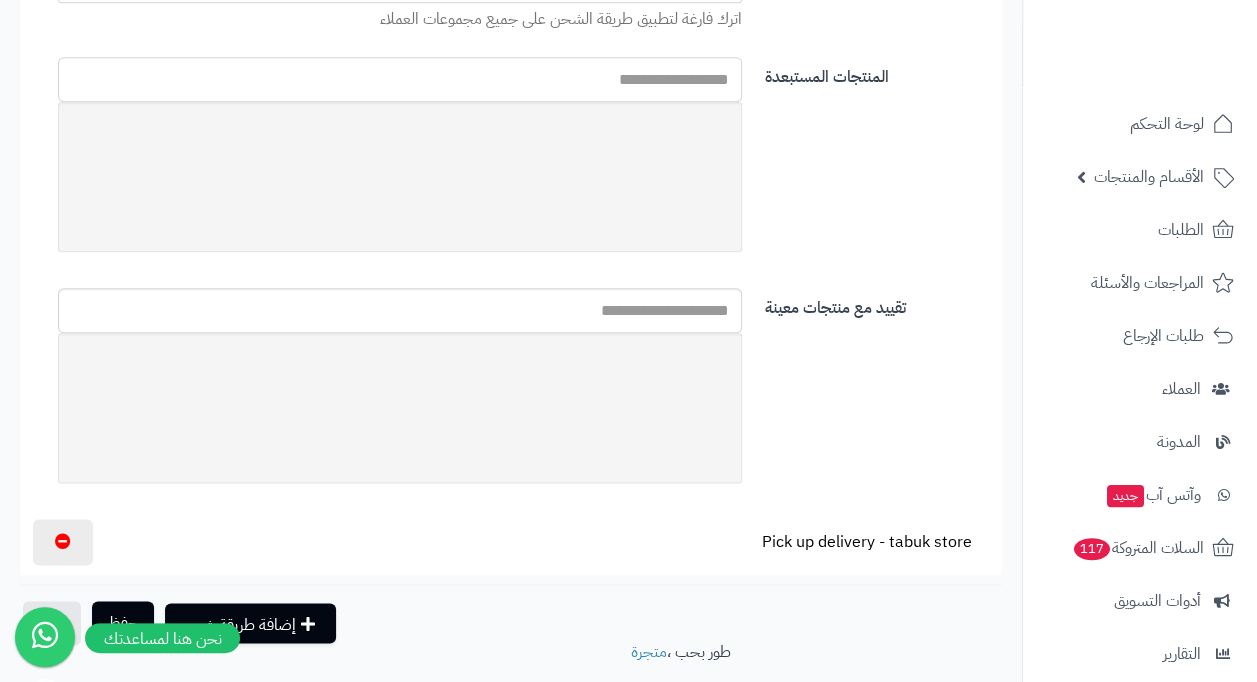 click at bounding box center [400, 79] 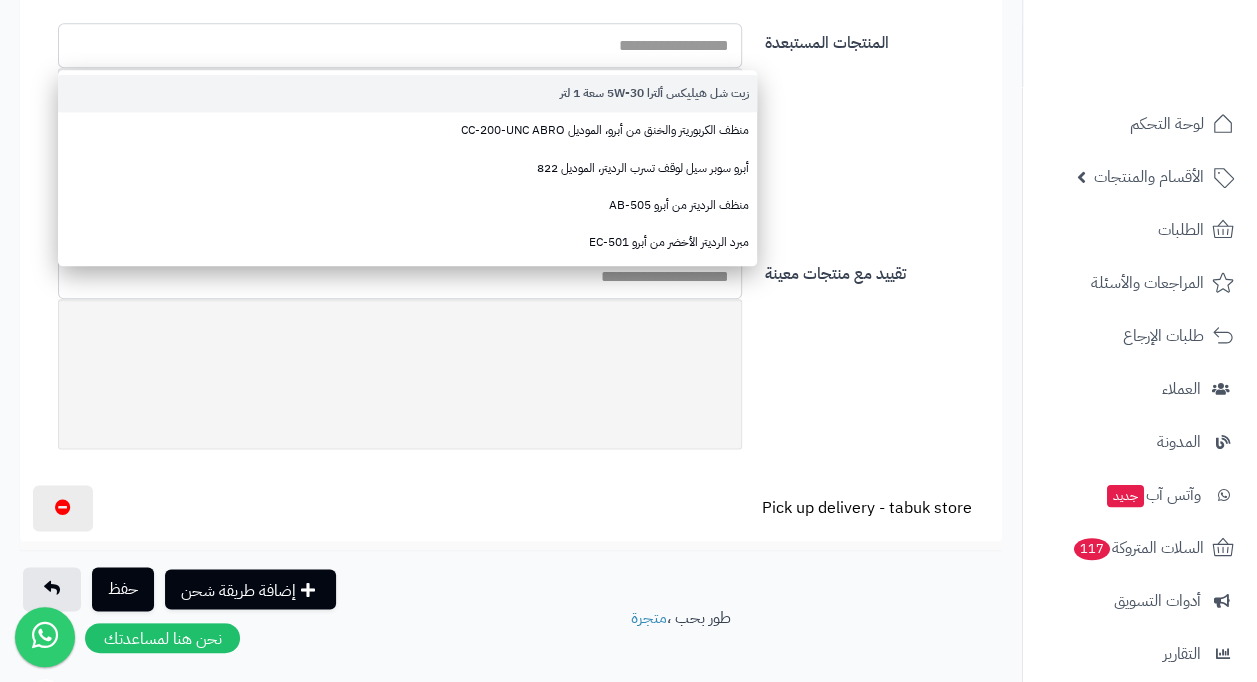 scroll, scrollTop: 1118, scrollLeft: 0, axis: vertical 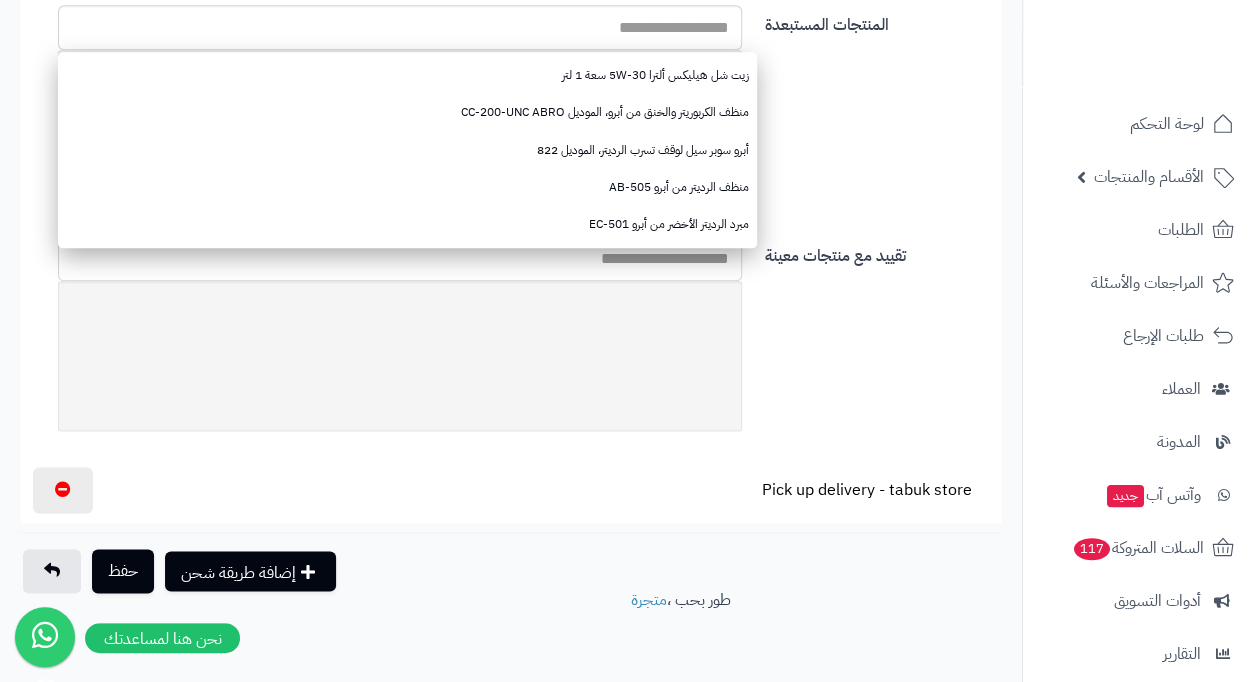 click on "المنتجات المستبعدة
زيت شل هيليكس ألترا 5W-30 سعة 1 لتر منظف الكربوريتر والخنق من أبرو، الموديل CC-200-UNC ABRO أبرو سوبر سيل لوقف تسرب الرديتر، الموديل 822 منظف الرديتر من أبرو AB-505 مبرد الرديتر الأخضر من أبرو EC-501" at bounding box center [519, 120] 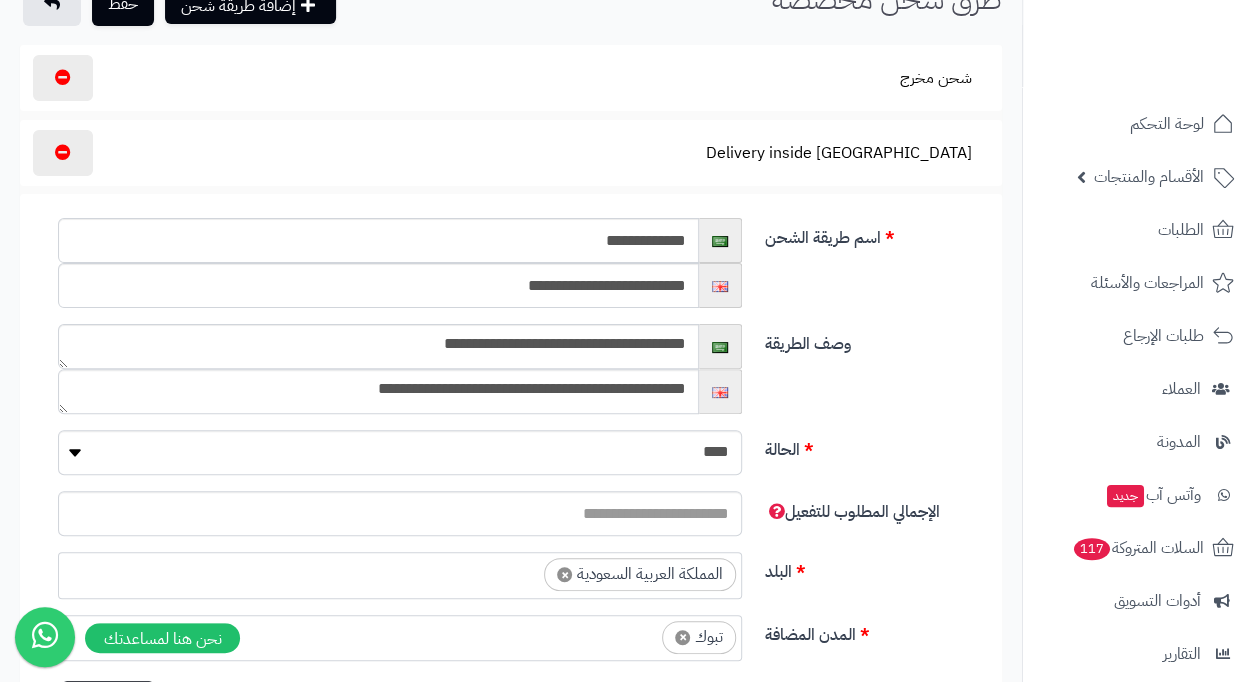 scroll, scrollTop: 0, scrollLeft: 0, axis: both 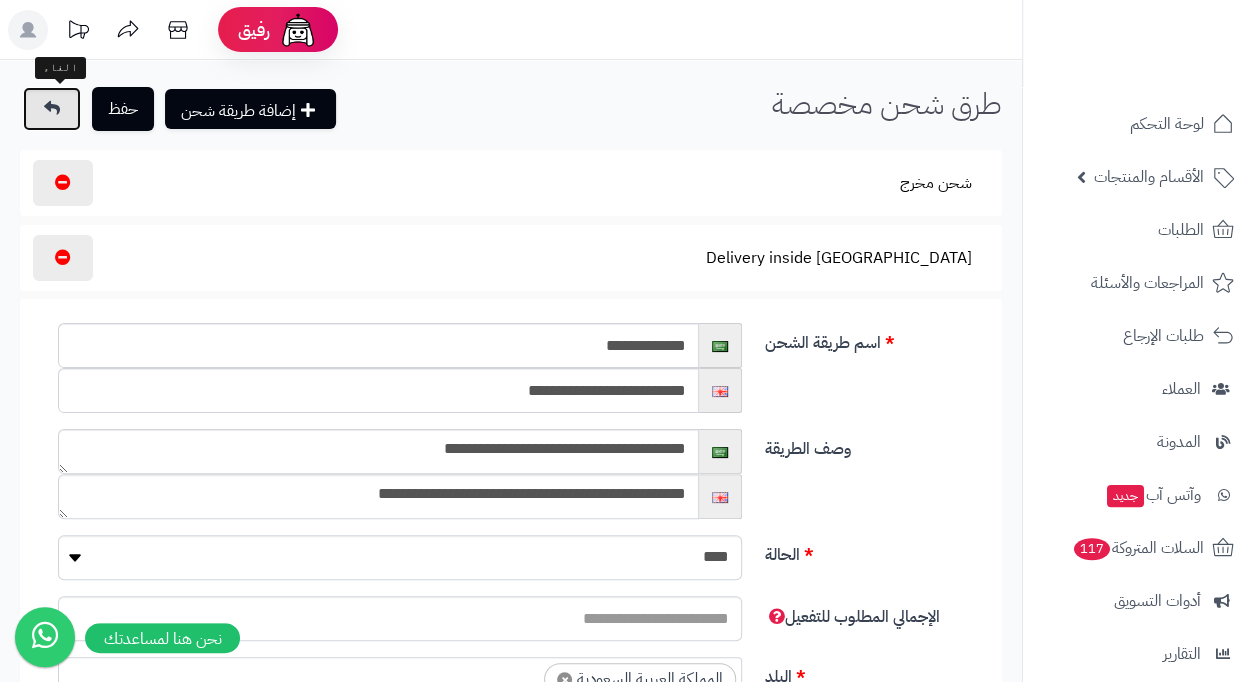 click at bounding box center (52, 109) 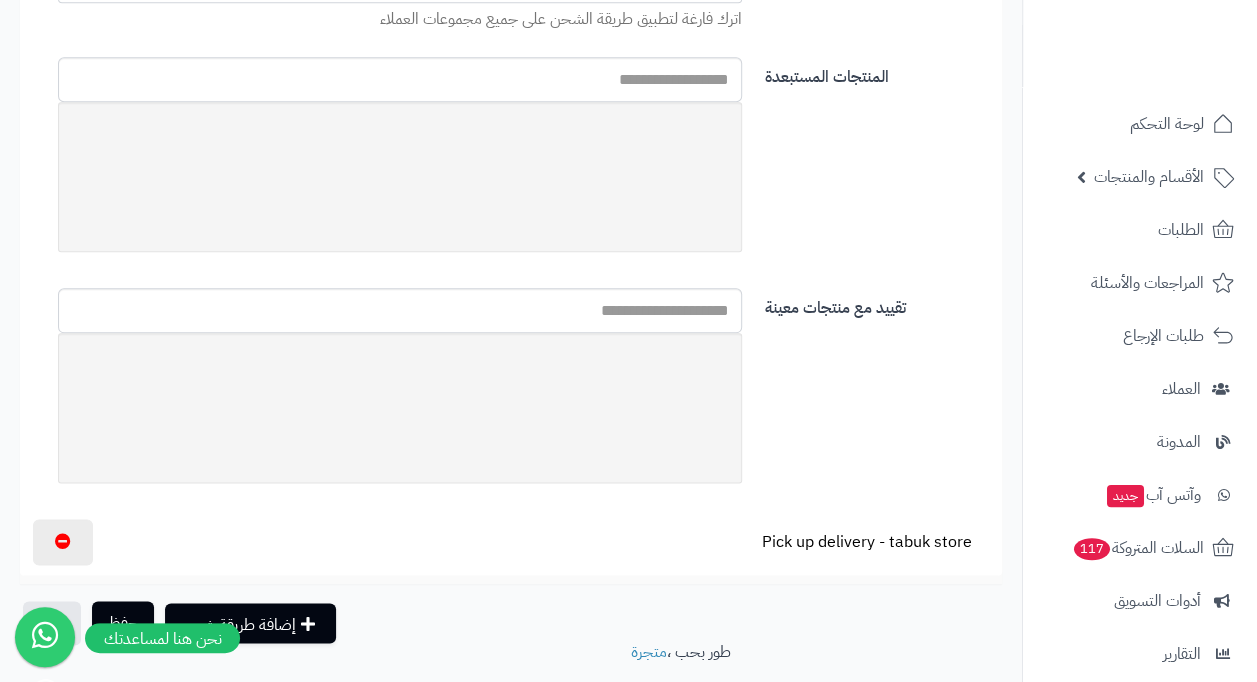 scroll, scrollTop: 1074, scrollLeft: 0, axis: vertical 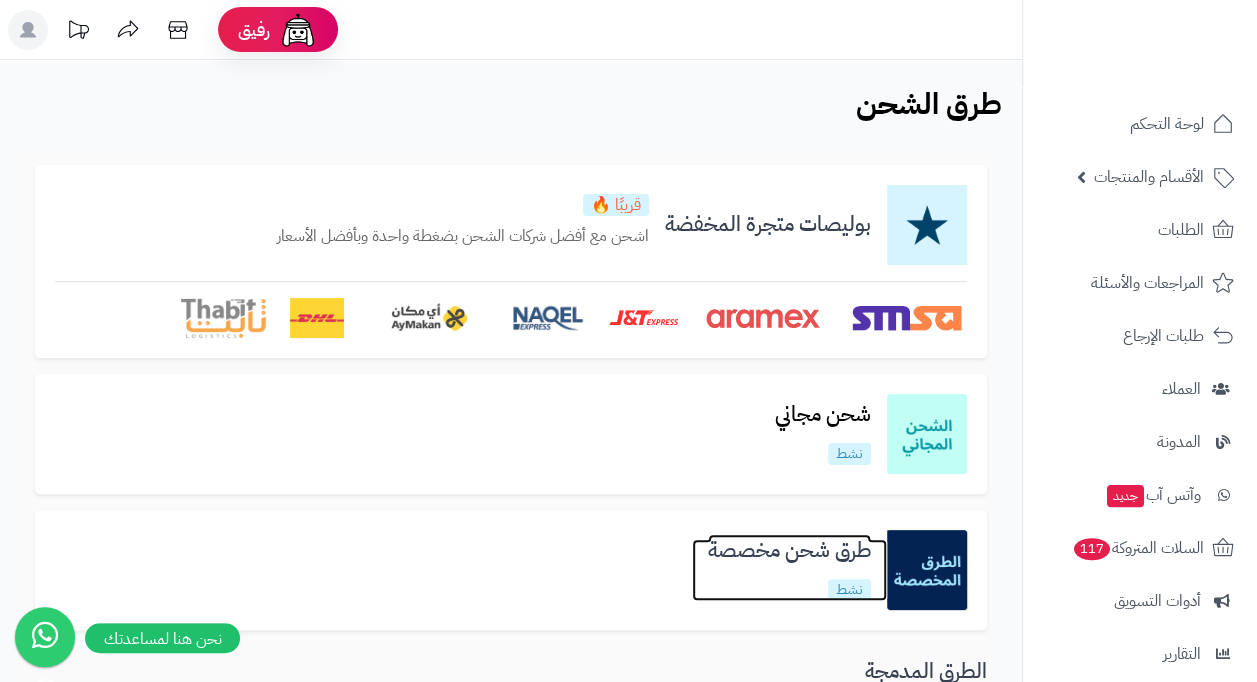 click on "طرق شحن مخصصة" at bounding box center [789, 550] 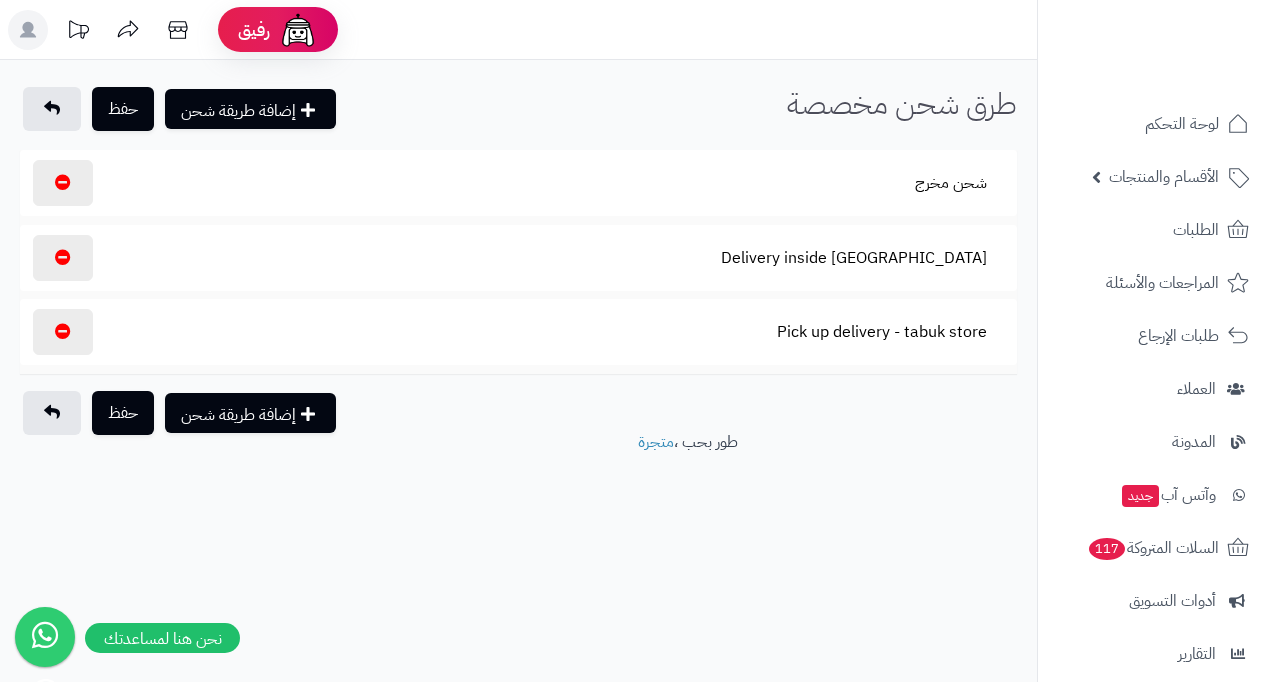 select 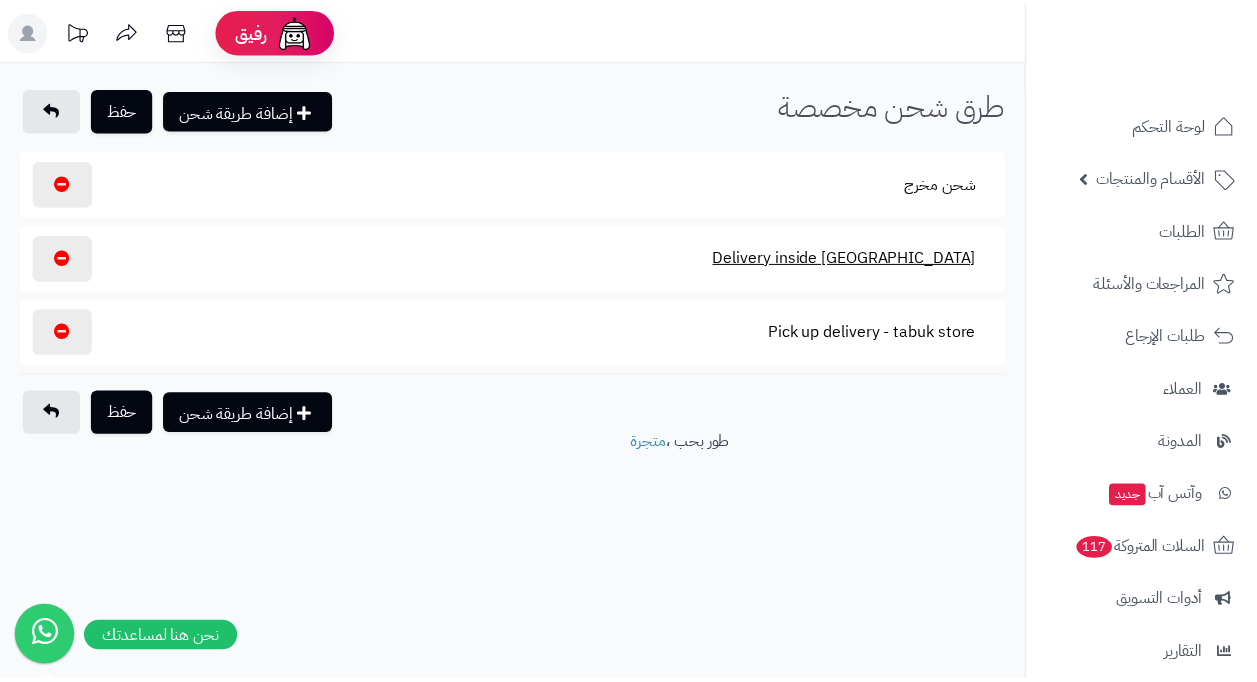 scroll, scrollTop: 0, scrollLeft: 0, axis: both 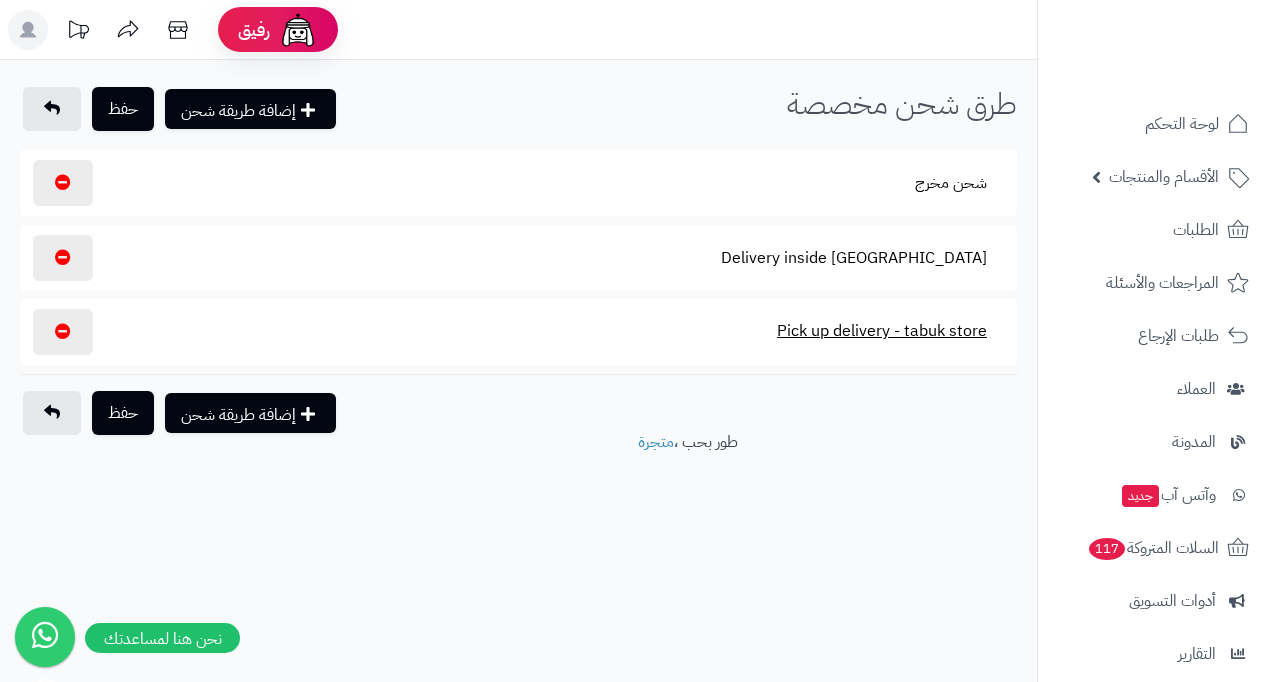 click on "Pick up delivery - tabuk store" at bounding box center (882, 331) 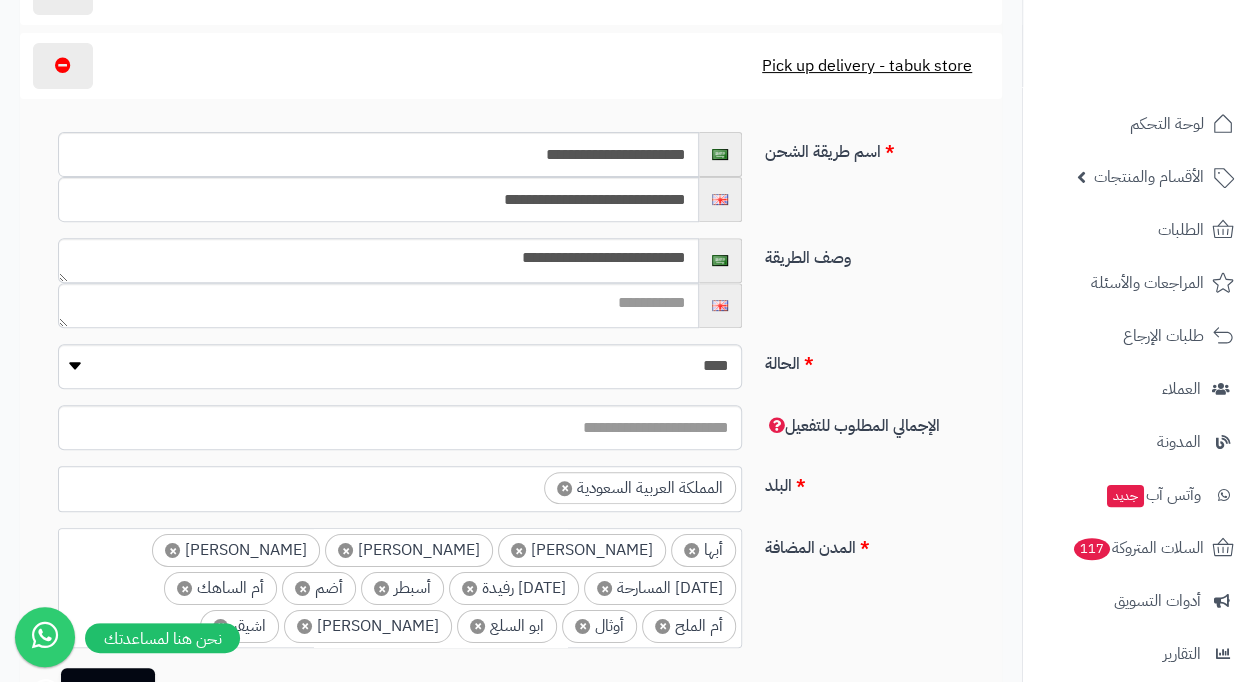 scroll, scrollTop: 533, scrollLeft: 0, axis: vertical 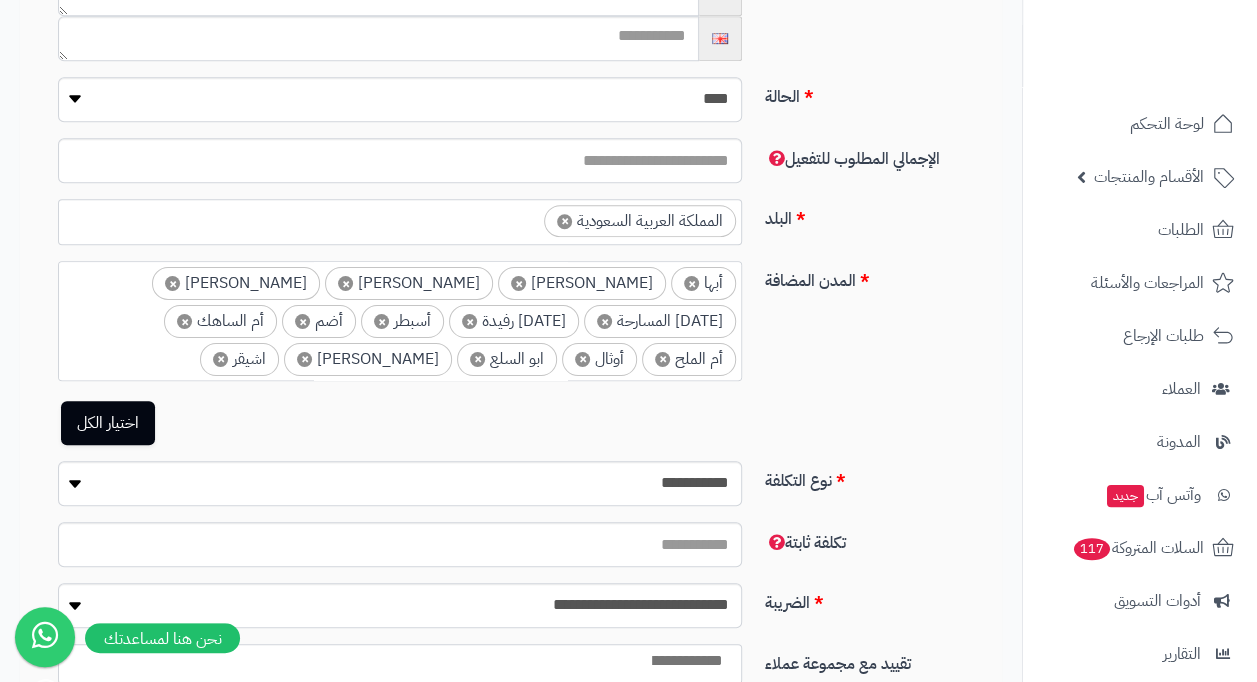 click on "× أبها × أبو عريش × أبيار الماشي × أبيار علي × أحد المسارحة × أحد رفيدة × أسبطر × أضم × أم الساهك × أم الملح × أوثال × ابو السلع × ابو عجرم × اشيقر × الأبواء × الأحمر × الأرطاوية × الأسياح × الأطاولة × الأفلاج × الأوجام × الإحساء × الاثنين × الباحة × البجادية × البدائع × البديع الجنوبي × البديع الشمالي × البديع والقرفي × البصر × البطحاء × البكيرية × الثقبة × الثمد × الجبيل × الجرادية × الجش × الجعيمة × الجفر × الجموم × الجميعة × الجوف × الحائط × الحاير × الحبلة × الحجرة × الحديثة × الحريق × الحسيني × الحفير × الحليفة السفلى × الحناكية × الحوطة × الحوية (الطائف) × × × ×" at bounding box center (400, 1284) 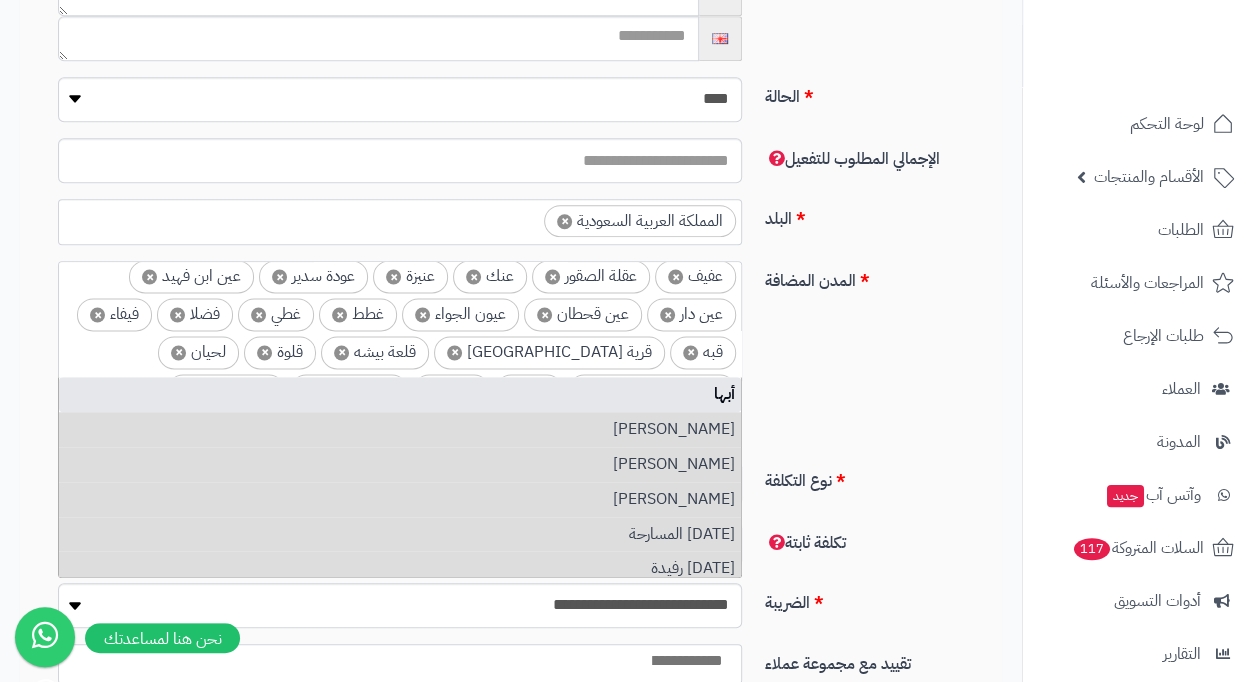click on "× أبها × أبو عريش × أبيار الماشي × أبيار علي × أحد المسارحة × أحد رفيدة × أسبطر × أضم × أم الساهك × أم الملح × أوثال × ابو السلع × ابو عجرم × اشيقر × الأبواء × الأحمر × الأرطاوية × الأسياح × الأطاولة × الأفلاج × الأوجام × الإحساء × الاثنين × الباحة × البجادية × البدائع × البديع الجنوبي × البديع الشمالي × البديع والقرفي × البصر × البطحاء × البكيرية × الثقبة × الثمد × الجبيل × الجرادية × الجش × الجعيمة × الجفر × الجموم × الجميعة × الجوف × الحائط × الحاير × الحبلة × الحجرة × الحديثة × الحريق × الحسيني × الحفير × الحليفة السفلى × الحناكية × الحوطة × الحوية (الطائف) × × × ×" at bounding box center (400, -426) 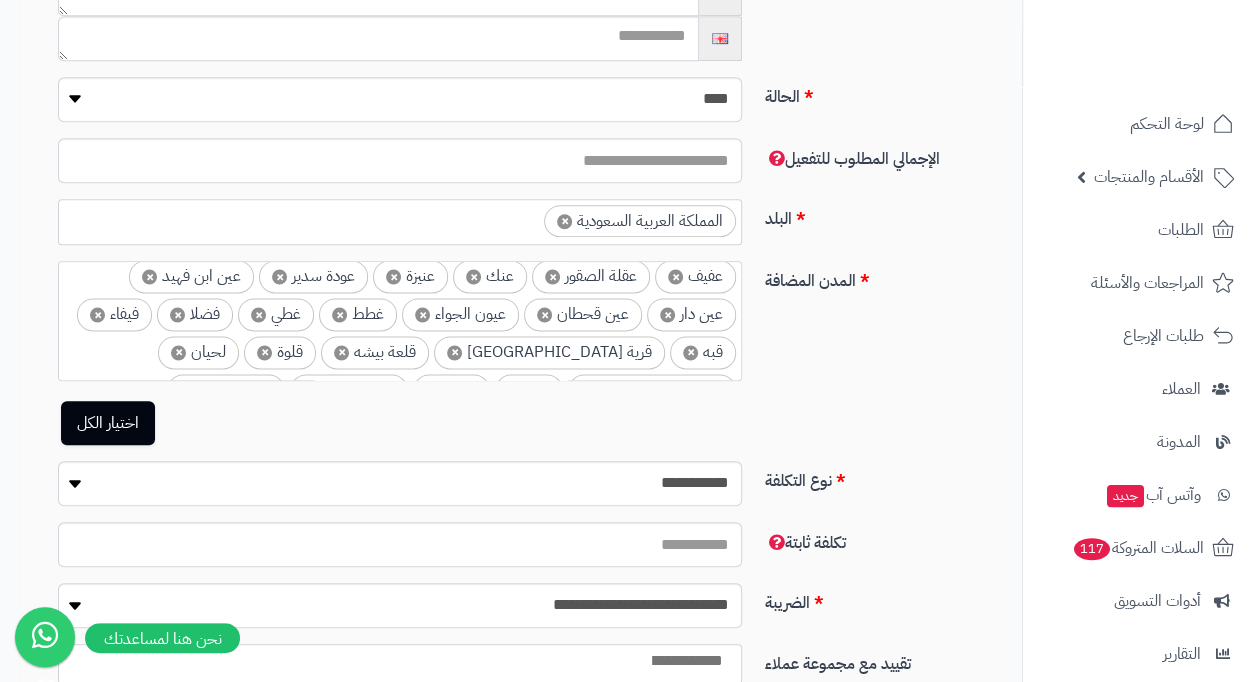 click on "× أبها × أبو عريش × أبيار الماشي × أبيار علي × أحد المسارحة × أحد رفيدة × أسبطر × أضم × أم الساهك × أم الملح × أوثال × ابو السلع × ابو عجرم × اشيقر × الأبواء × الأحمر × الأرطاوية × الأسياح × الأطاولة × الأفلاج × الأوجام × الإحساء × الاثنين × الباحة × البجادية × البدائع × البديع الجنوبي × البديع الشمالي × البديع والقرفي × البصر × البطحاء × البكيرية × الثقبة × الثمد × الجبيل × الجرادية × الجش × الجعيمة × الجفر × الجموم × الجميعة × الجوف × الحائط × الحاير × الحبلة × الحجرة × الحديثة × الحريق × الحسيني × الحفير × الحليفة السفلى × الحناكية × الحوطة × الحوية (الطائف) × × × ×" at bounding box center (400, -426) 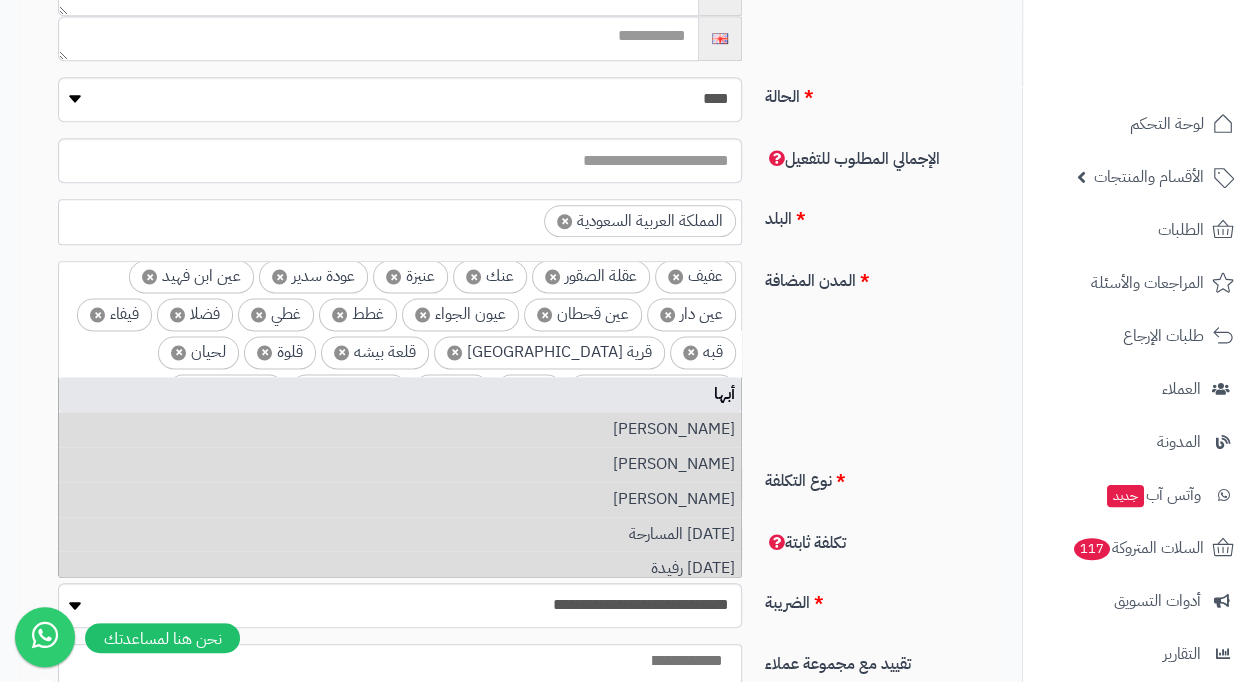 drag, startPoint x: 222, startPoint y: 359, endPoint x: 633, endPoint y: 210, distance: 437.17502 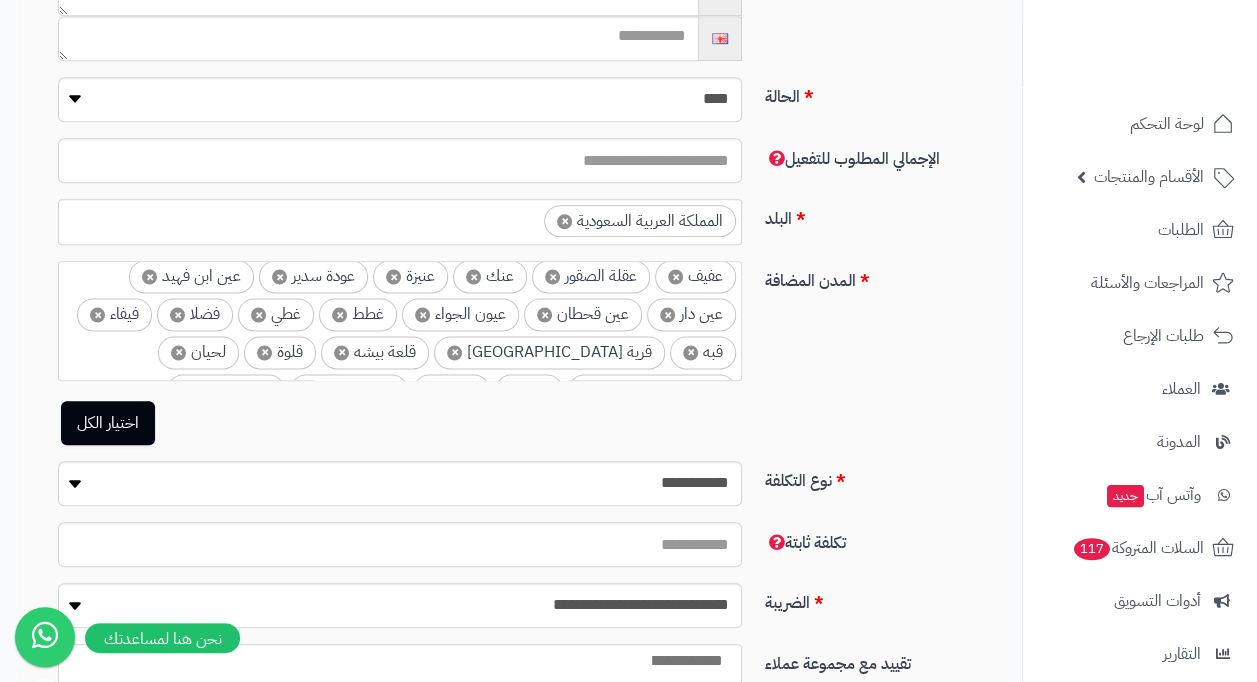 type on "****" 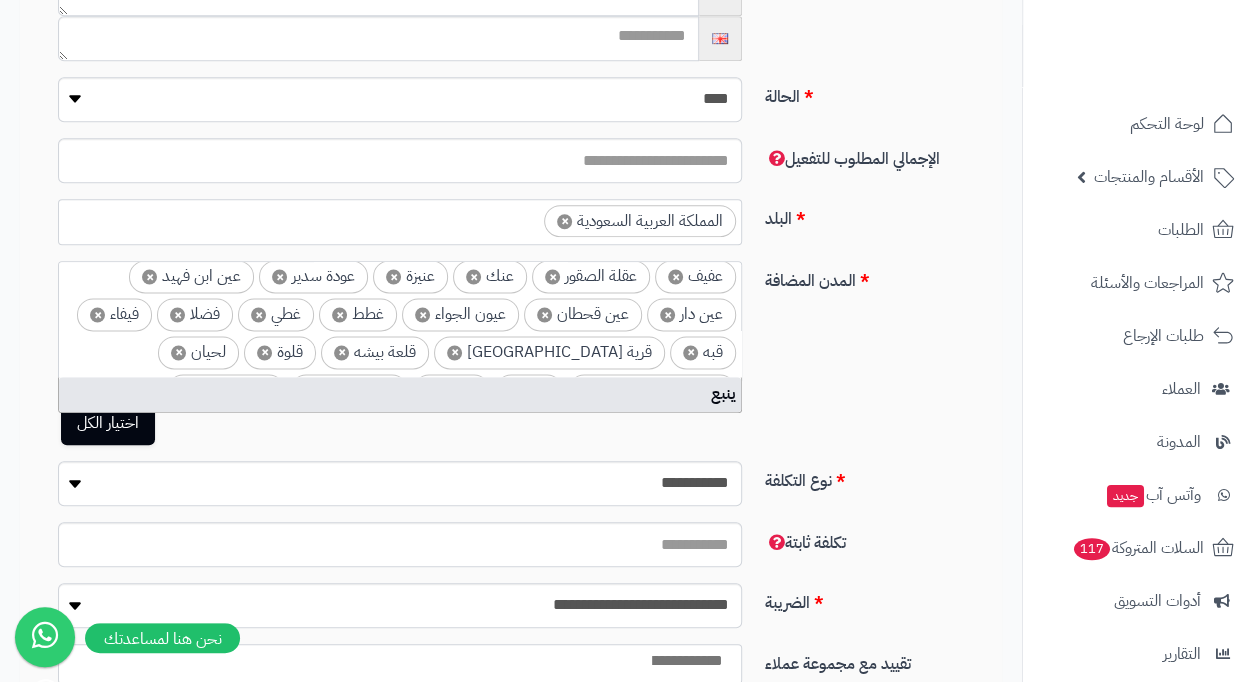 type on "*" 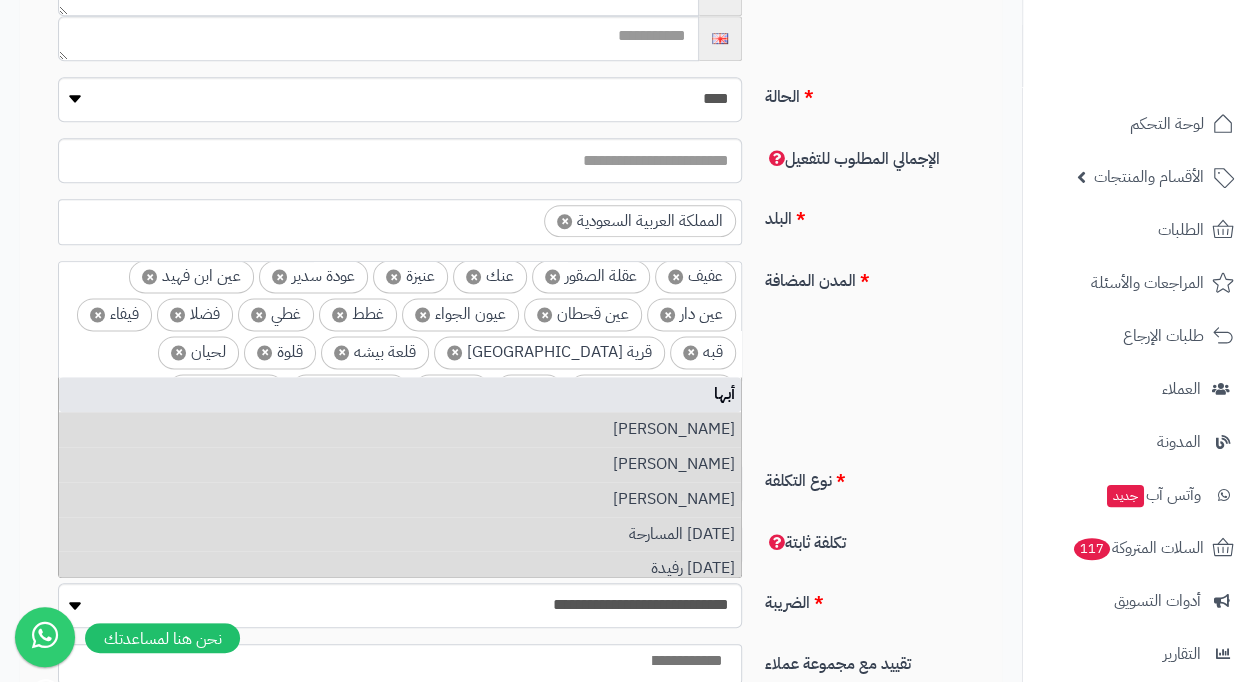 type on "*" 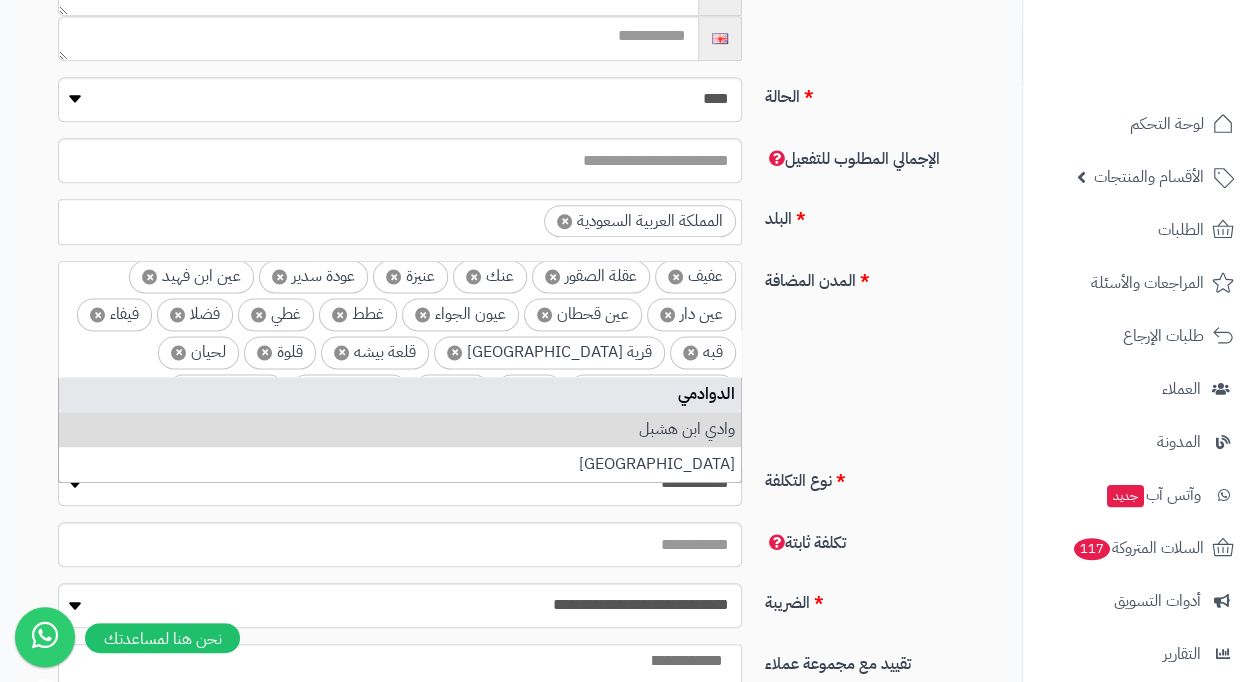 type on "*" 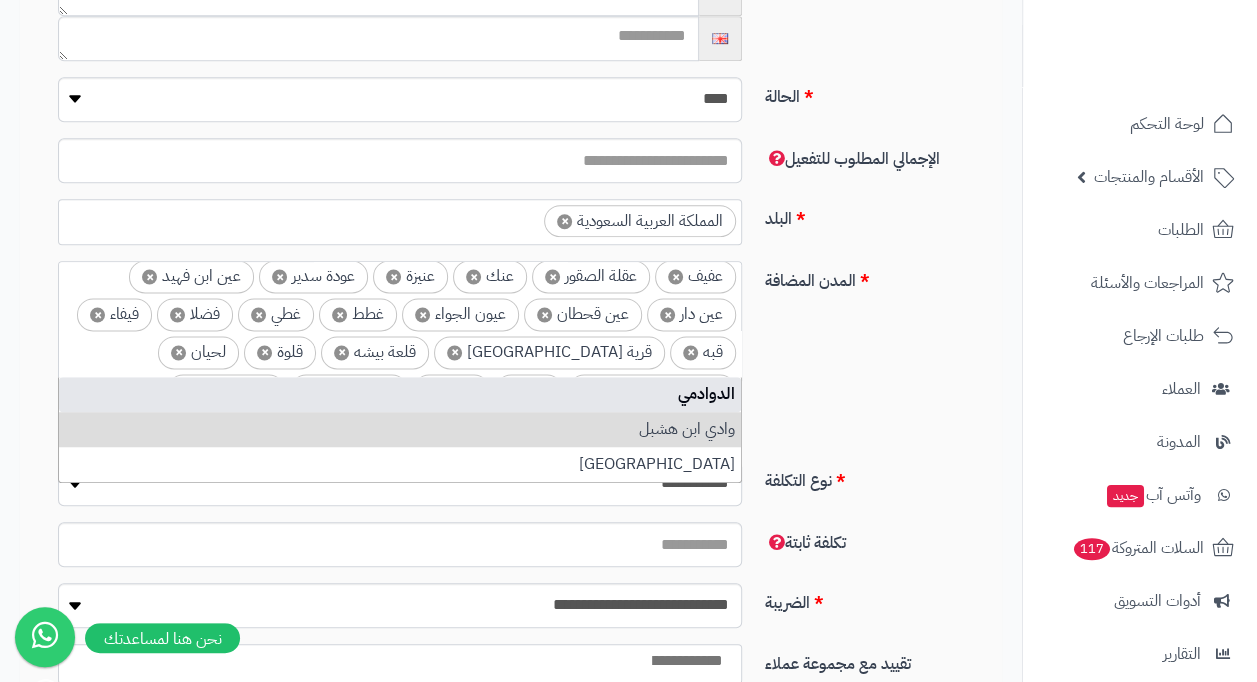 scroll, scrollTop: 0, scrollLeft: -6, axis: horizontal 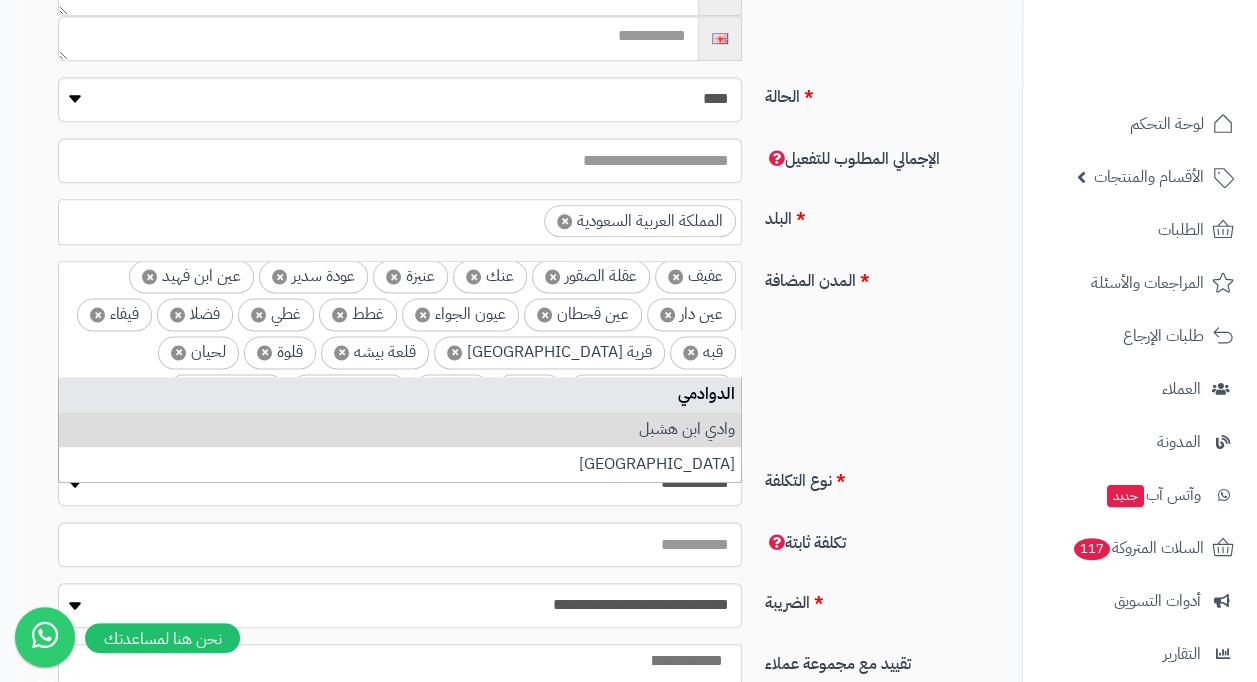 type on "**********" 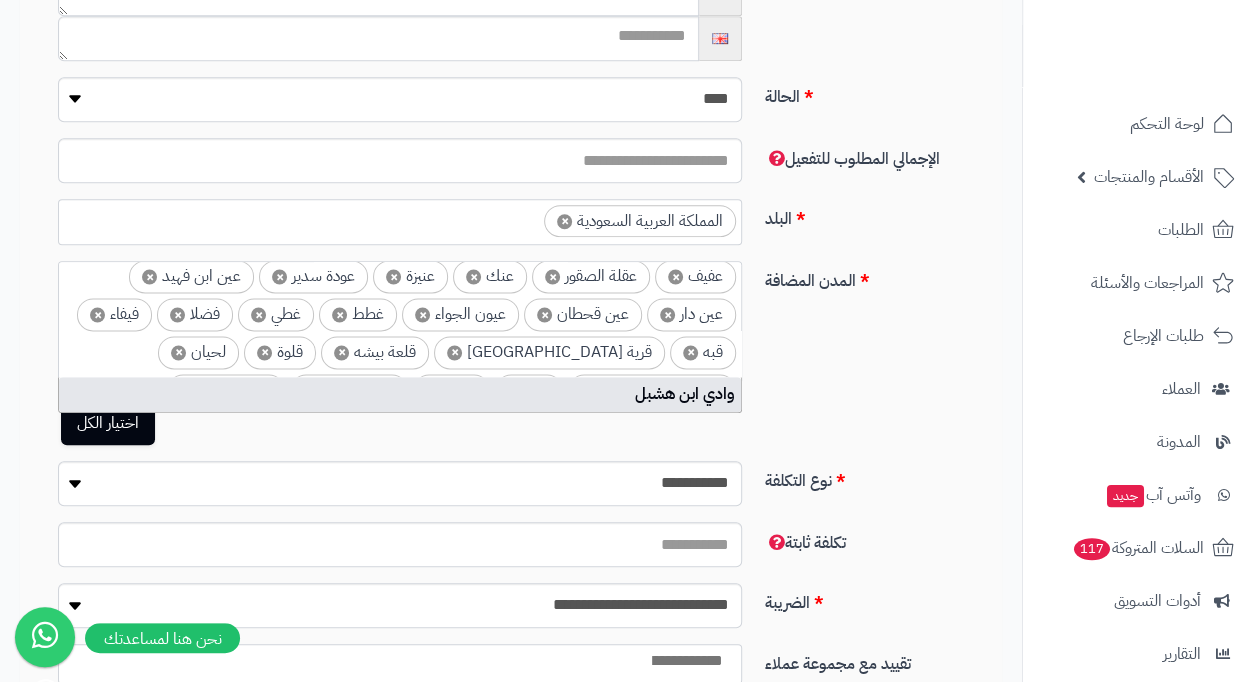 scroll, scrollTop: 1672, scrollLeft: 0, axis: vertical 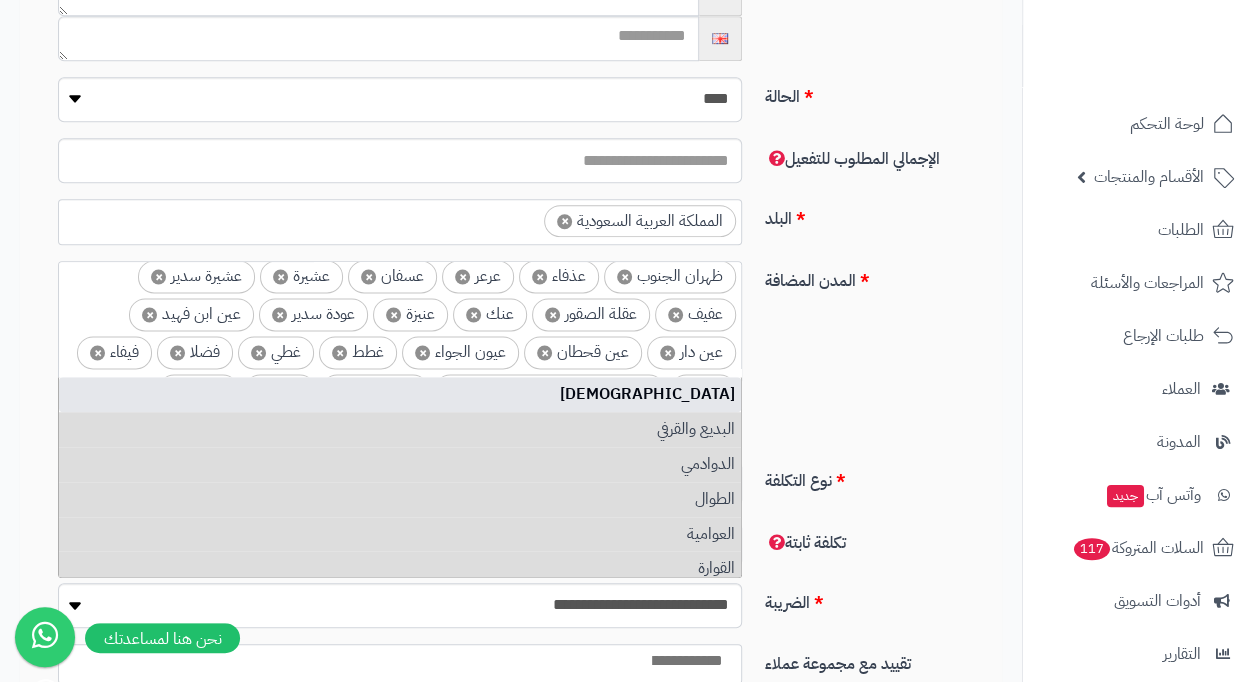 type on "*" 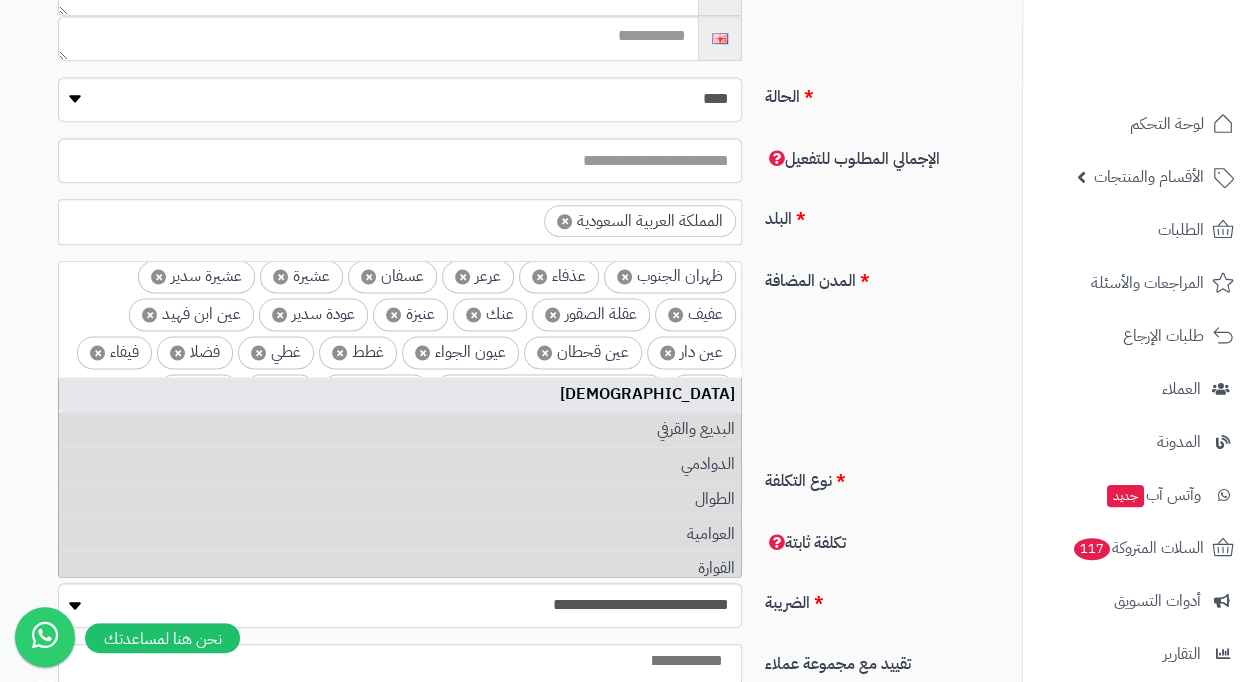 scroll, scrollTop: 0, scrollLeft: -6, axis: horizontal 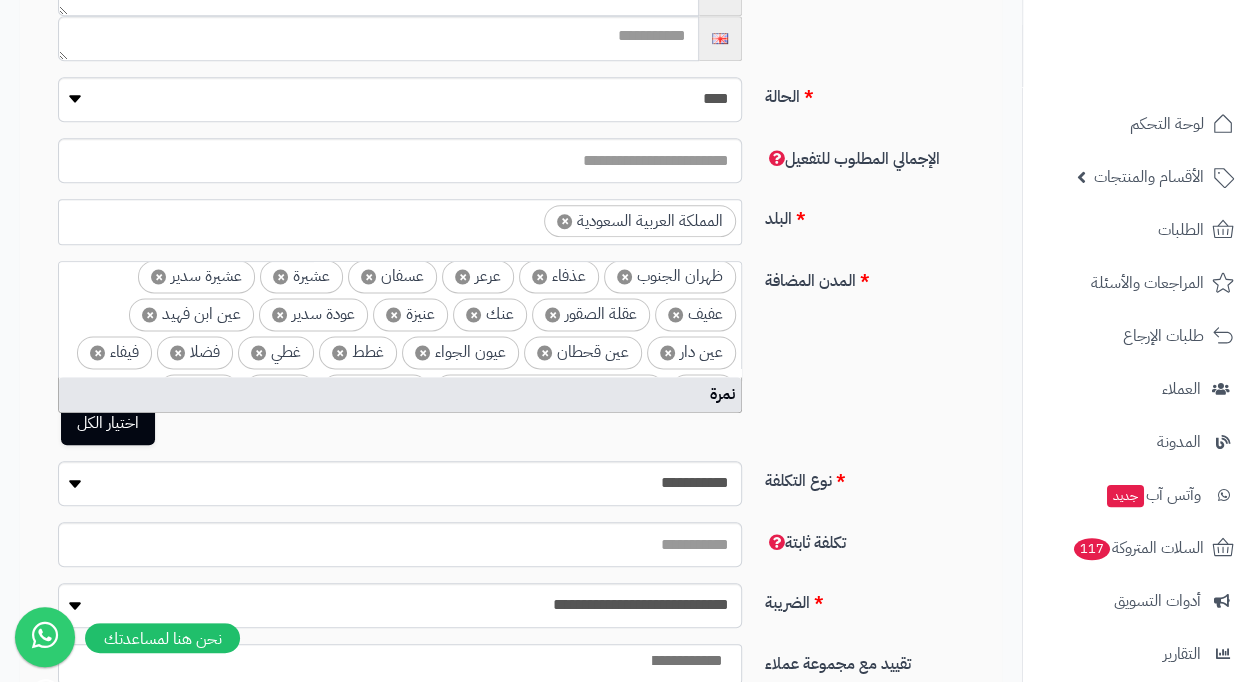 type on "*" 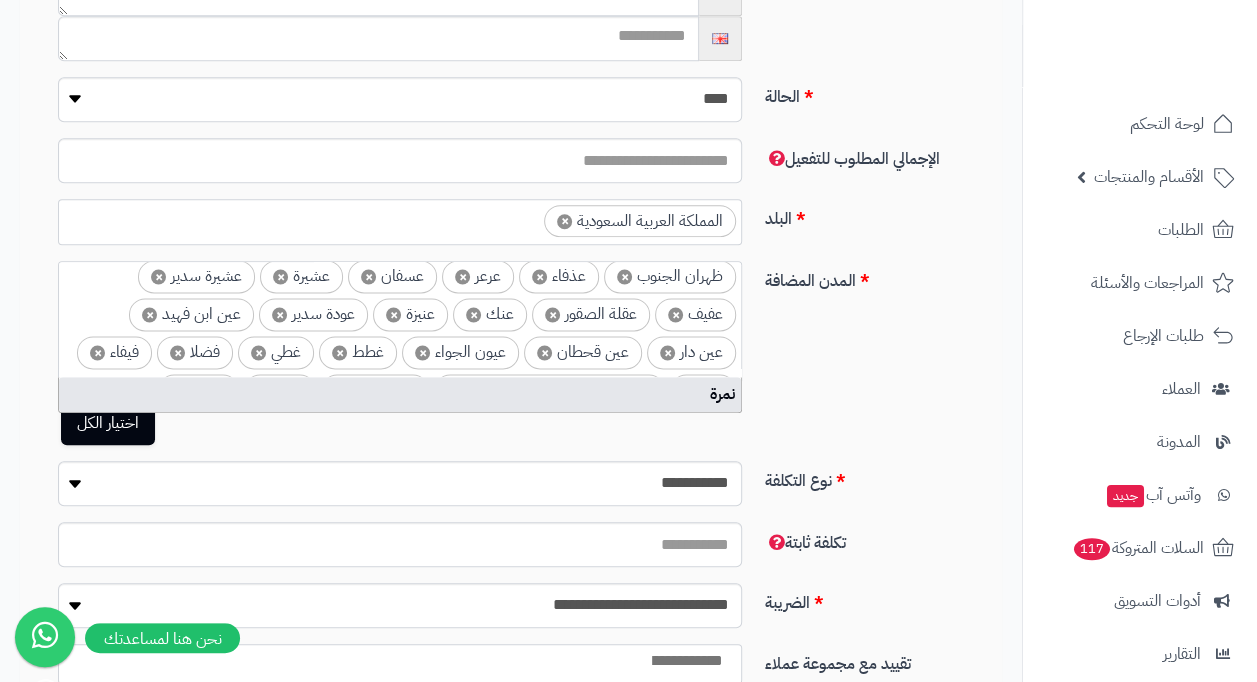scroll, scrollTop: 0, scrollLeft: 0, axis: both 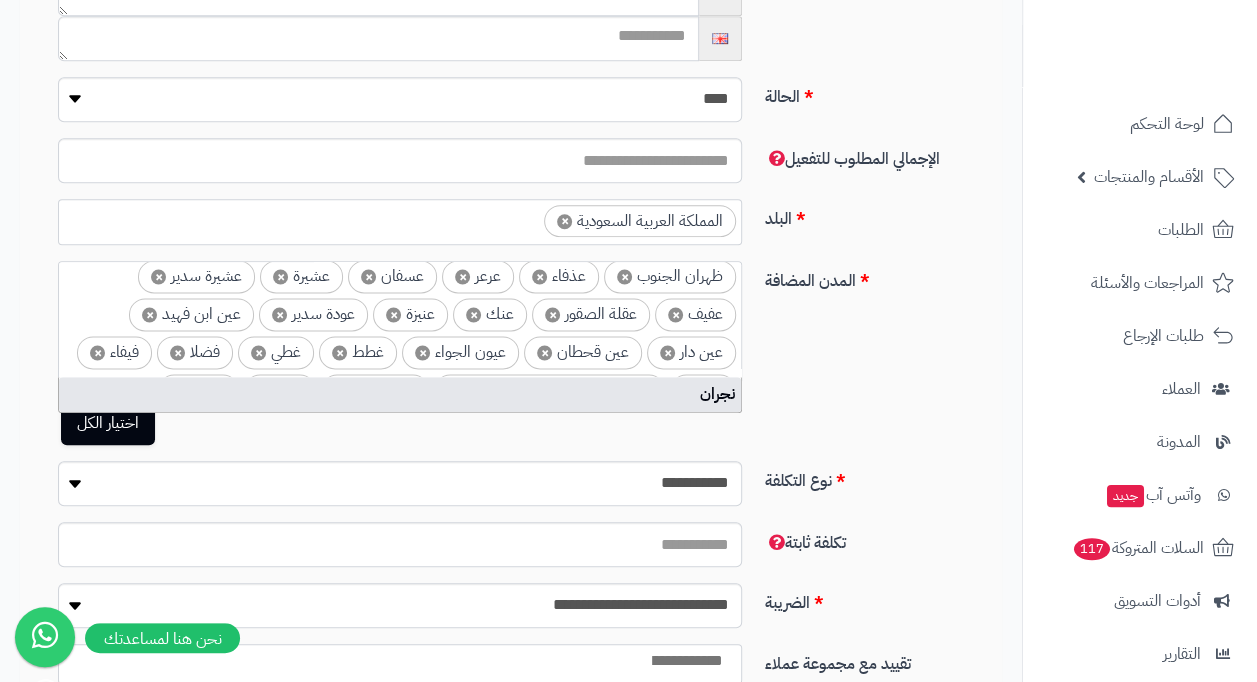 type on "*" 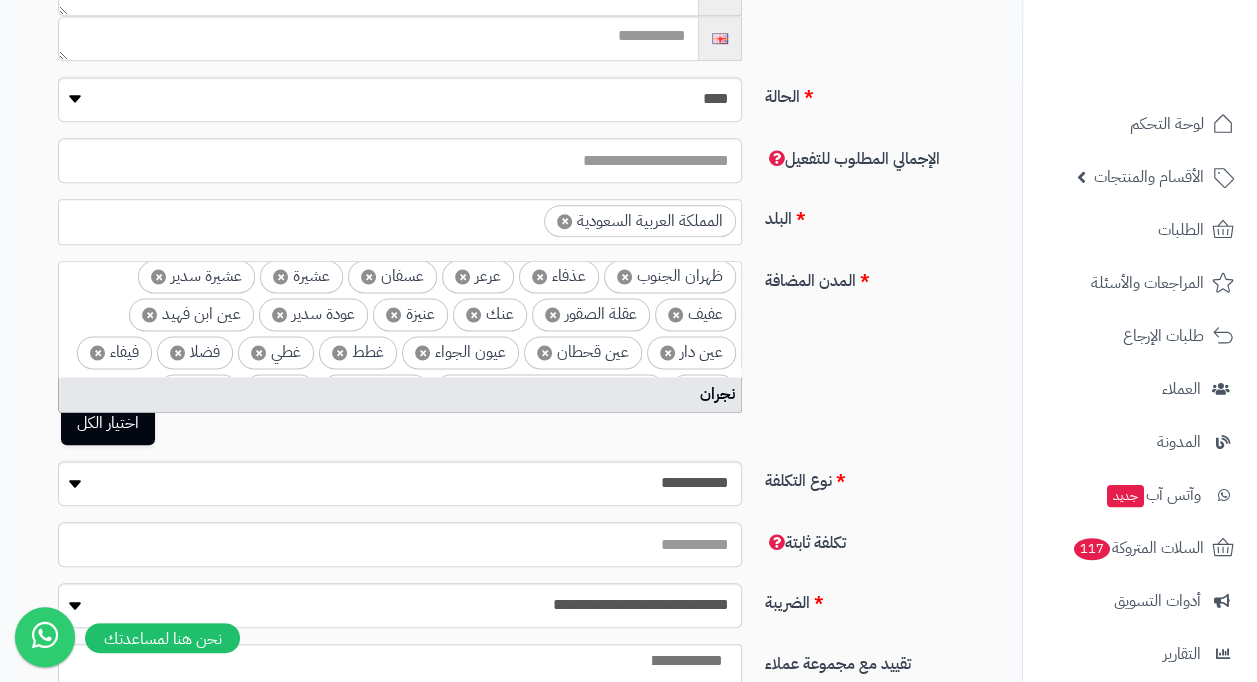 scroll, scrollTop: 0, scrollLeft: 0, axis: both 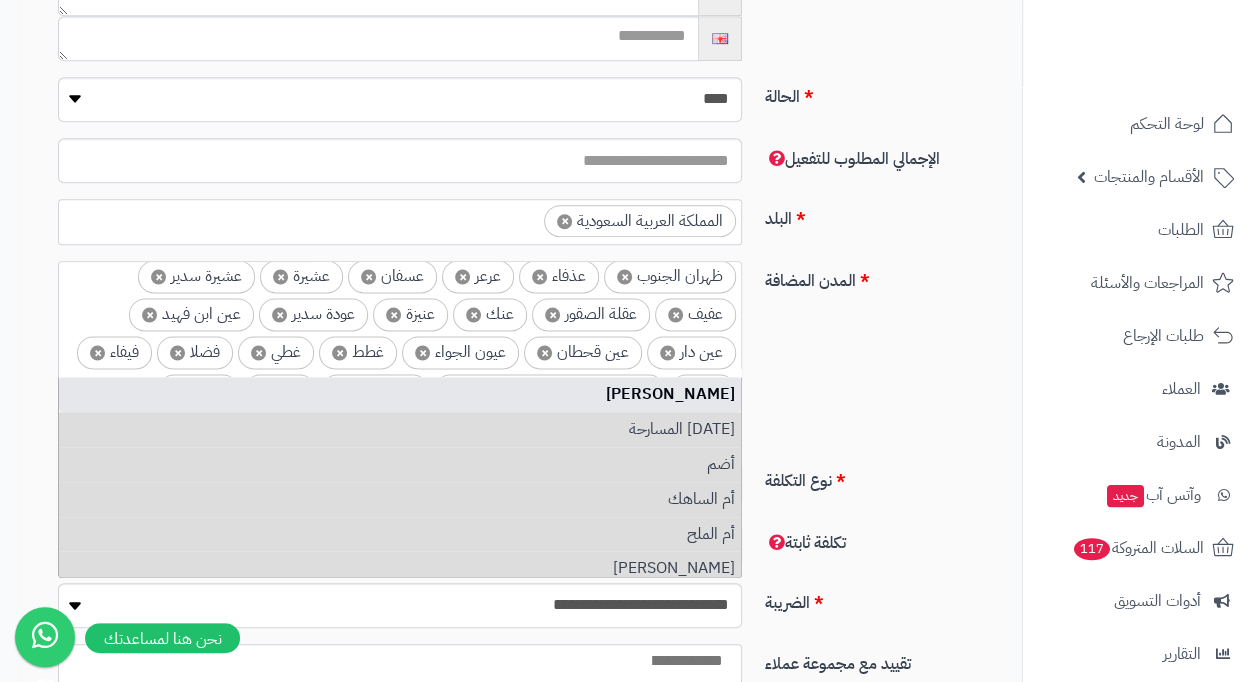 type on "*" 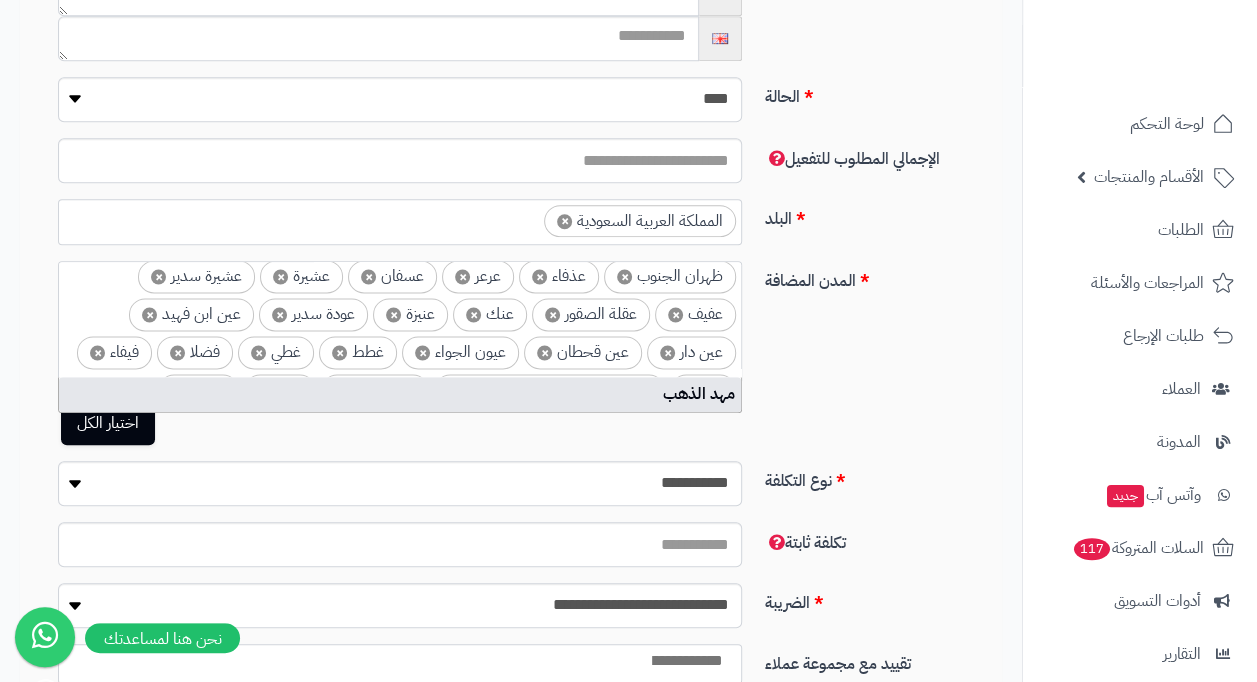scroll, scrollTop: 1663, scrollLeft: 0, axis: vertical 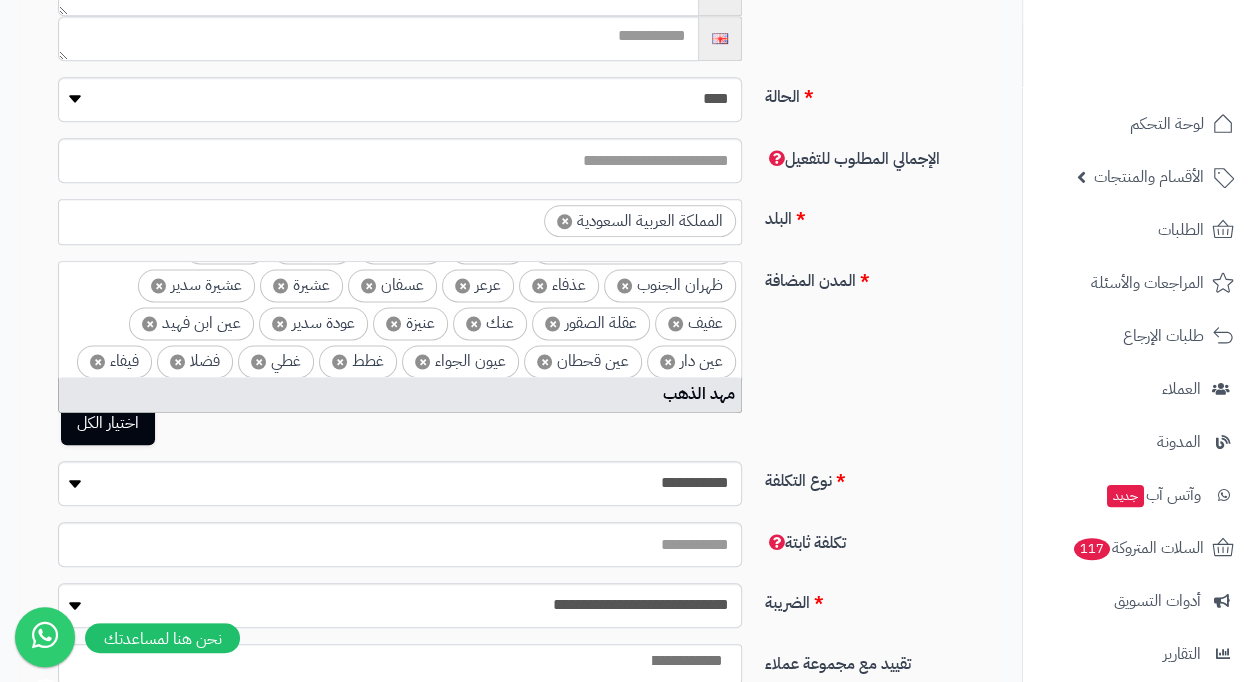 type on "*" 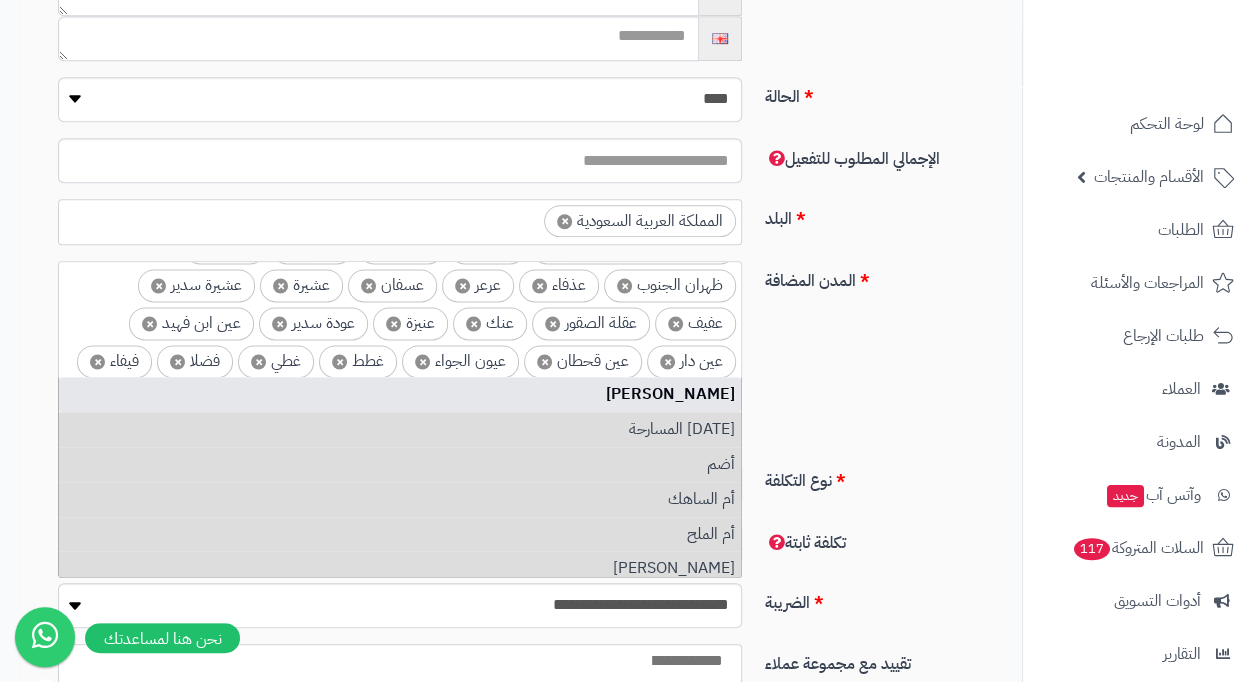 scroll, scrollTop: 0, scrollLeft: -8, axis: horizontal 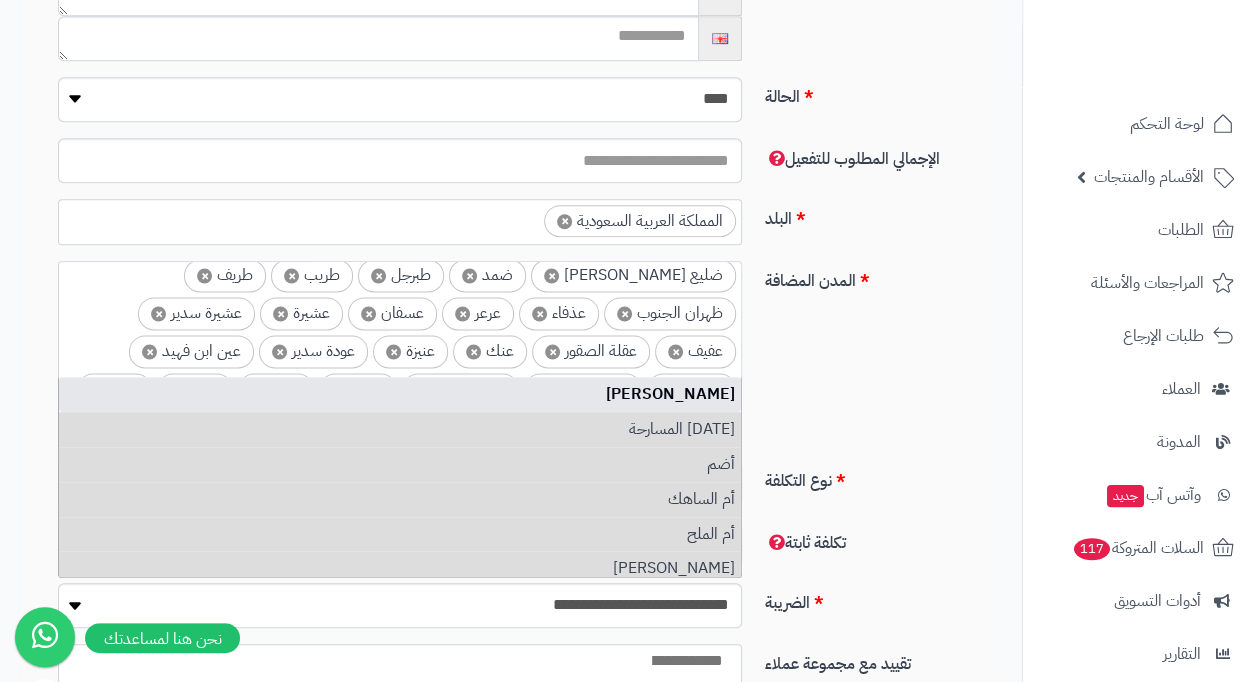 type on "******" 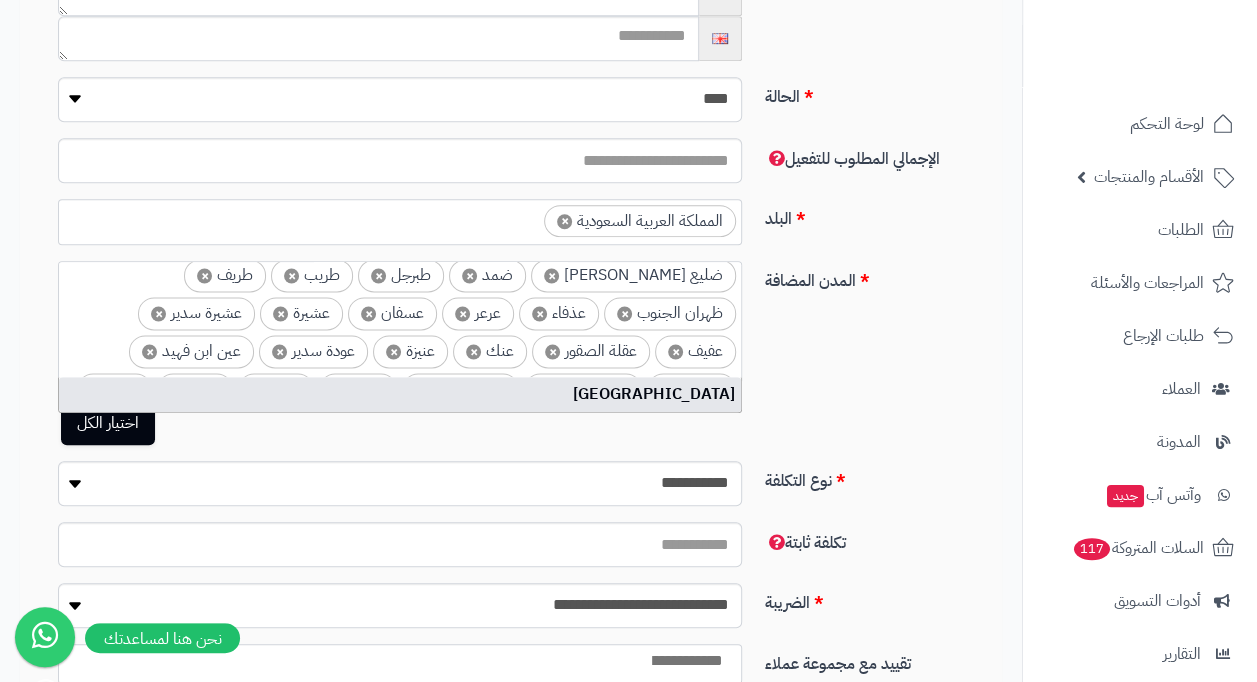 type on "*" 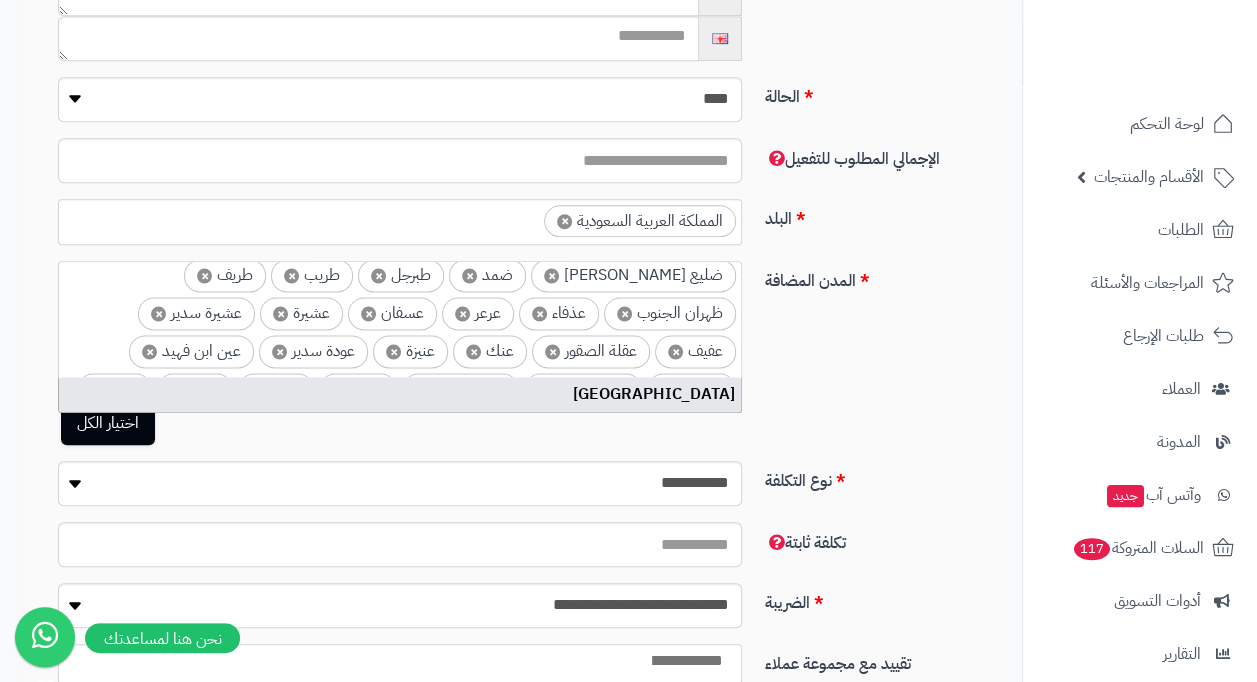 scroll, scrollTop: 0, scrollLeft: -8, axis: horizontal 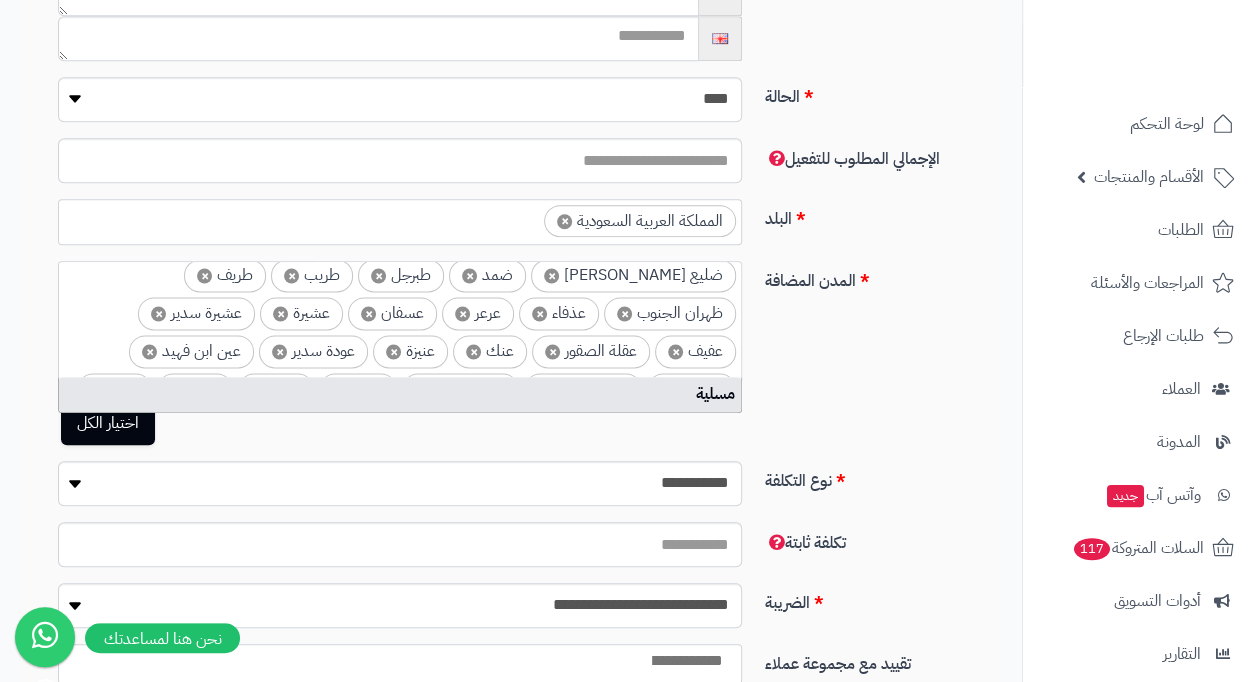 type on "*" 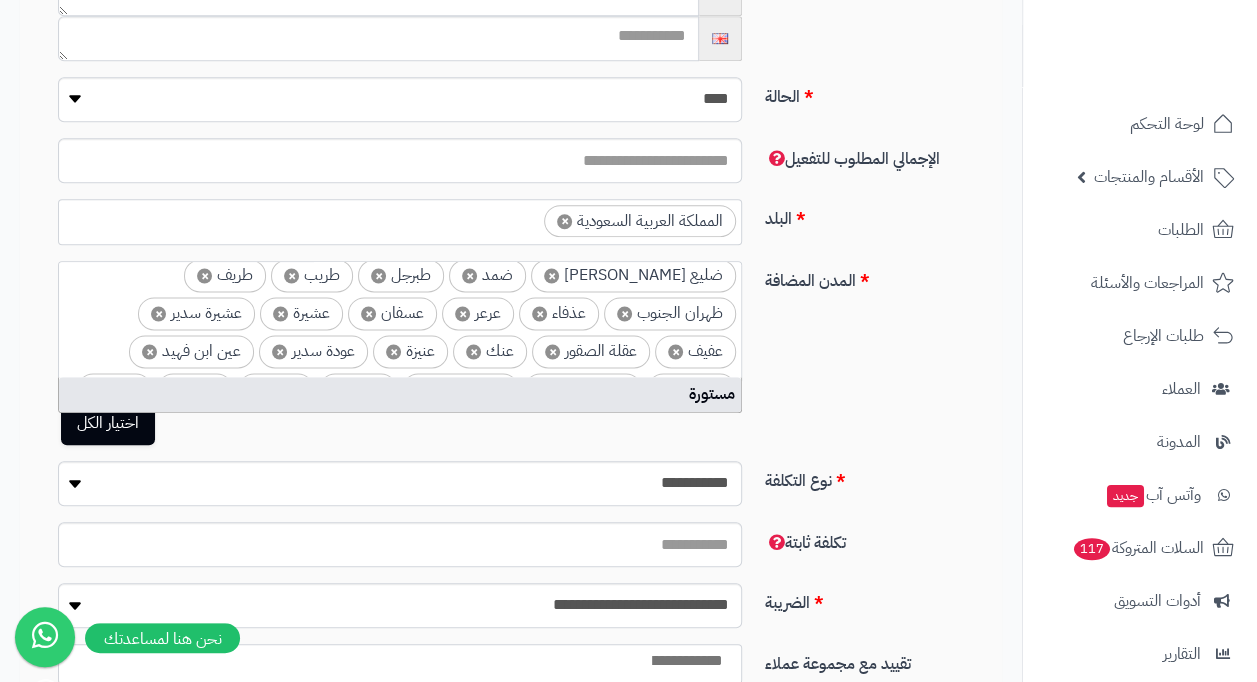 type on "*" 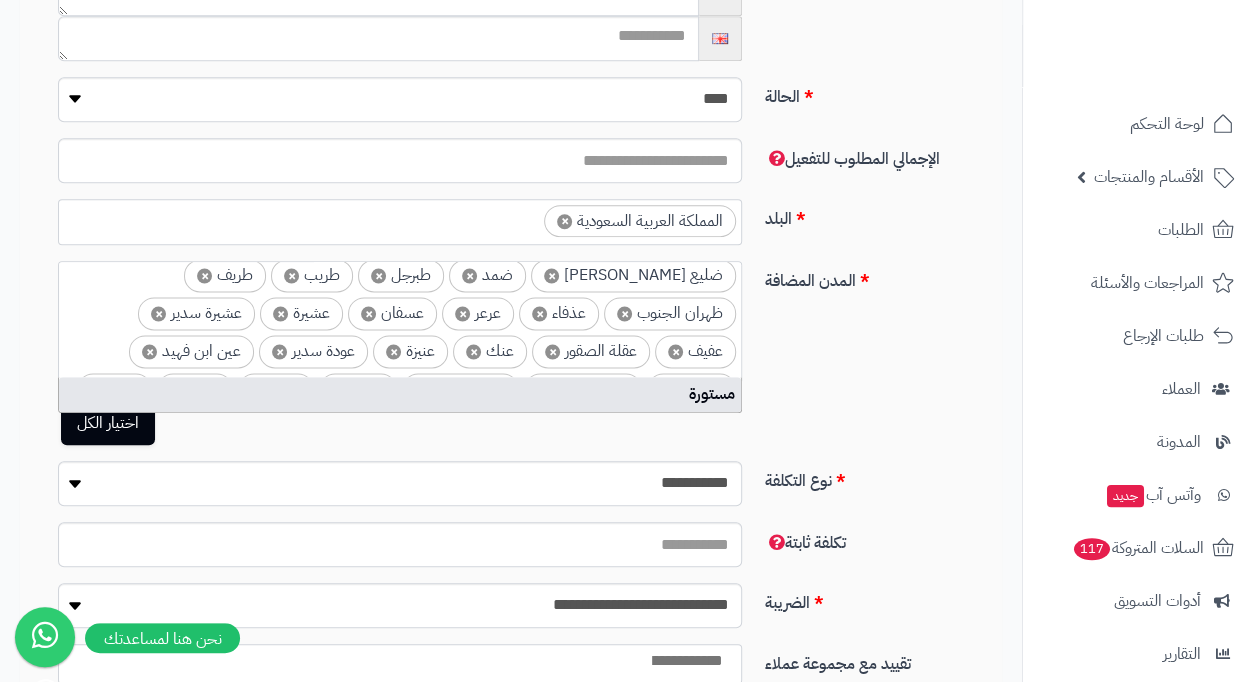 scroll, scrollTop: 0, scrollLeft: -8, axis: horizontal 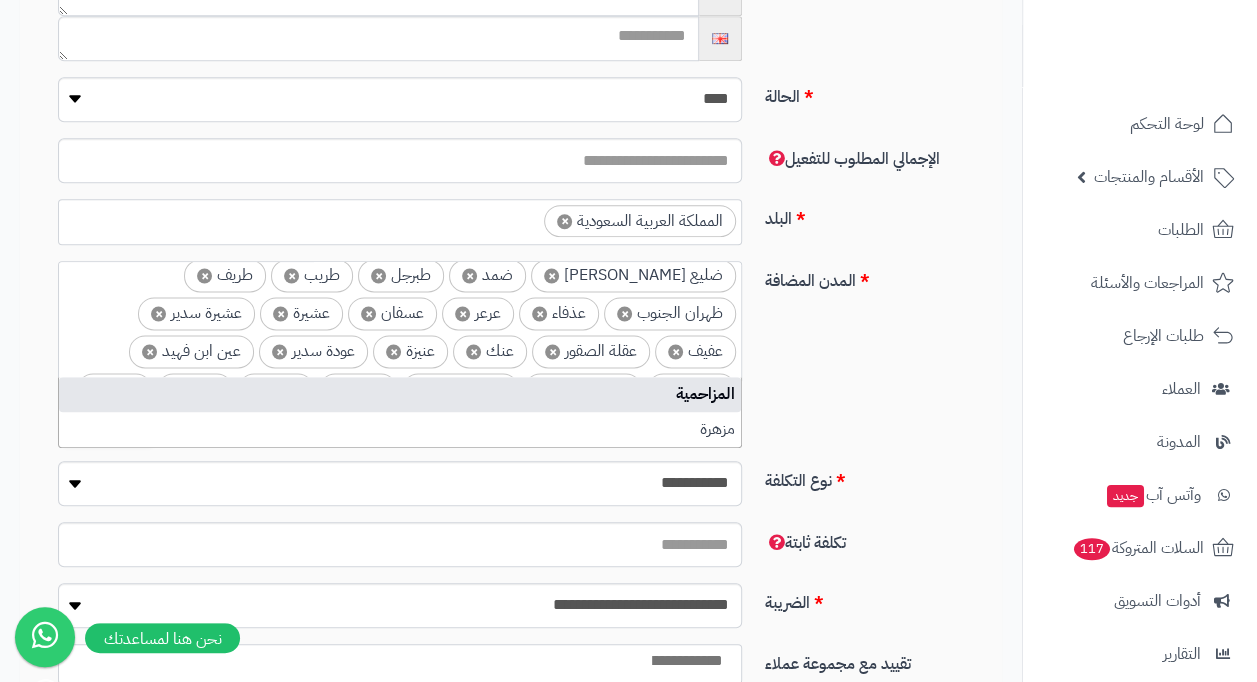 type on "*" 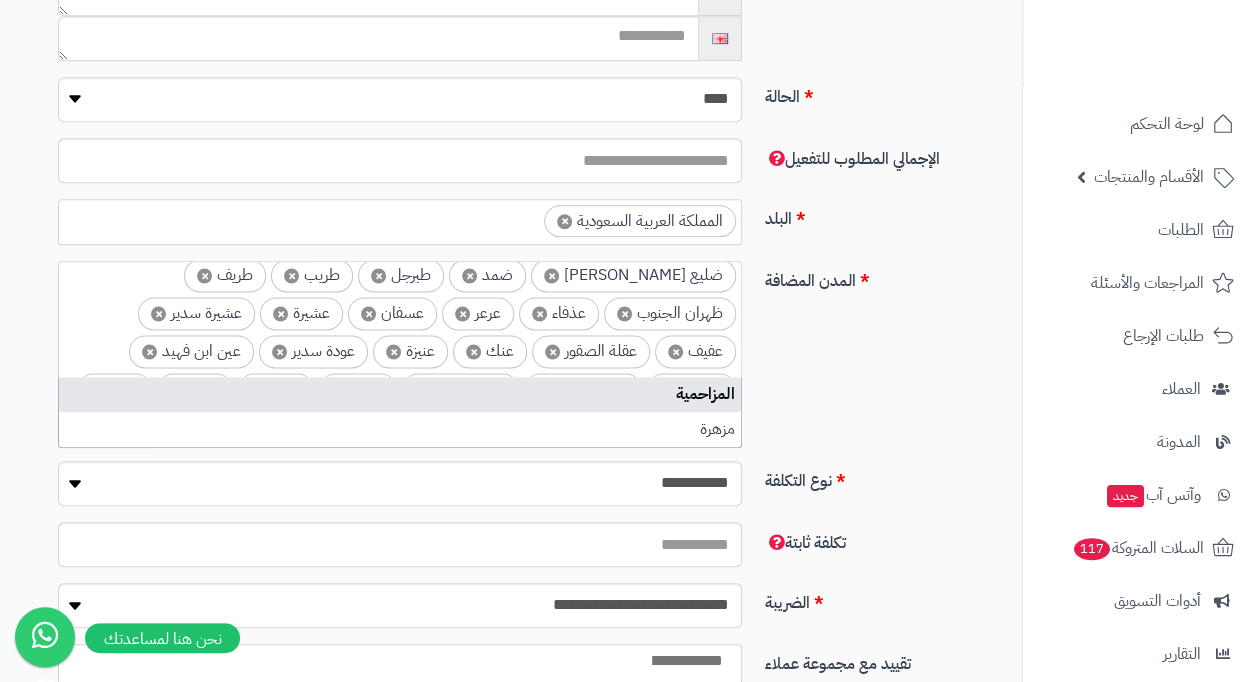 scroll, scrollTop: 0, scrollLeft: 0, axis: both 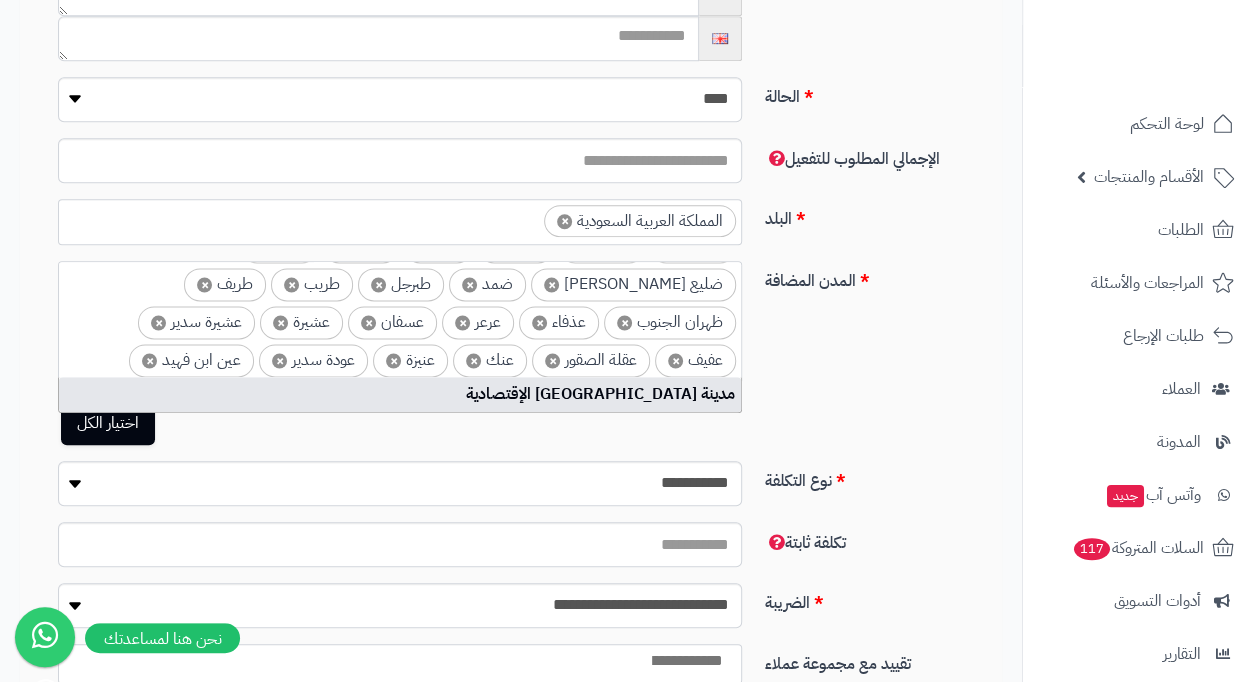 type on "*" 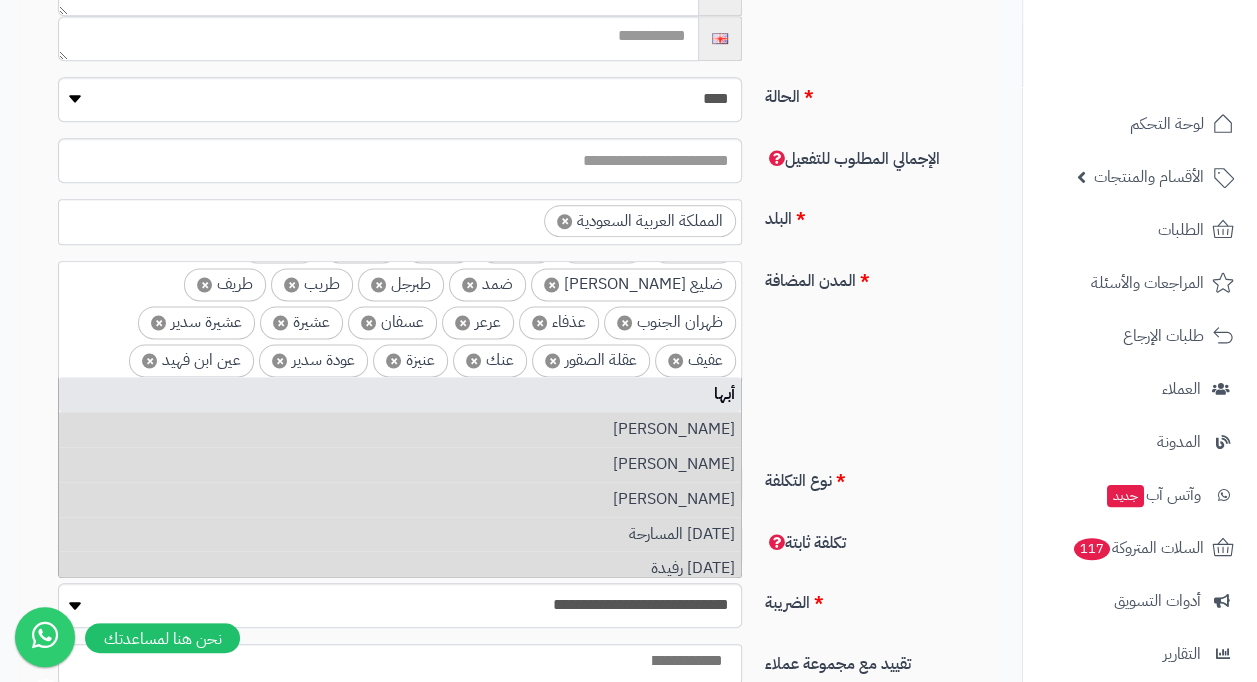 scroll, scrollTop: 0, scrollLeft: 0, axis: both 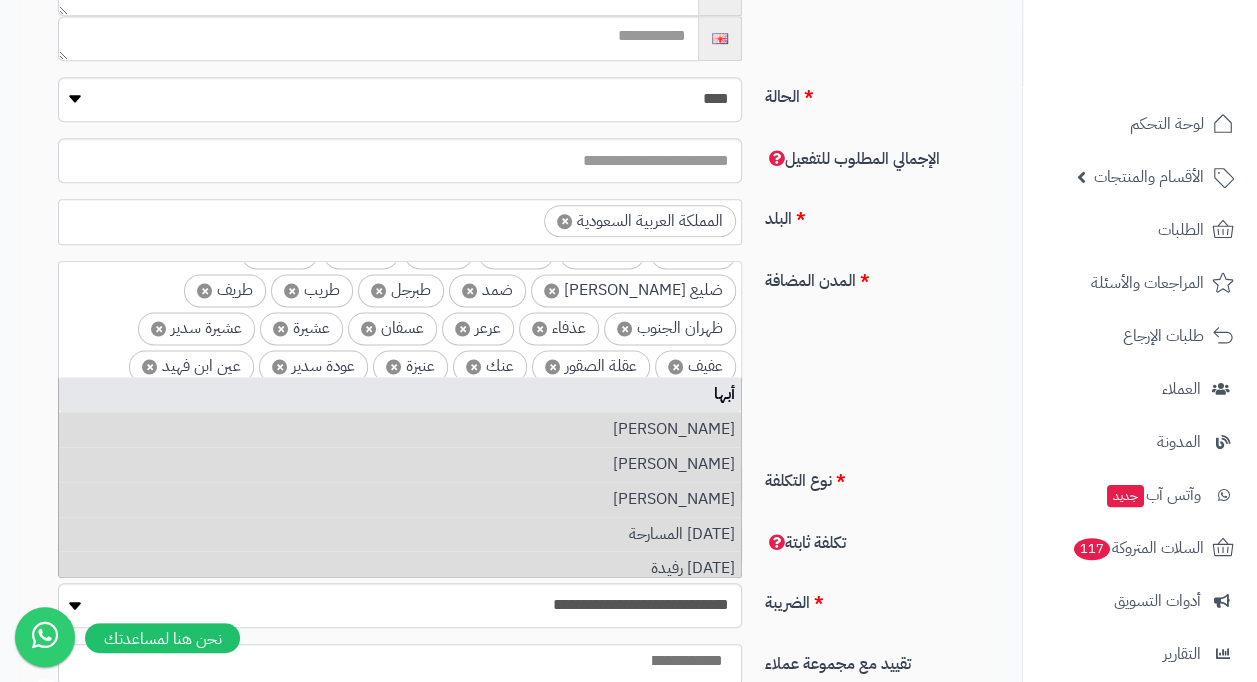 type on "**********" 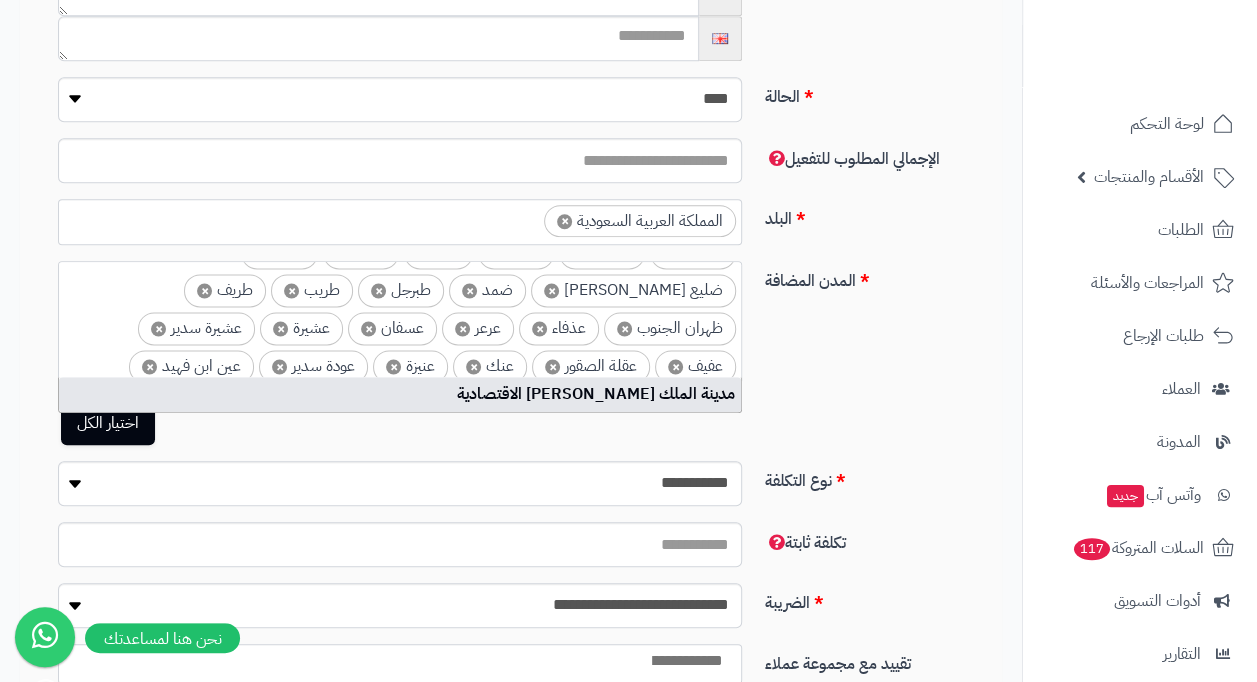 scroll, scrollTop: 1598, scrollLeft: 0, axis: vertical 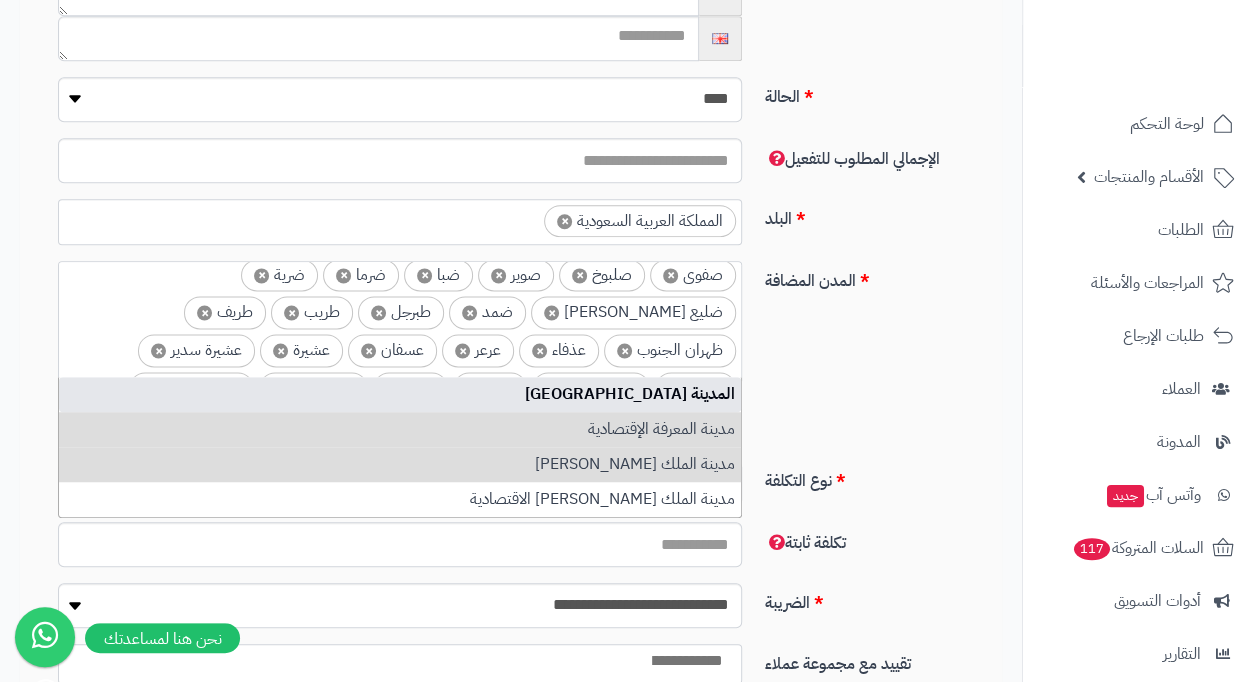 type on "*" 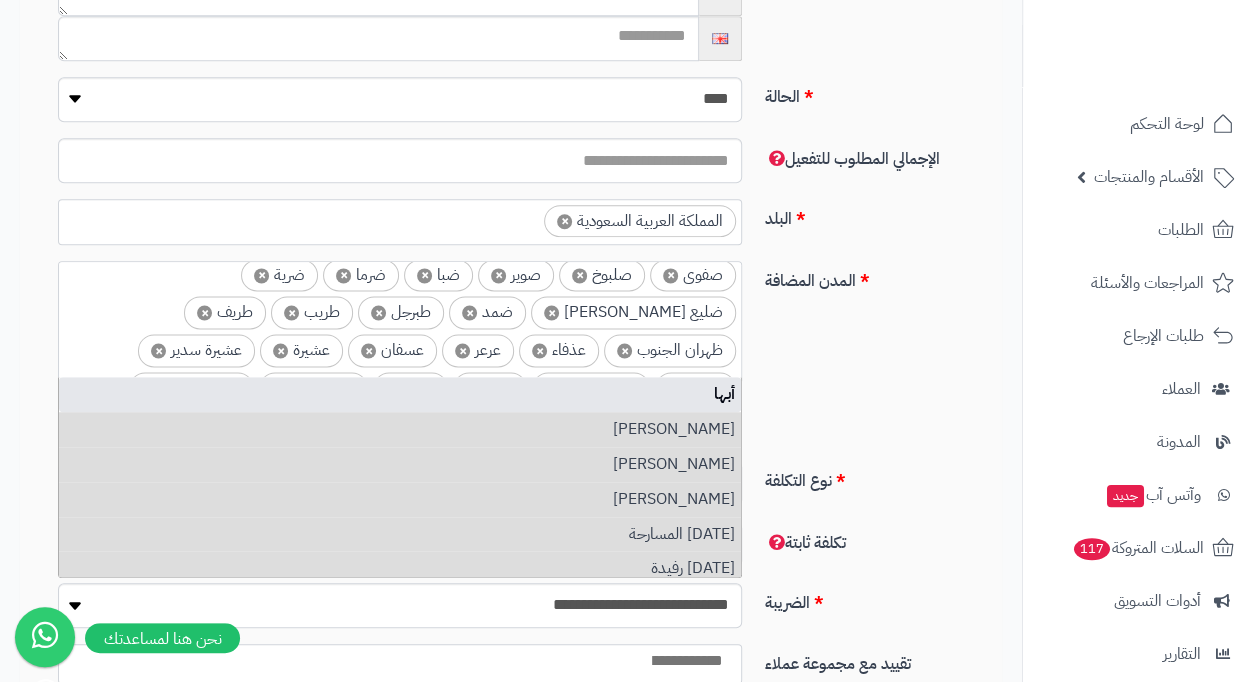 scroll, scrollTop: 0, scrollLeft: 0, axis: both 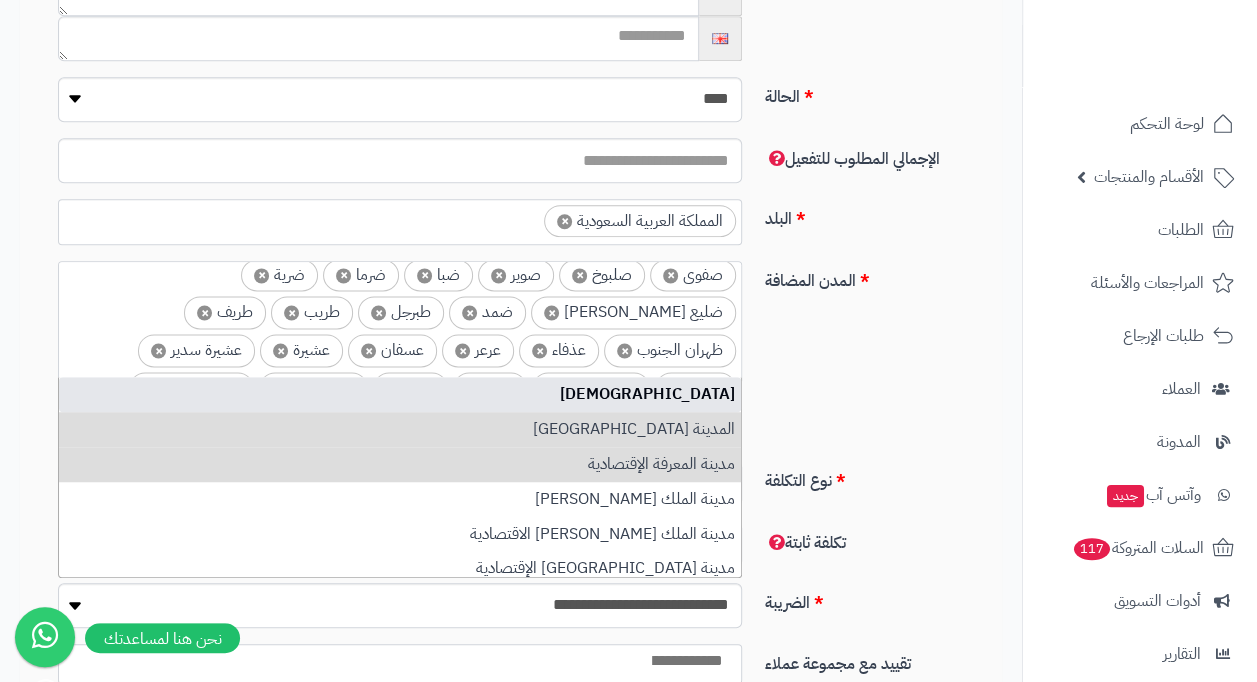 type on "*" 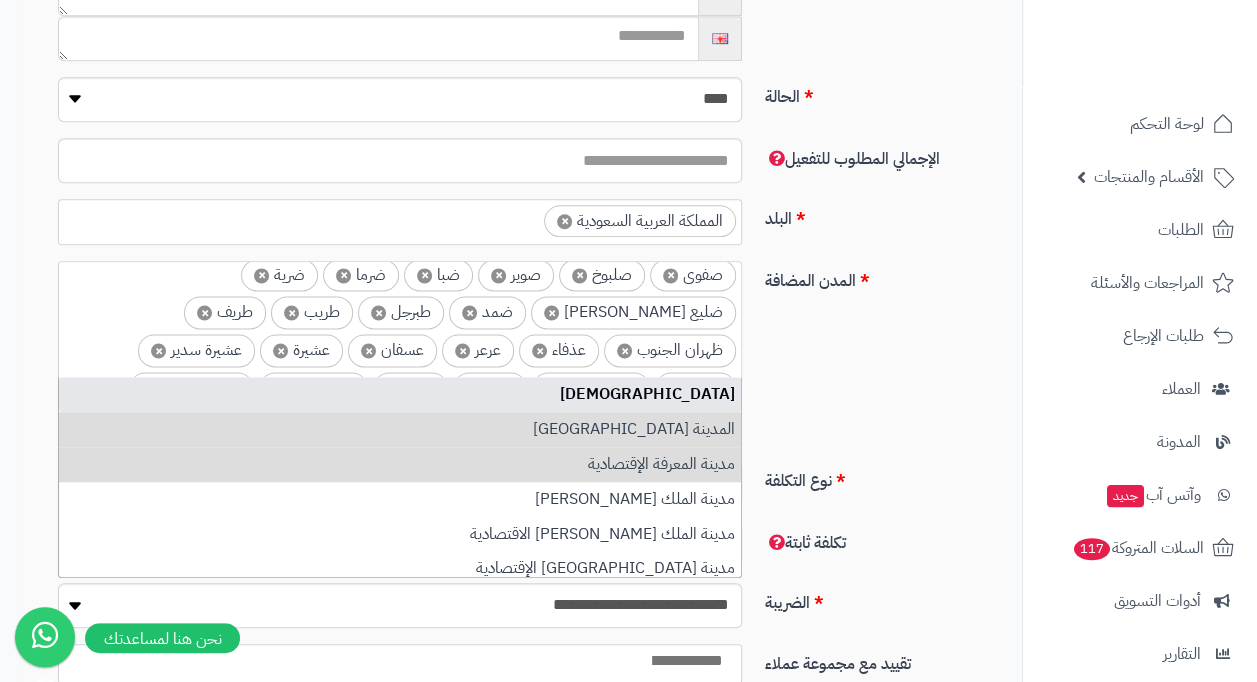 scroll, scrollTop: 0, scrollLeft: 0, axis: both 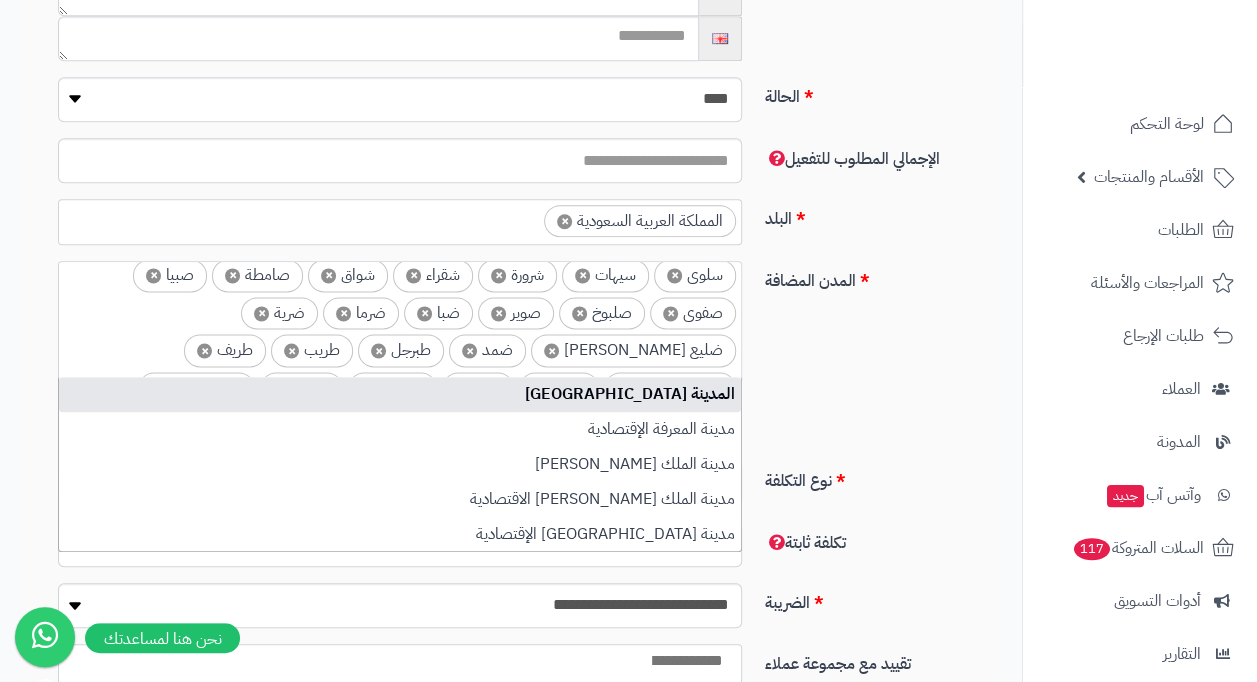 type on "*" 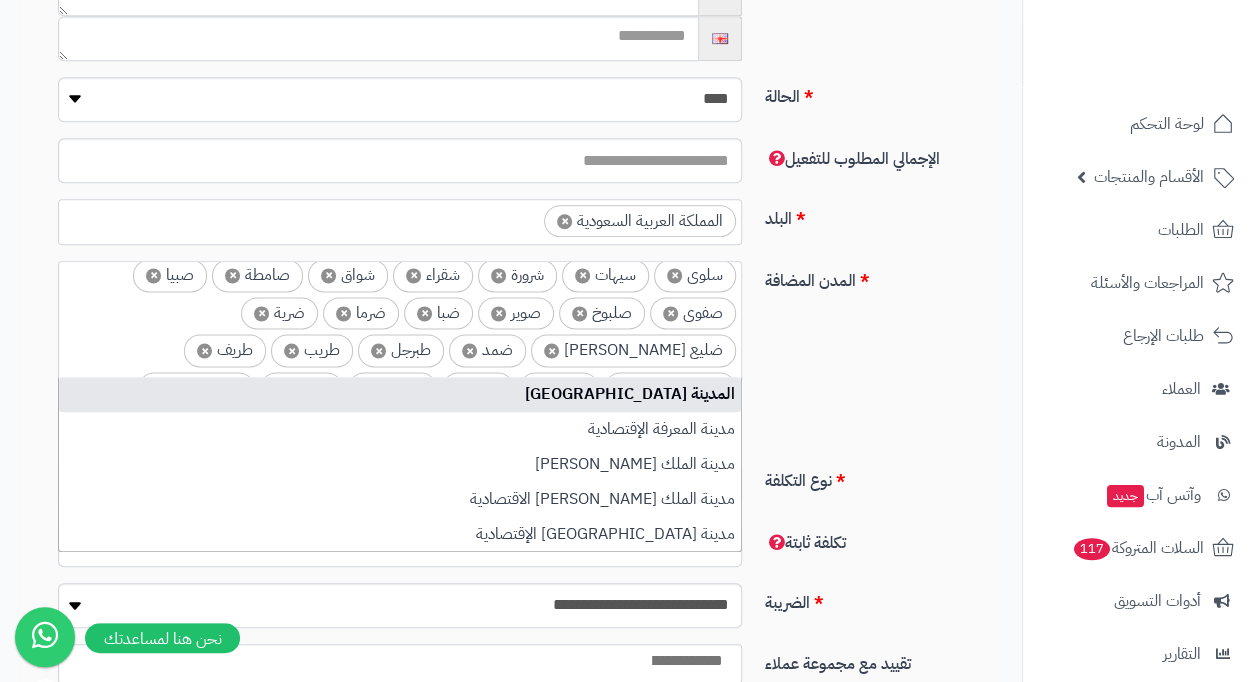 type on "*********" 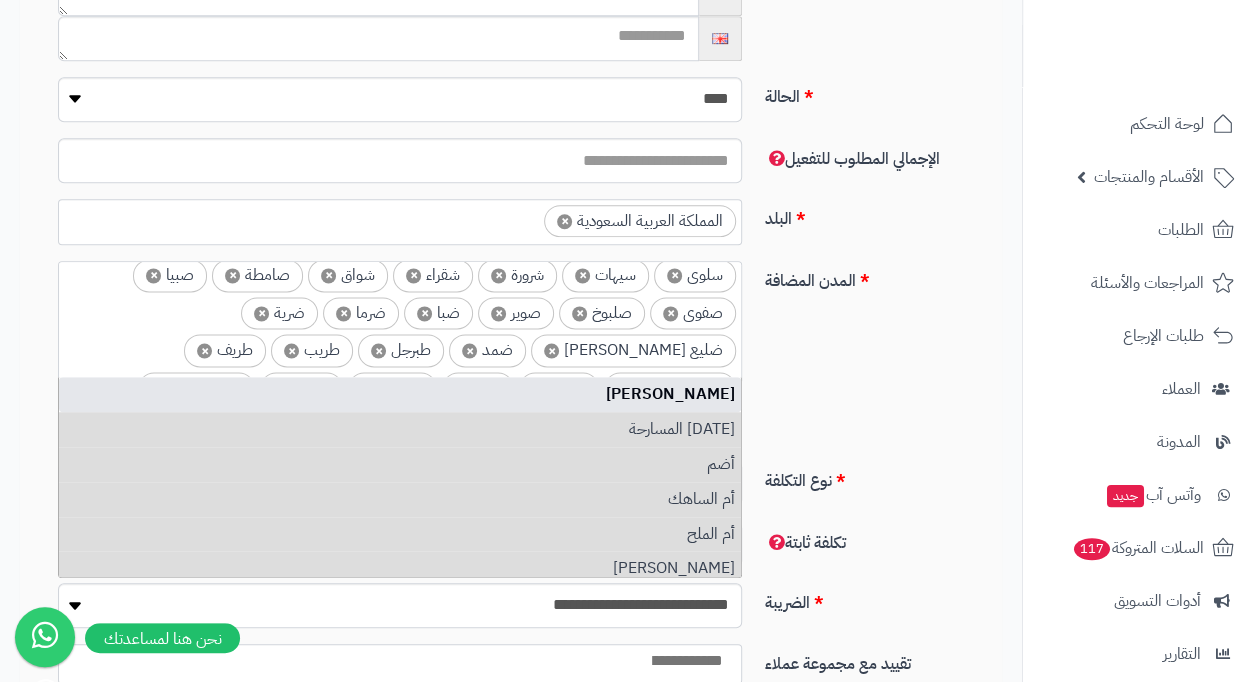 type on "*" 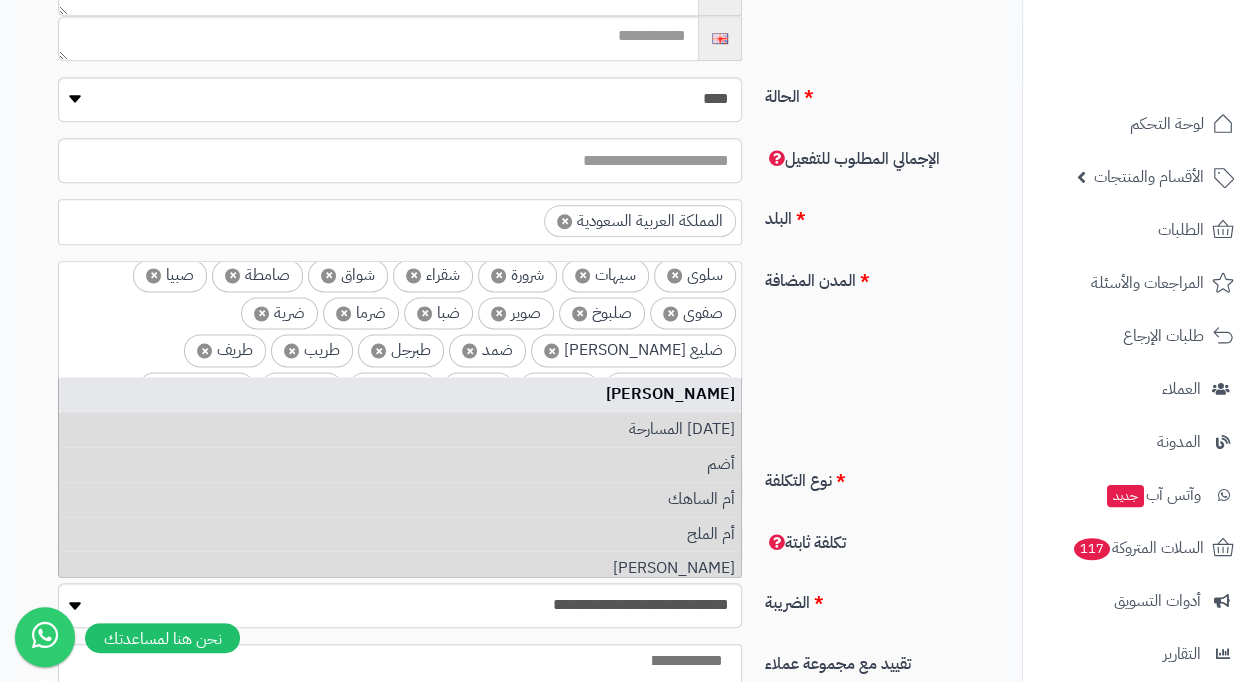 type on "*****" 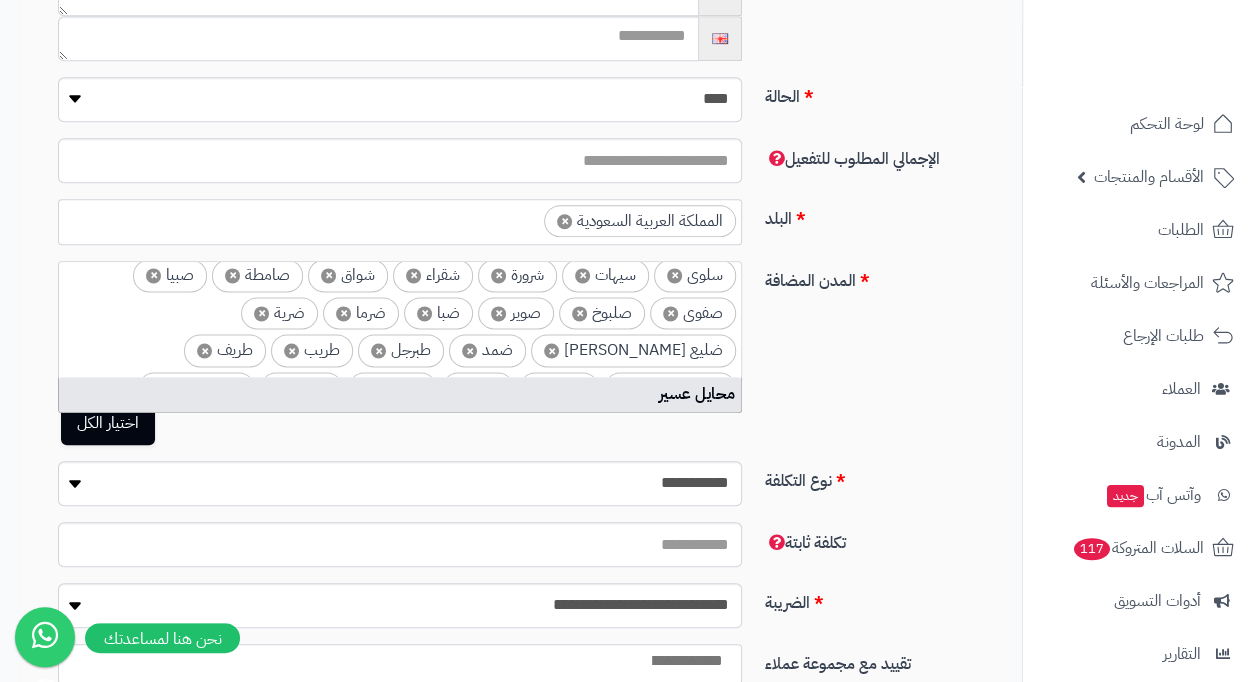 type on "*" 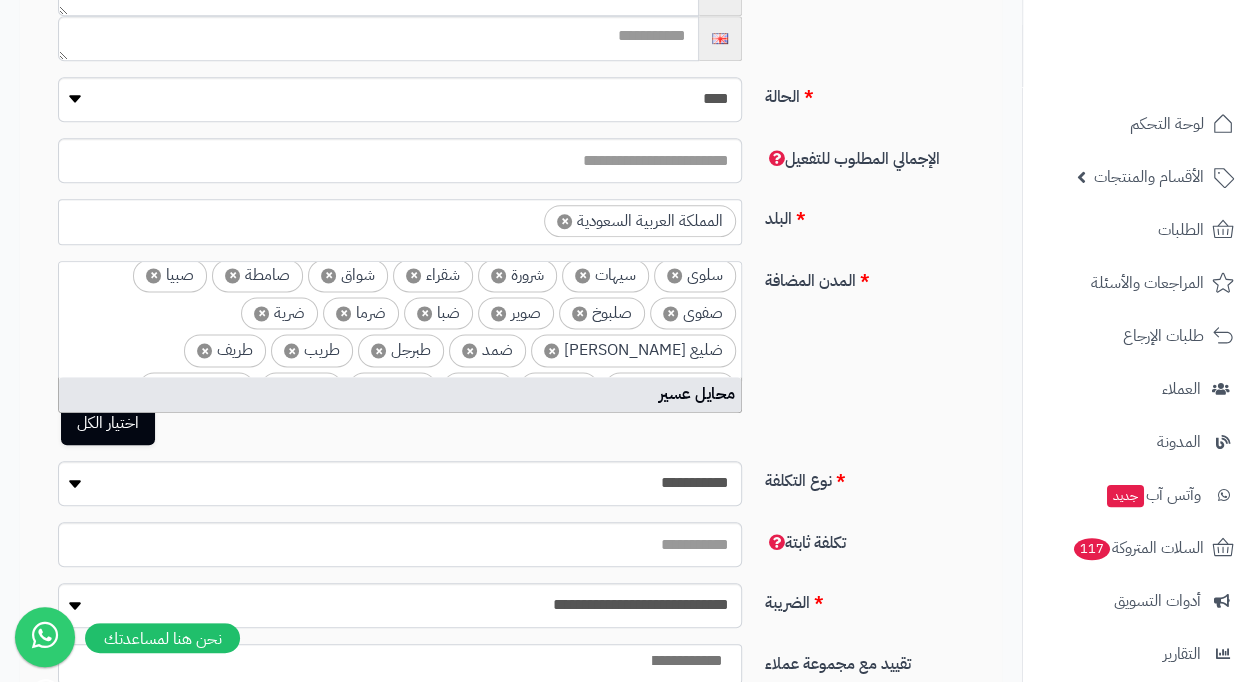type on "**" 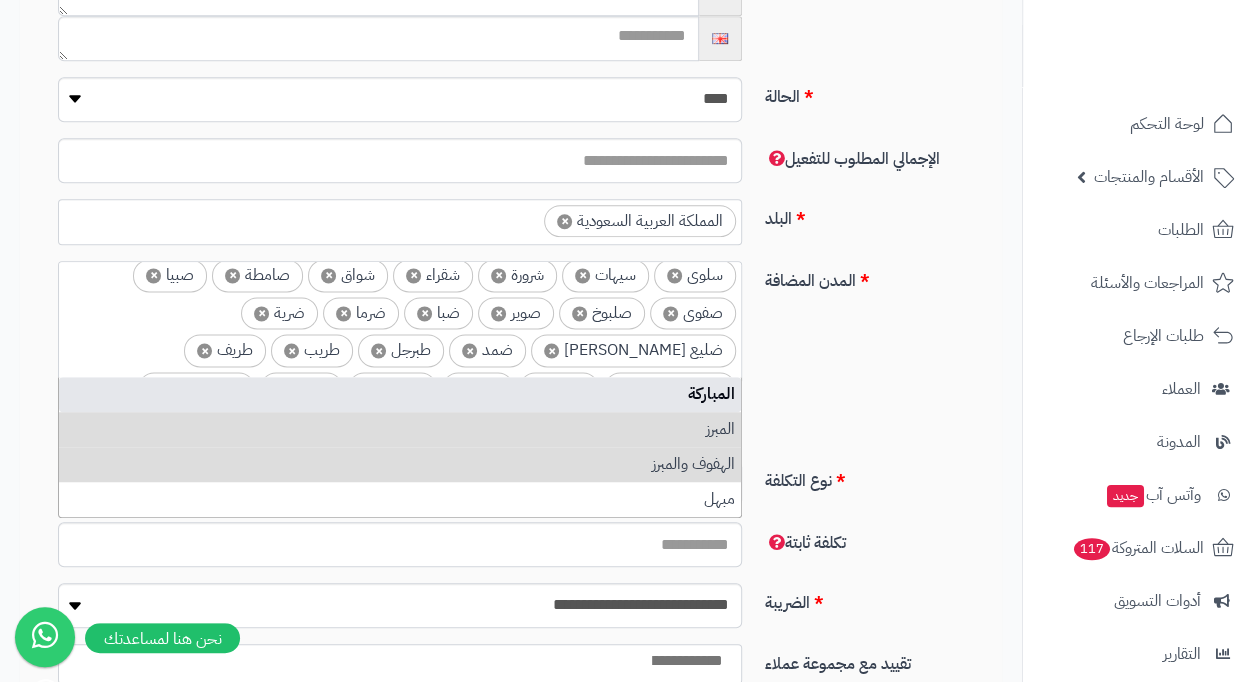 type on "*" 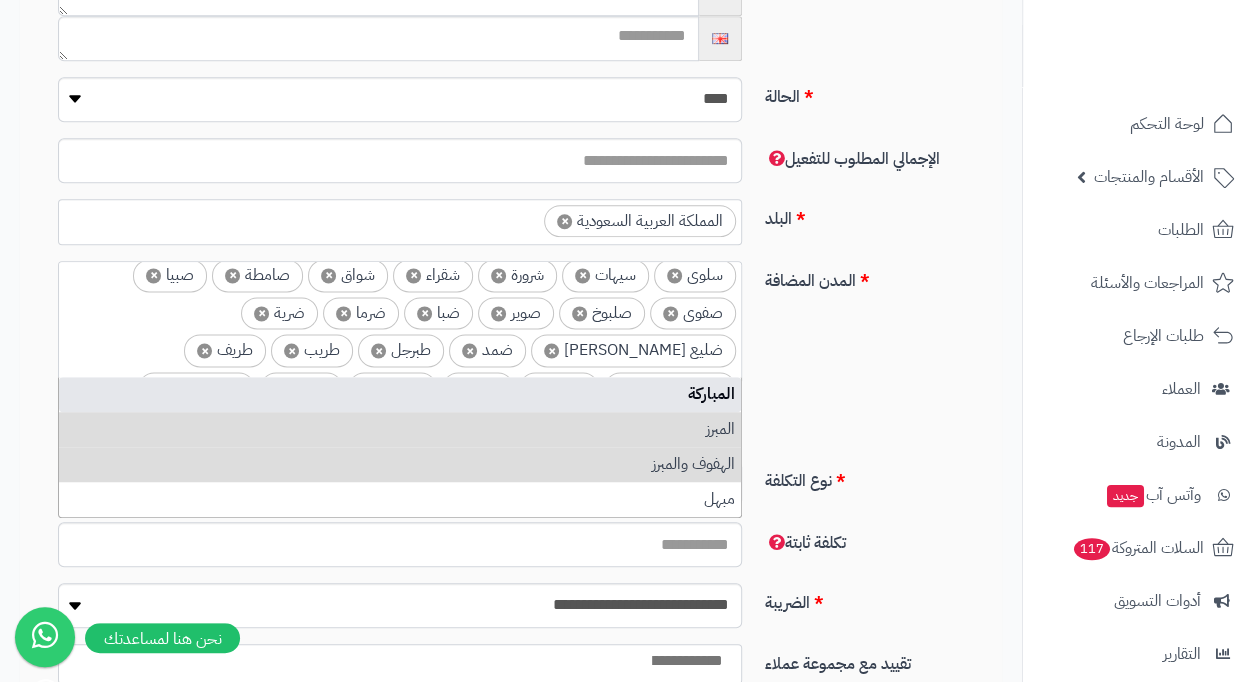 type on "*" 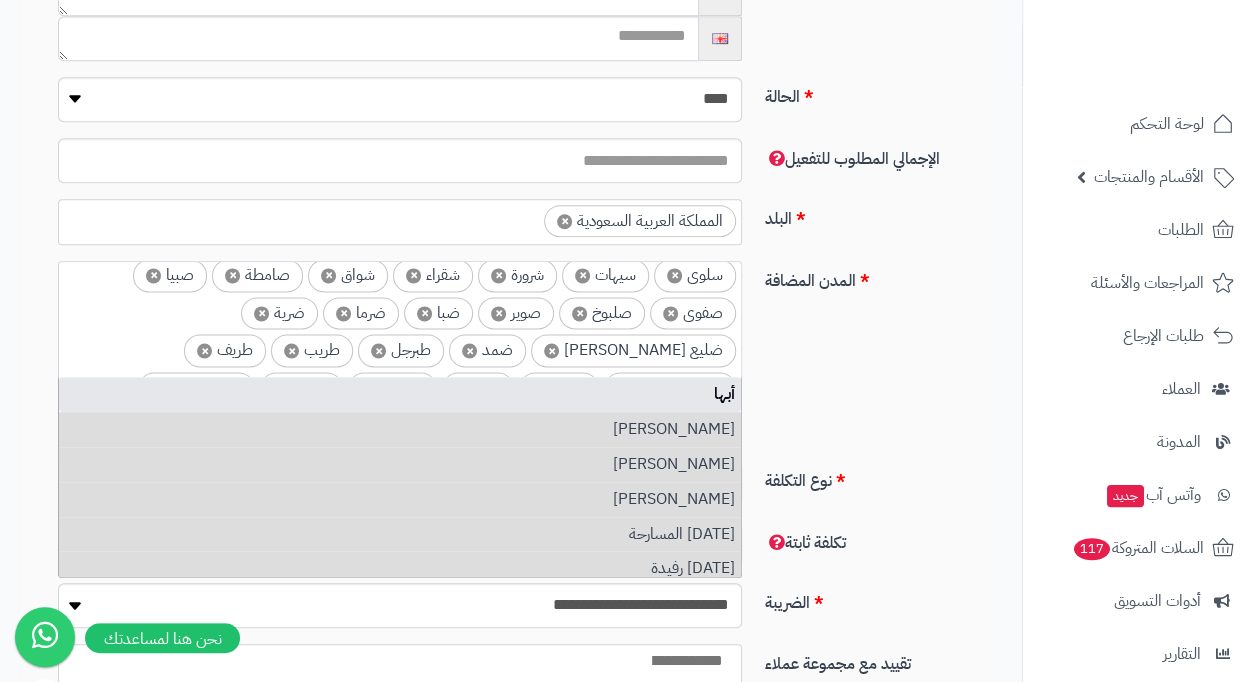 type on "*" 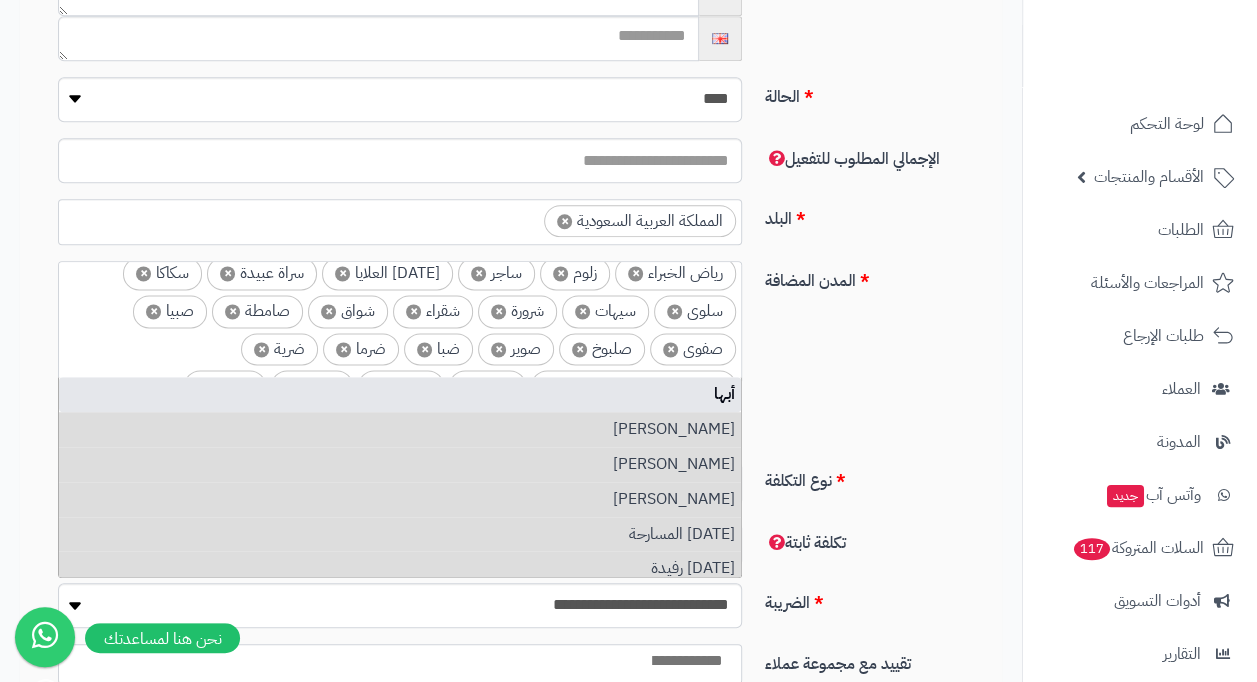 type on "*****" 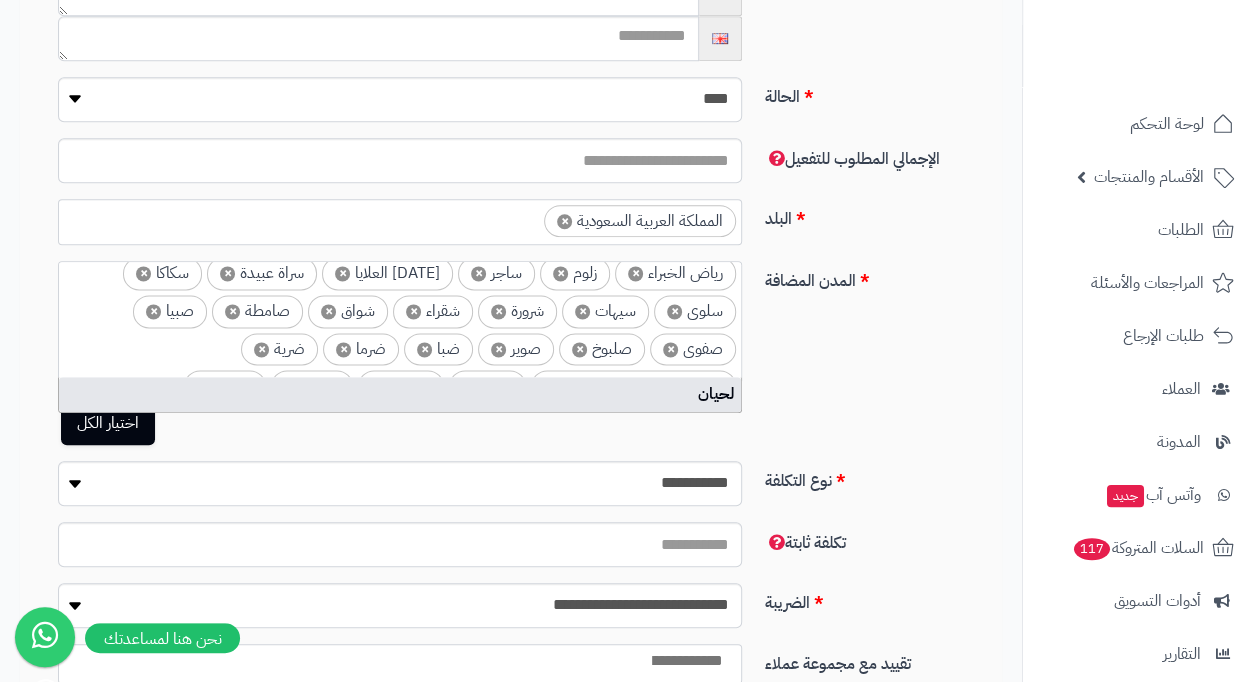 type on "*" 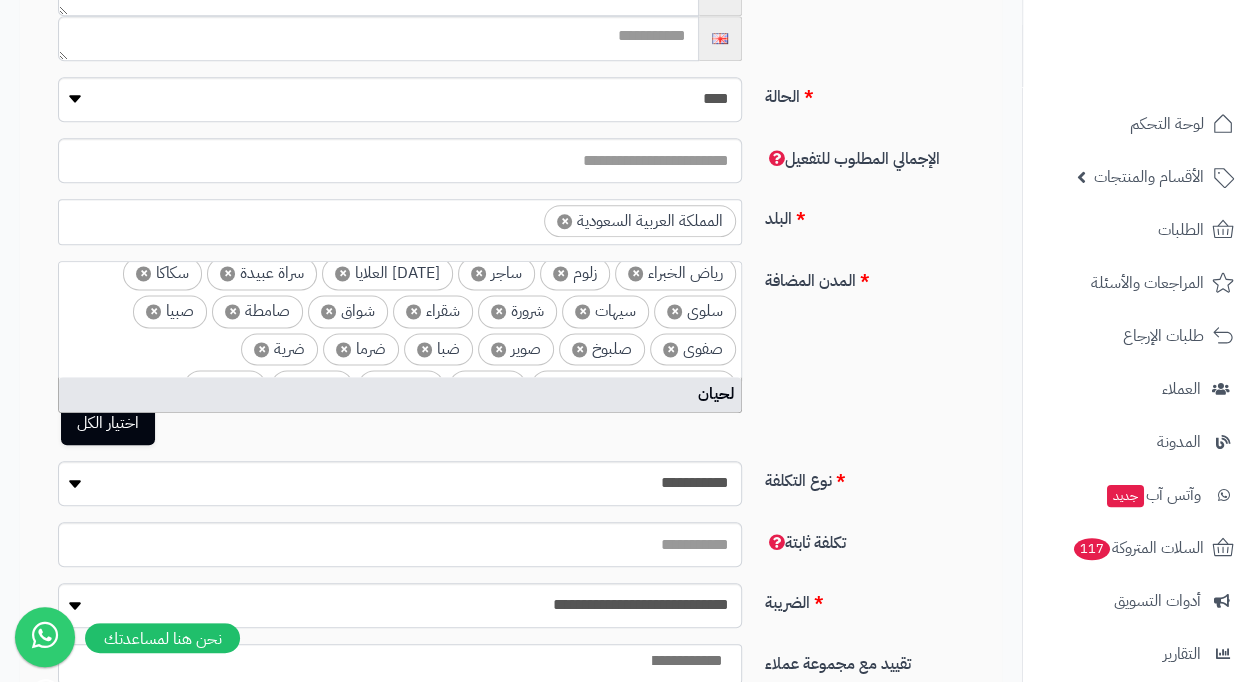type on "***" 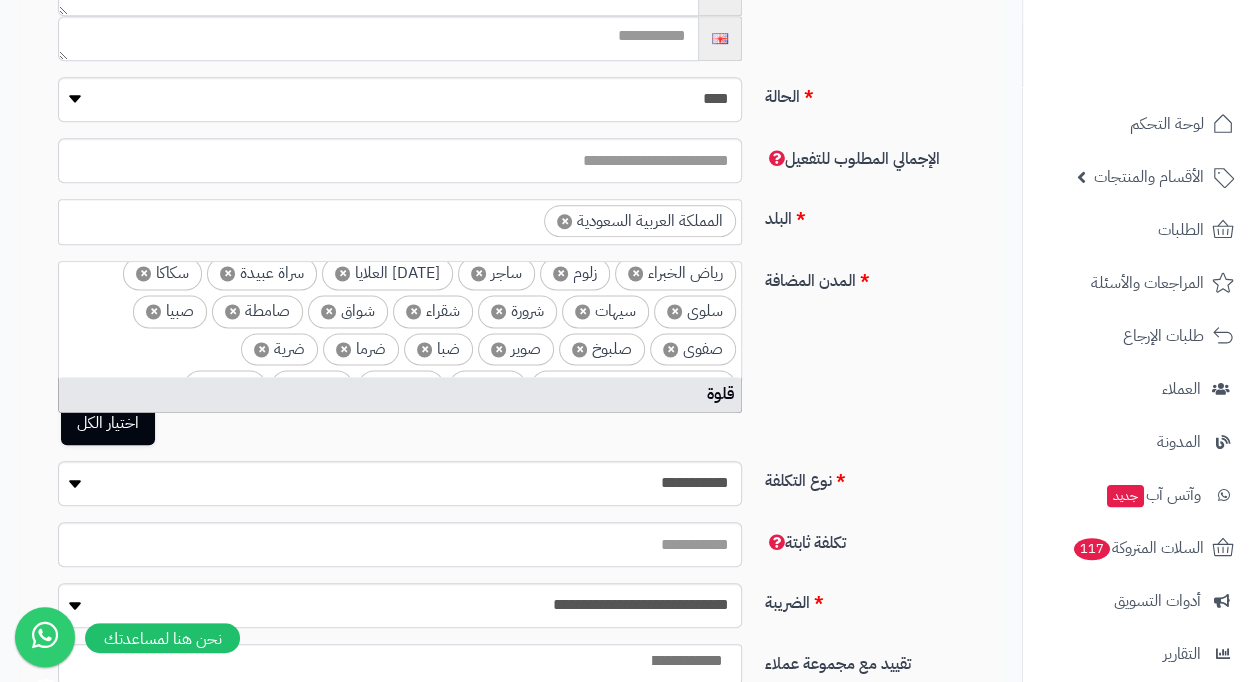 type on "*" 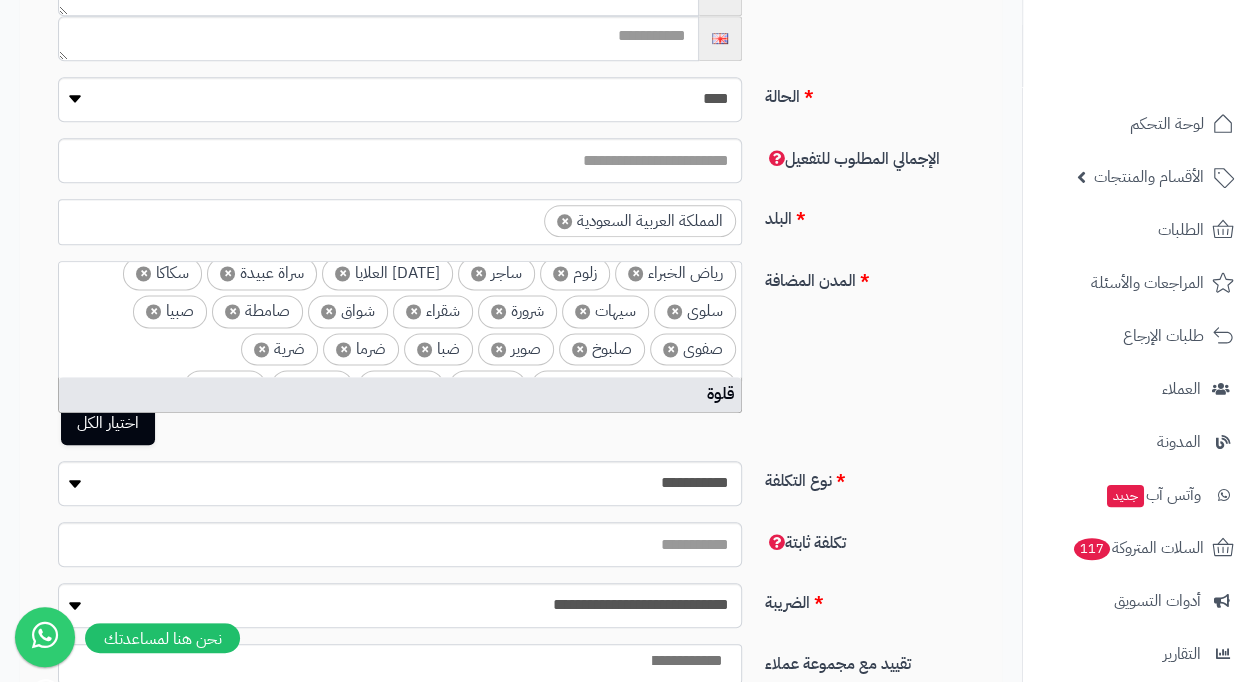 type on "******" 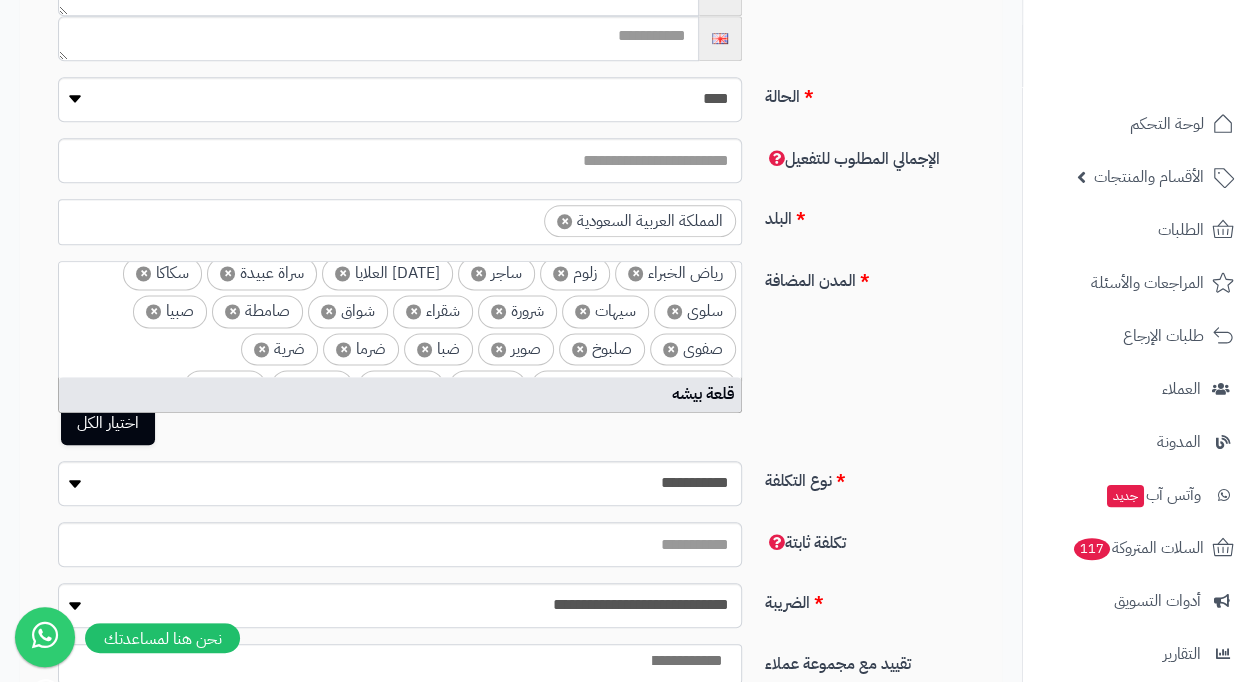 type on "*" 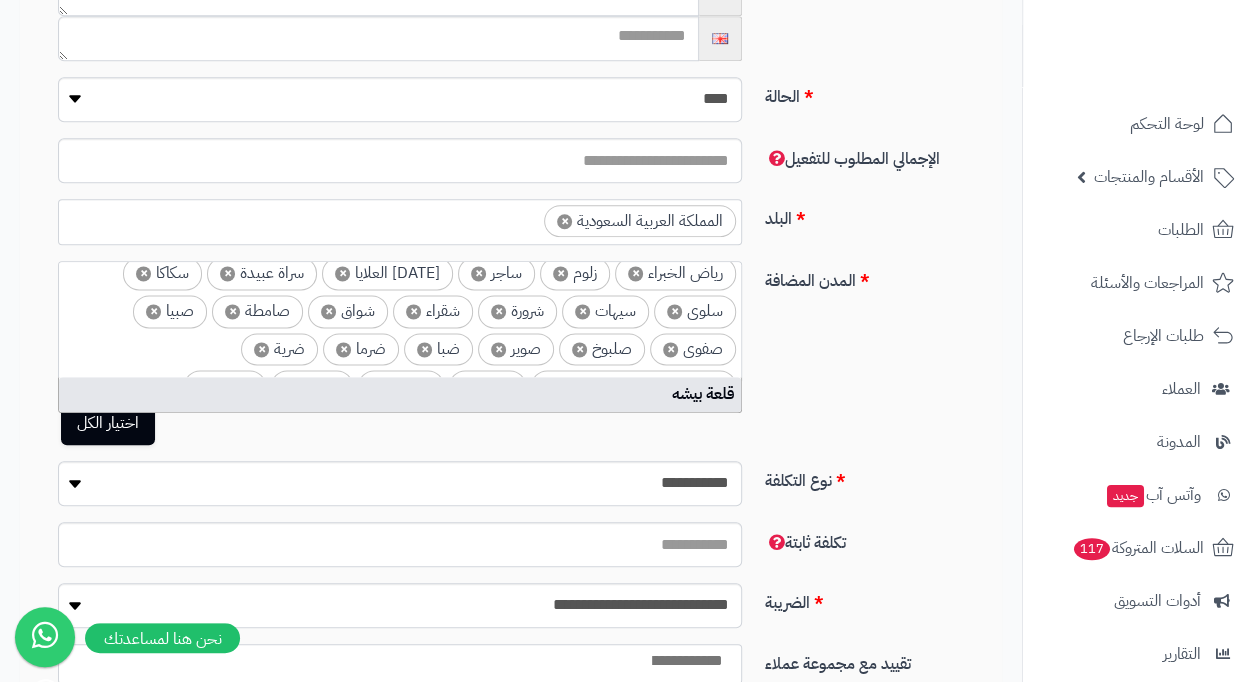 type on "**********" 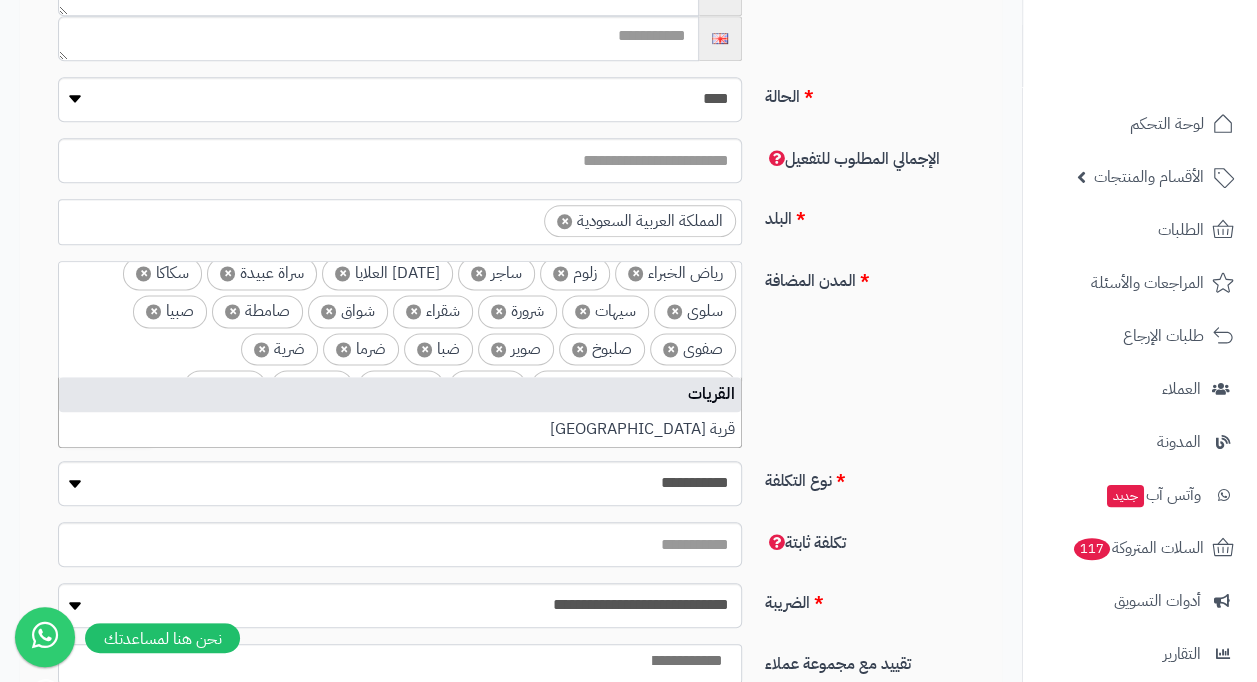 type on "*" 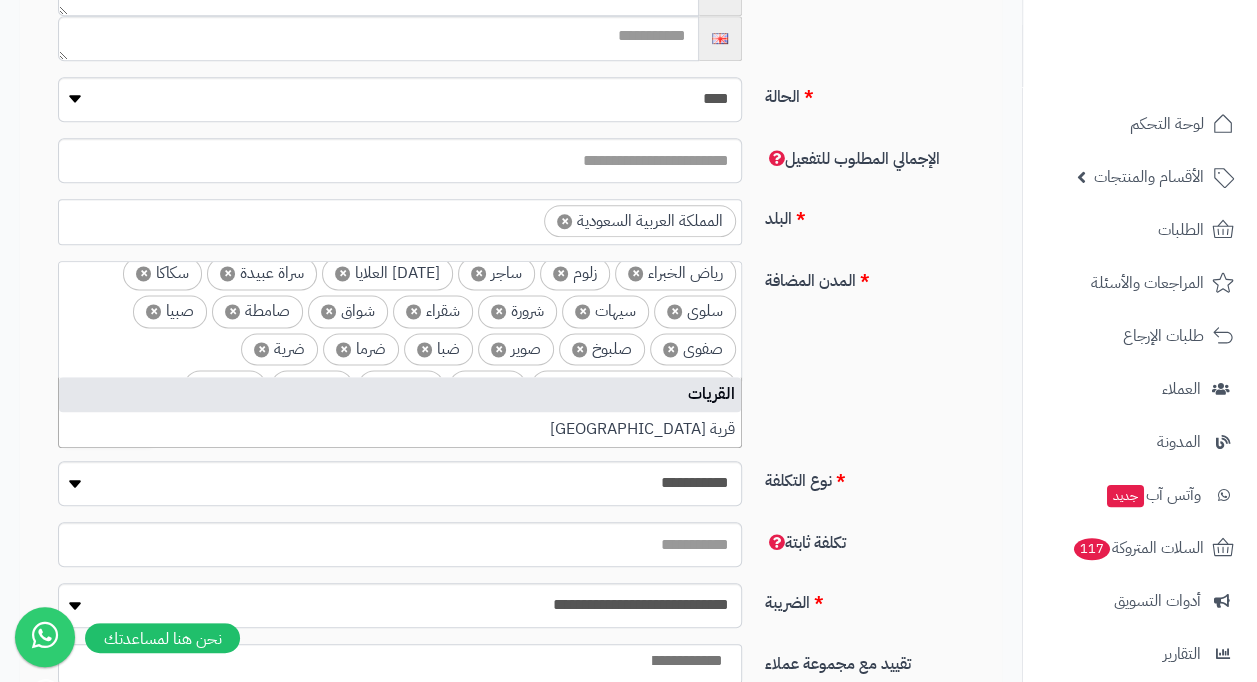 type on "*" 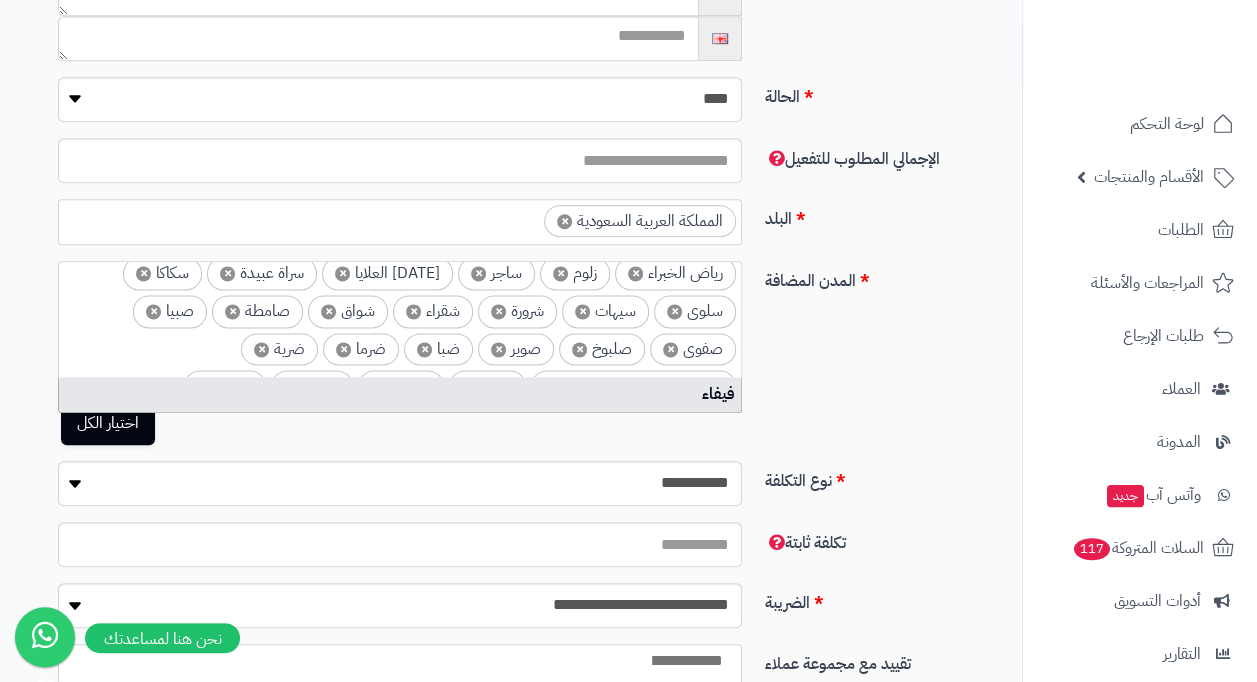 type on "*" 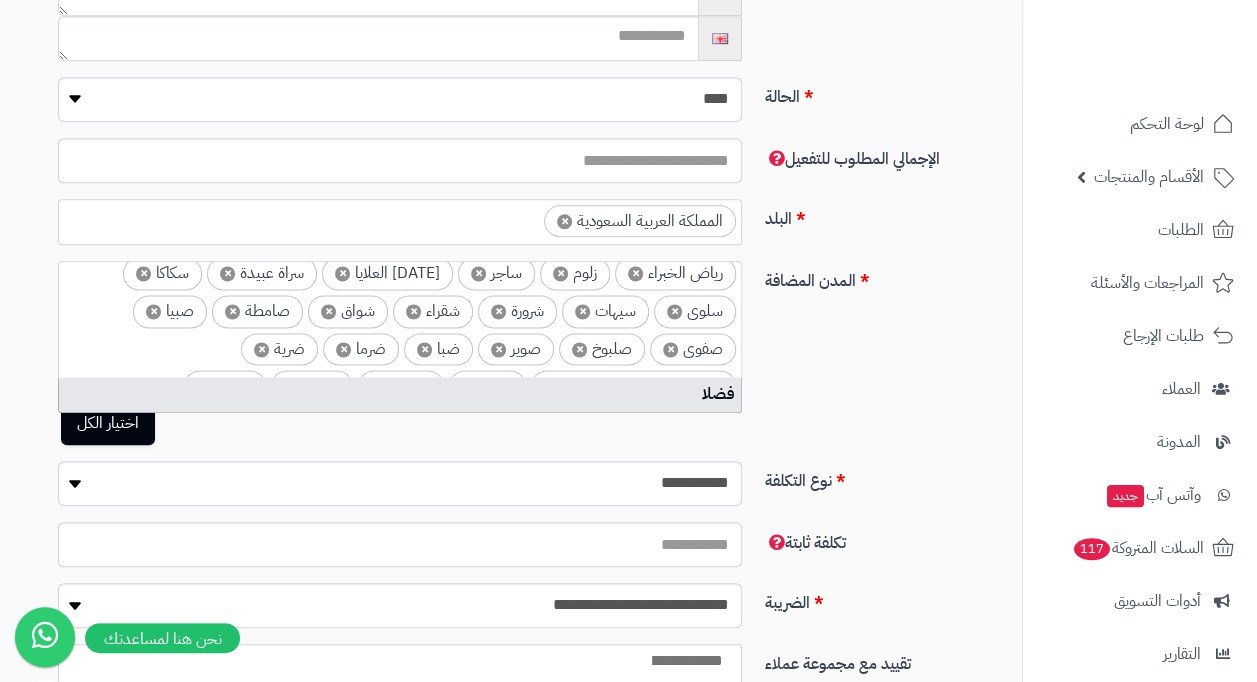 type on "*" 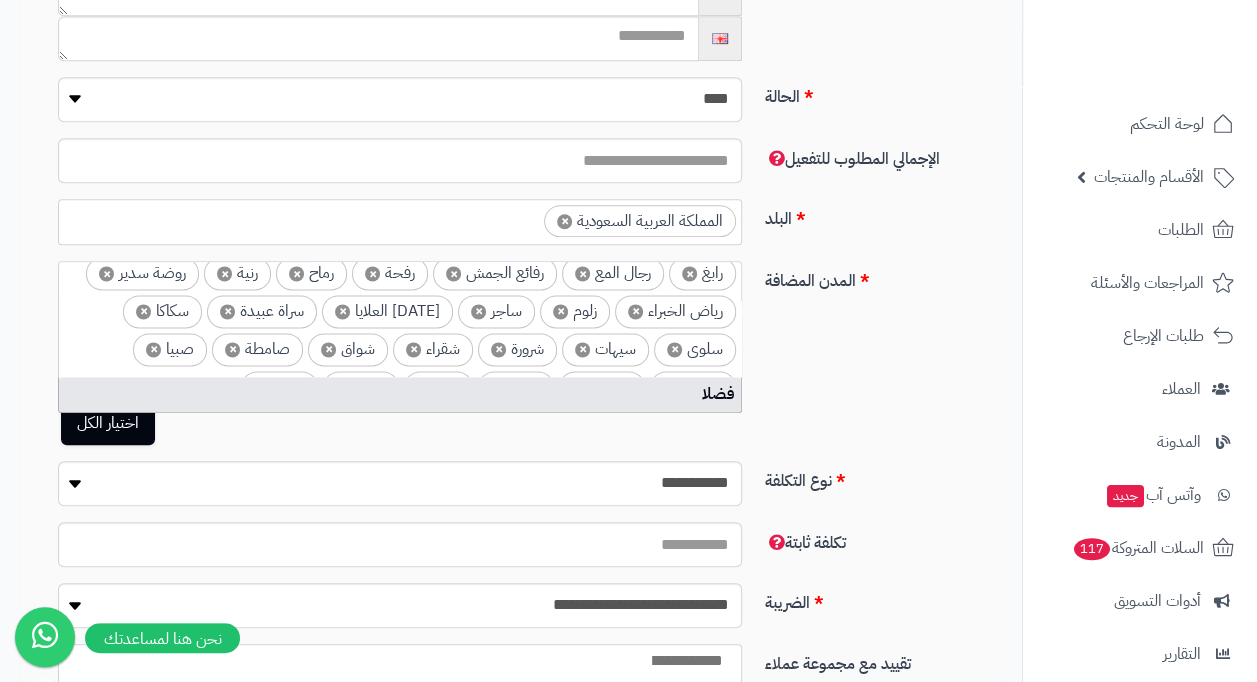 type on "*" 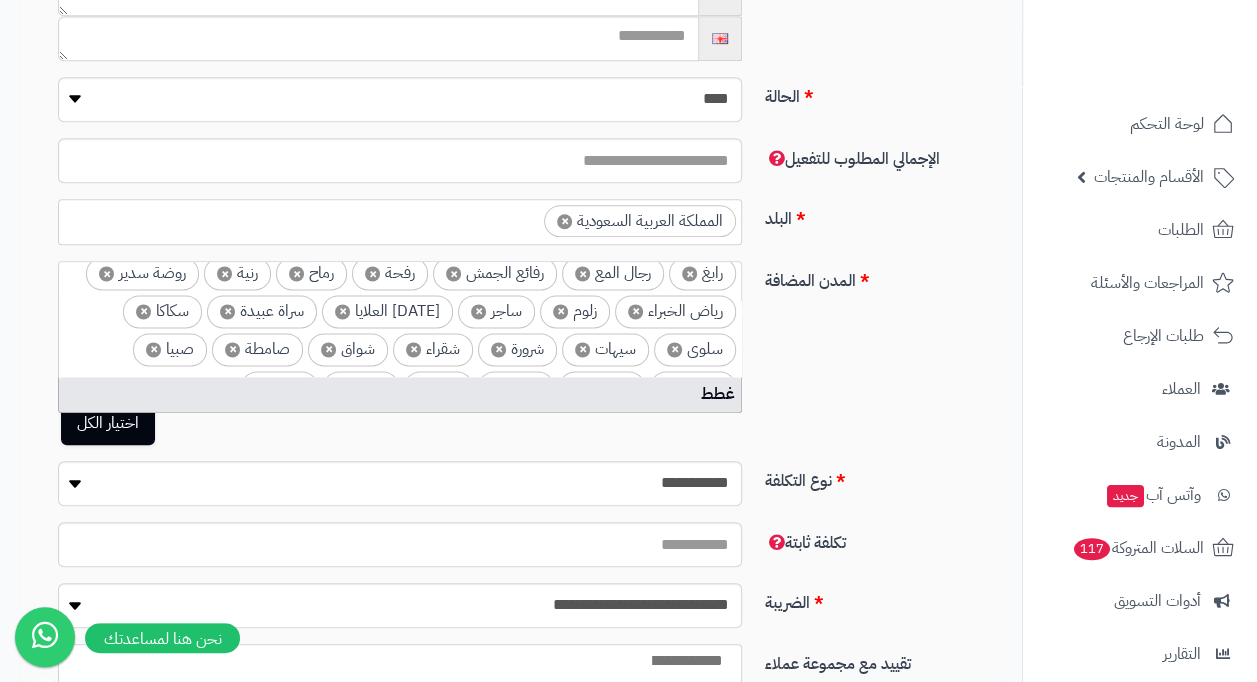 type on "*" 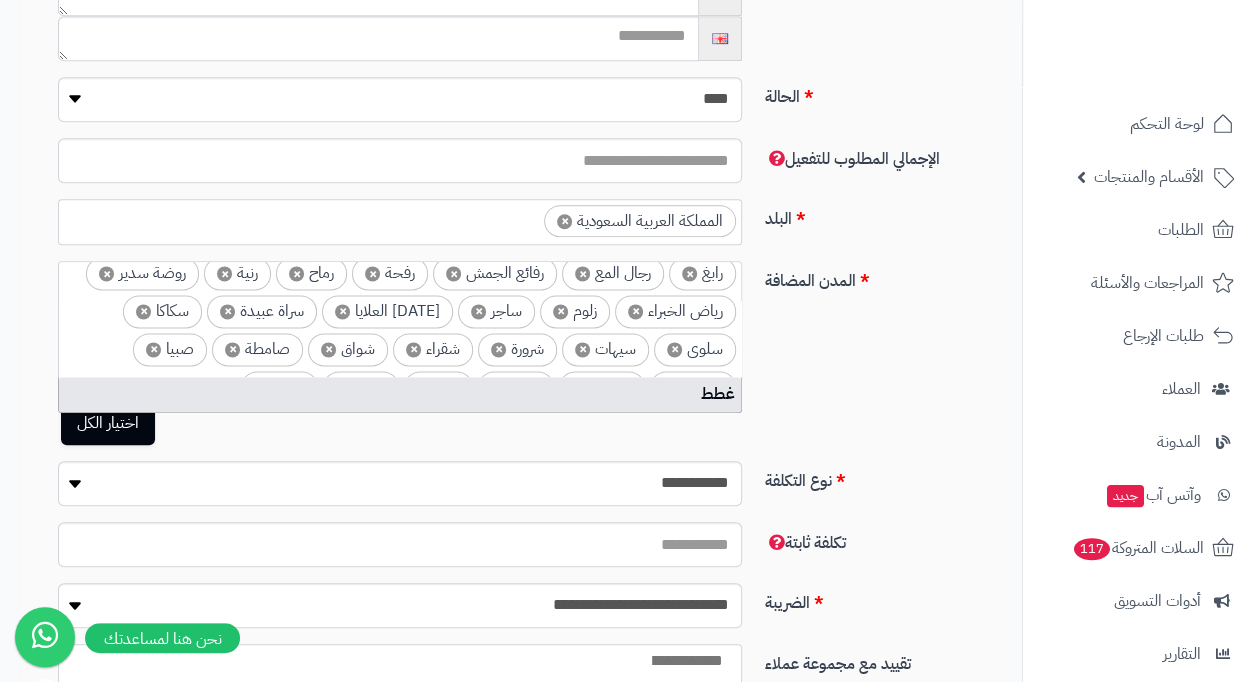 type on "*******" 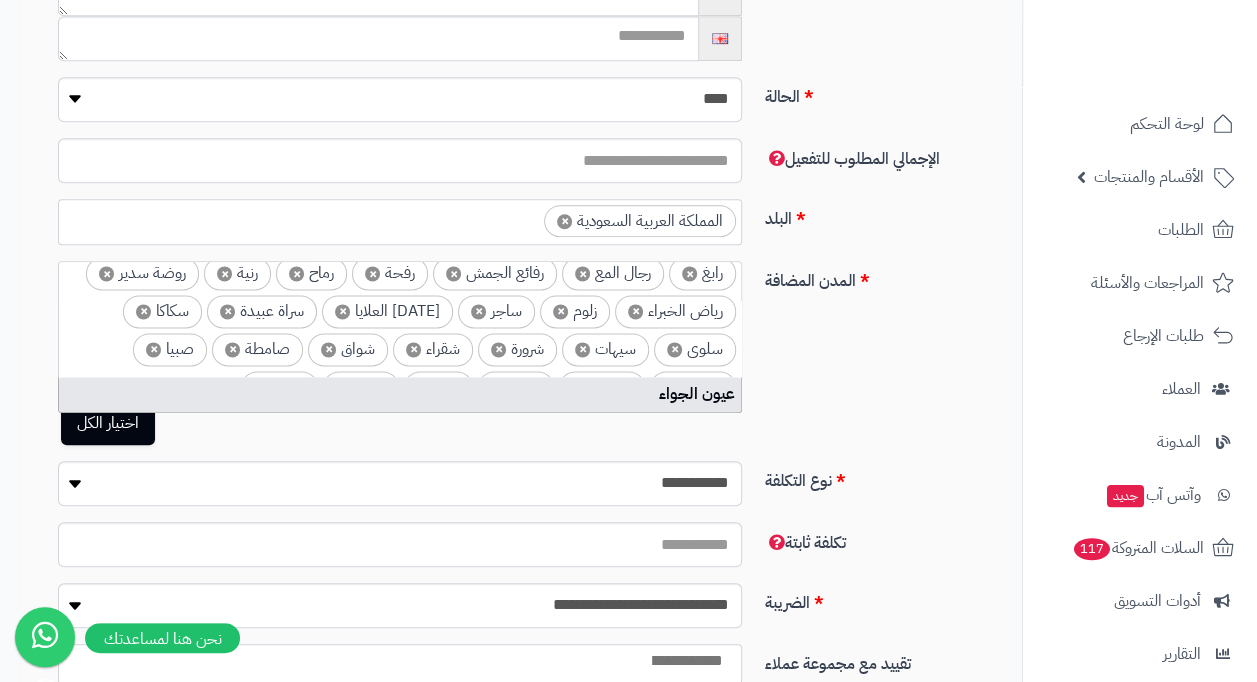 type on "*" 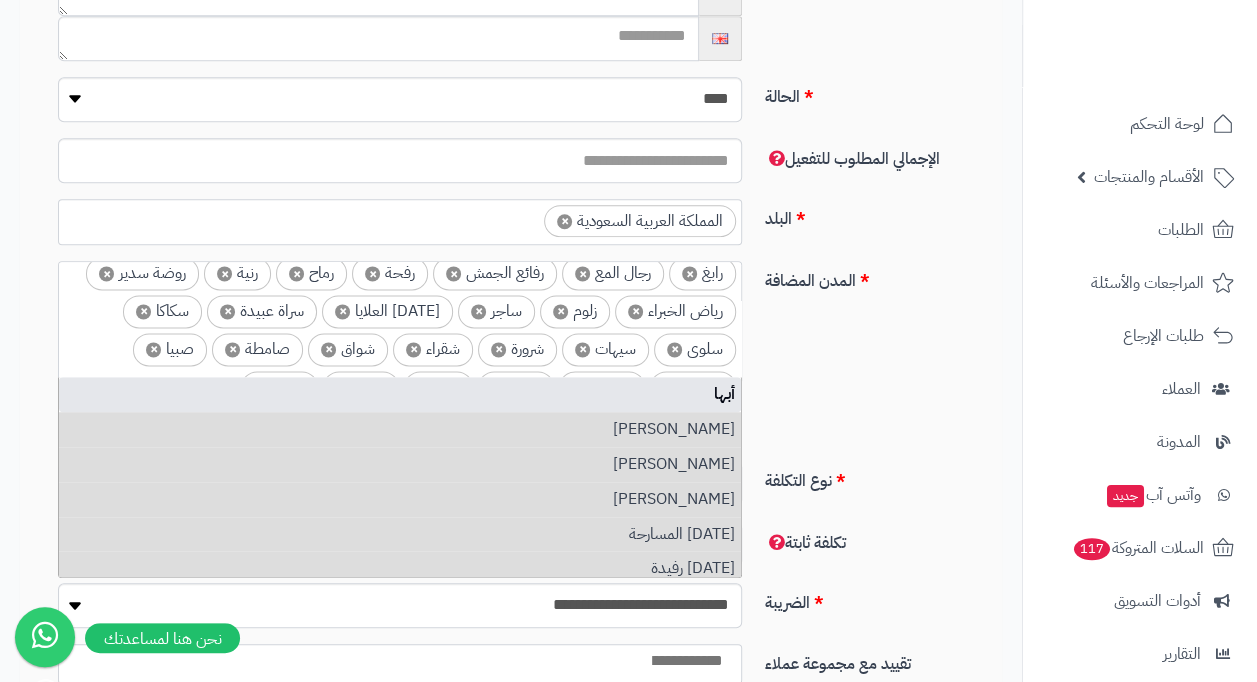 type on "***" 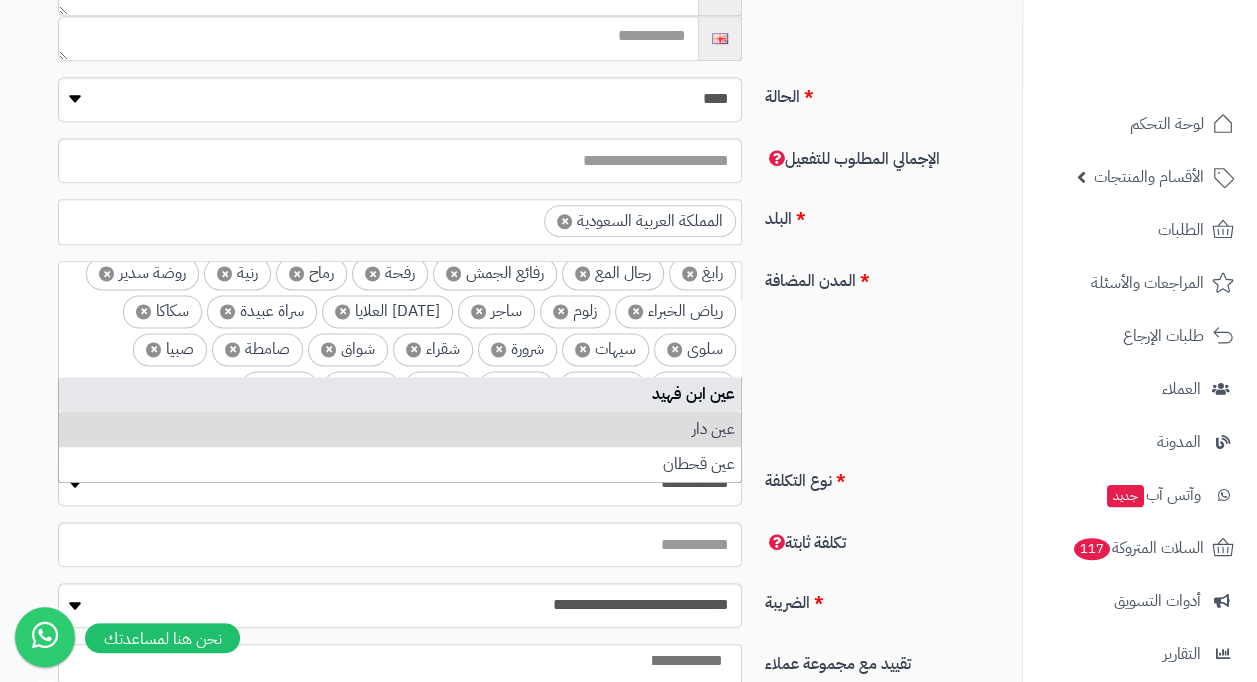 type on "*" 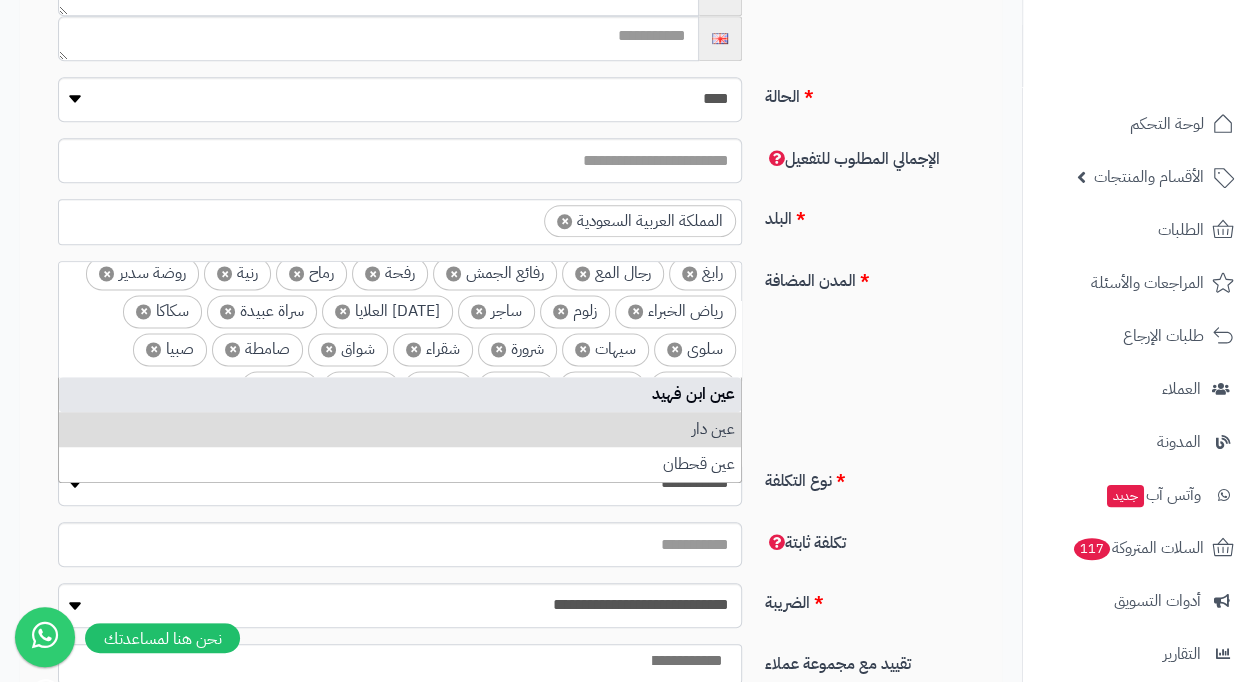 type on "***" 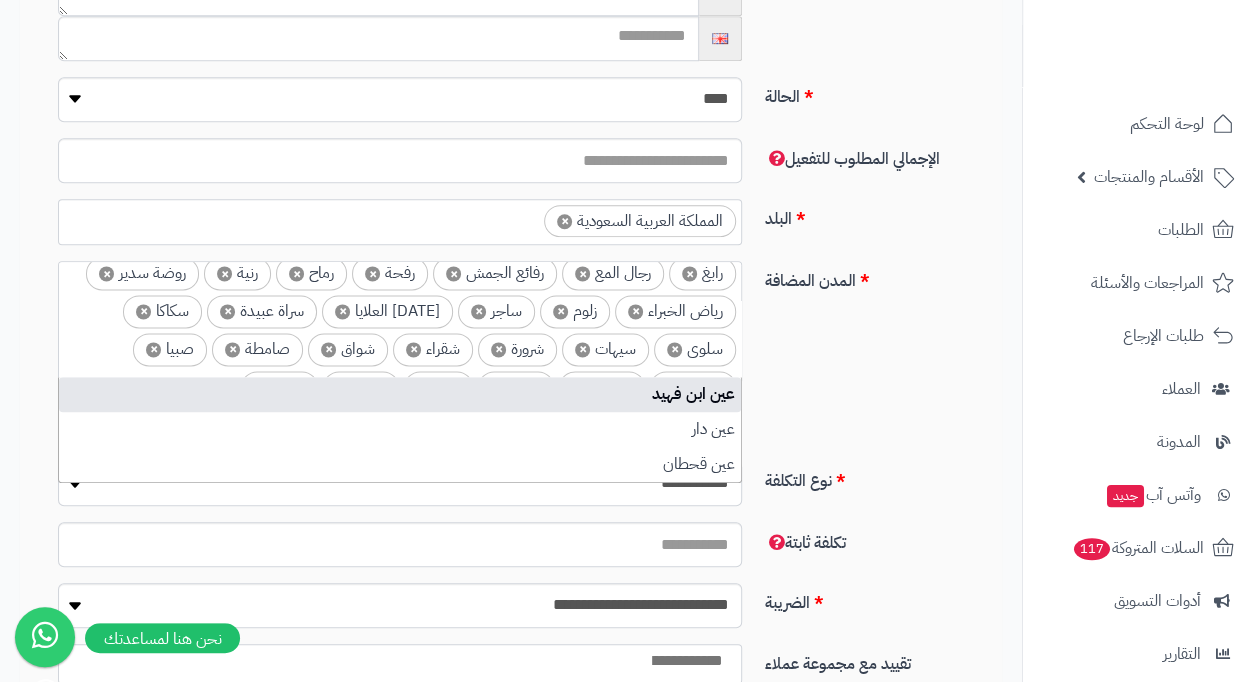 type on "*" 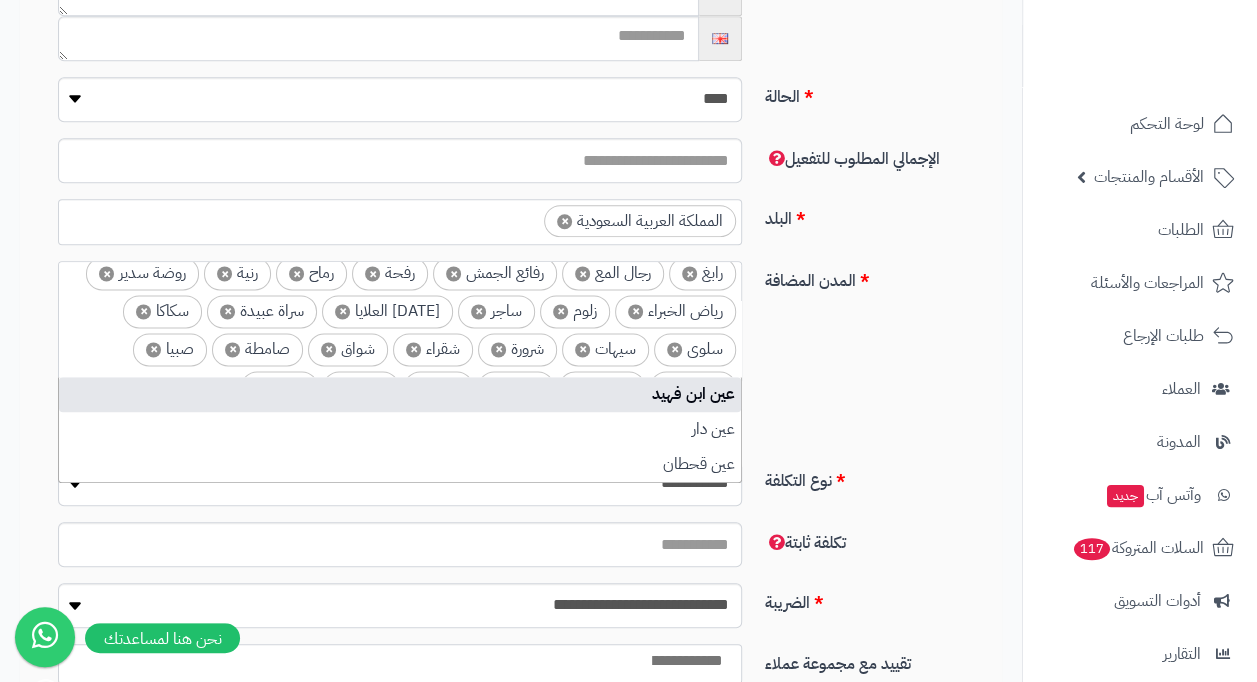 type on "*********" 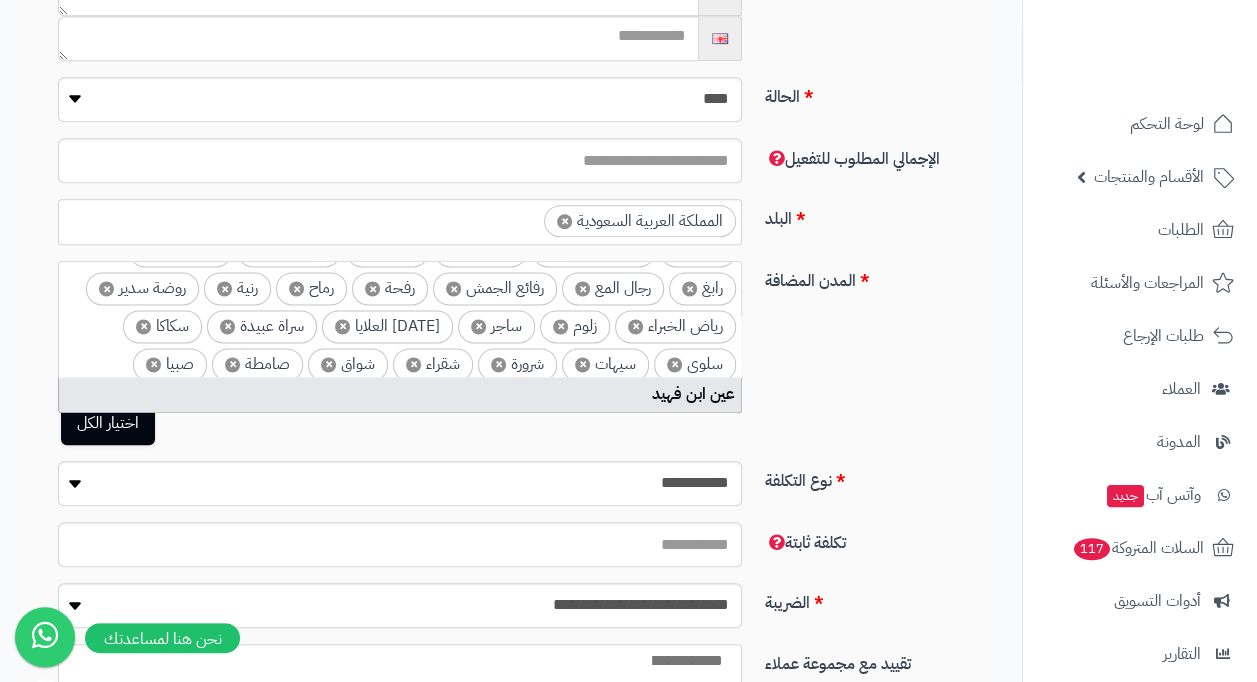 type on "*" 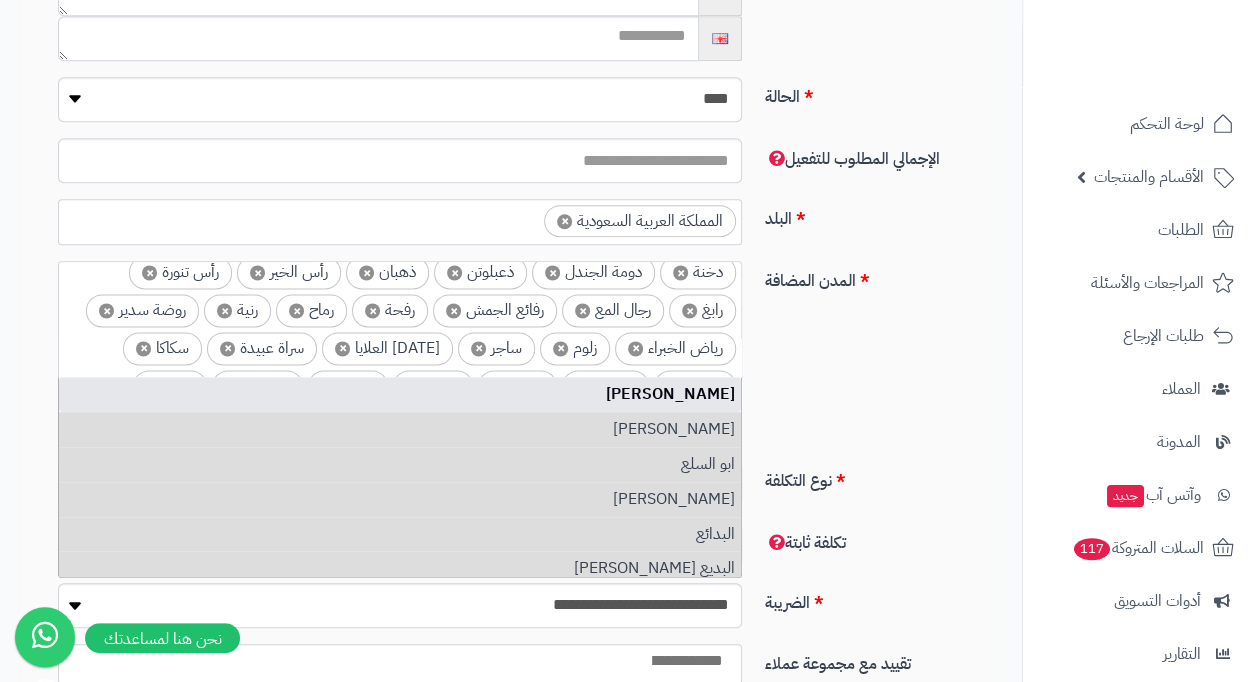 type on "***" 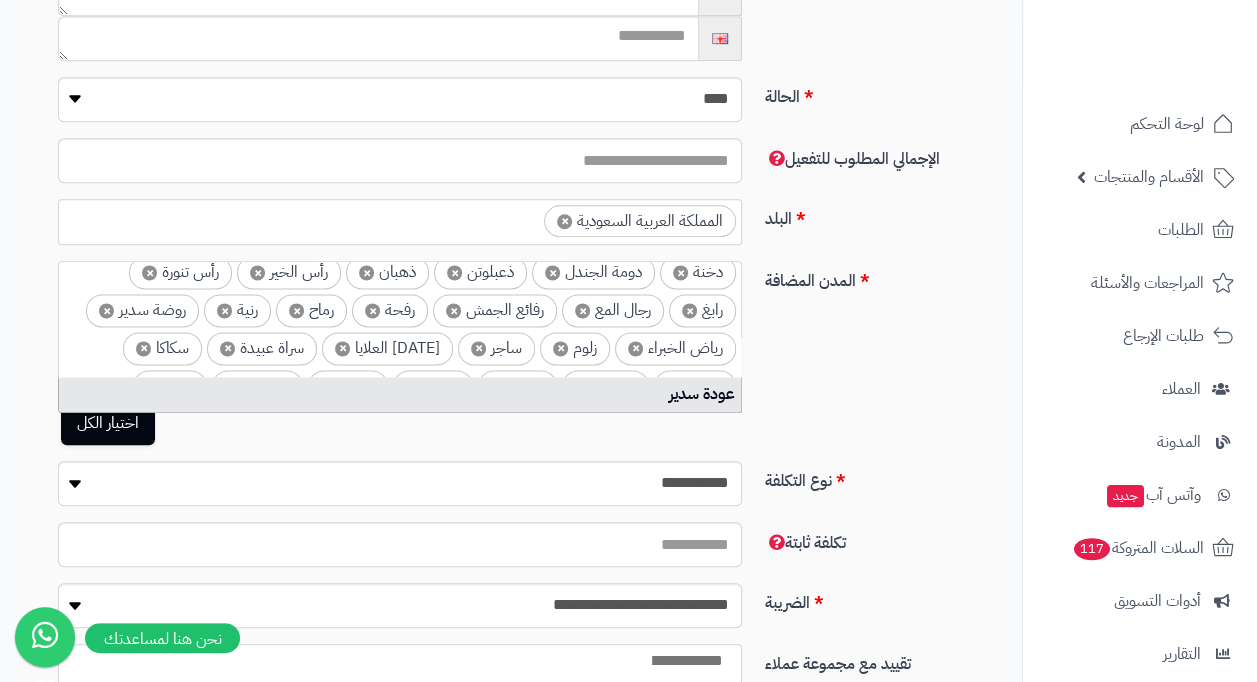 type on "*" 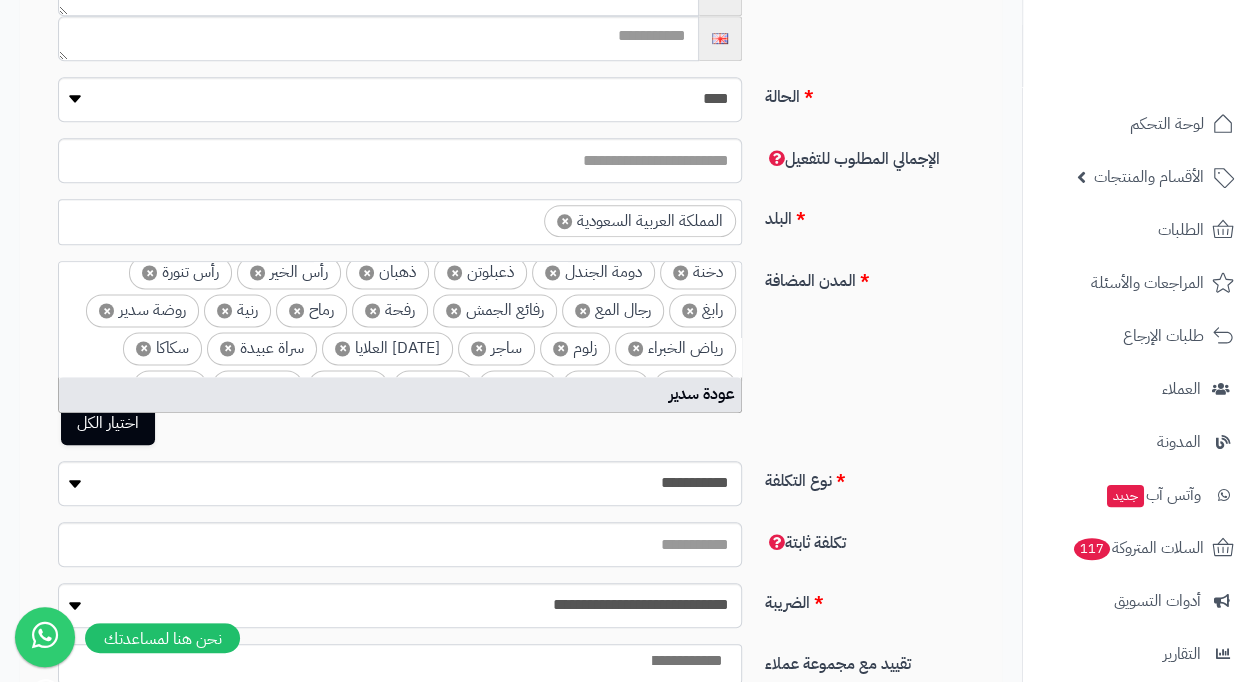 type on "**" 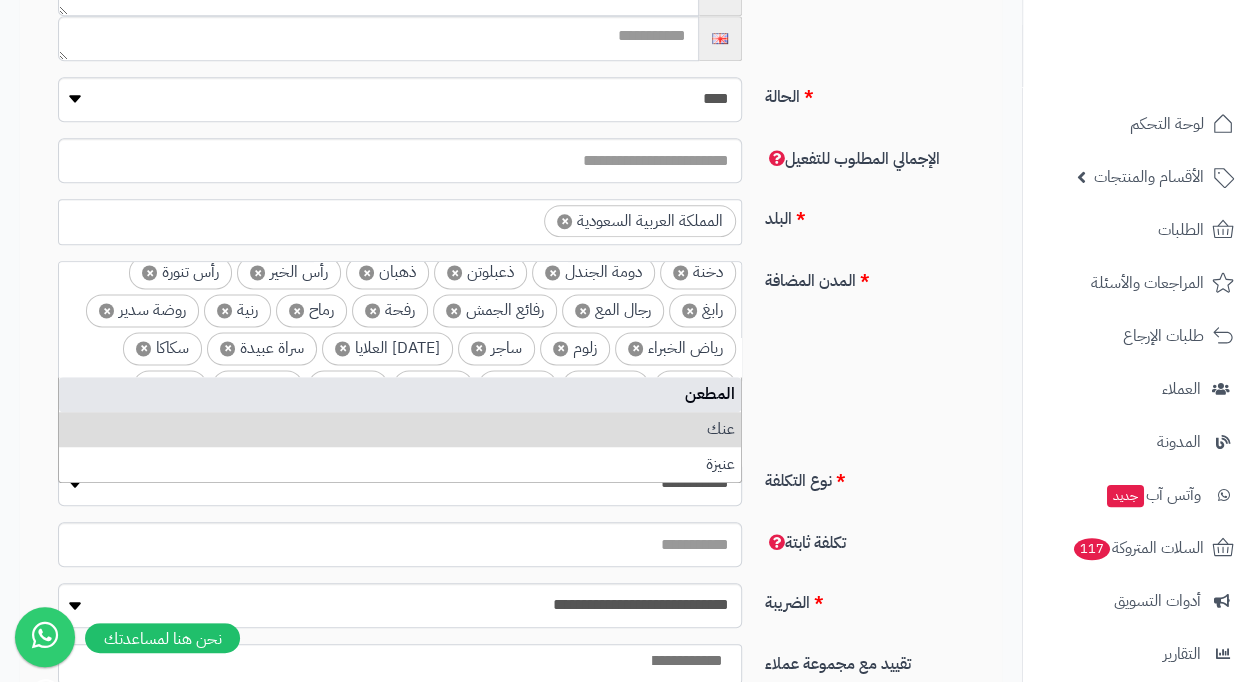 type on "*" 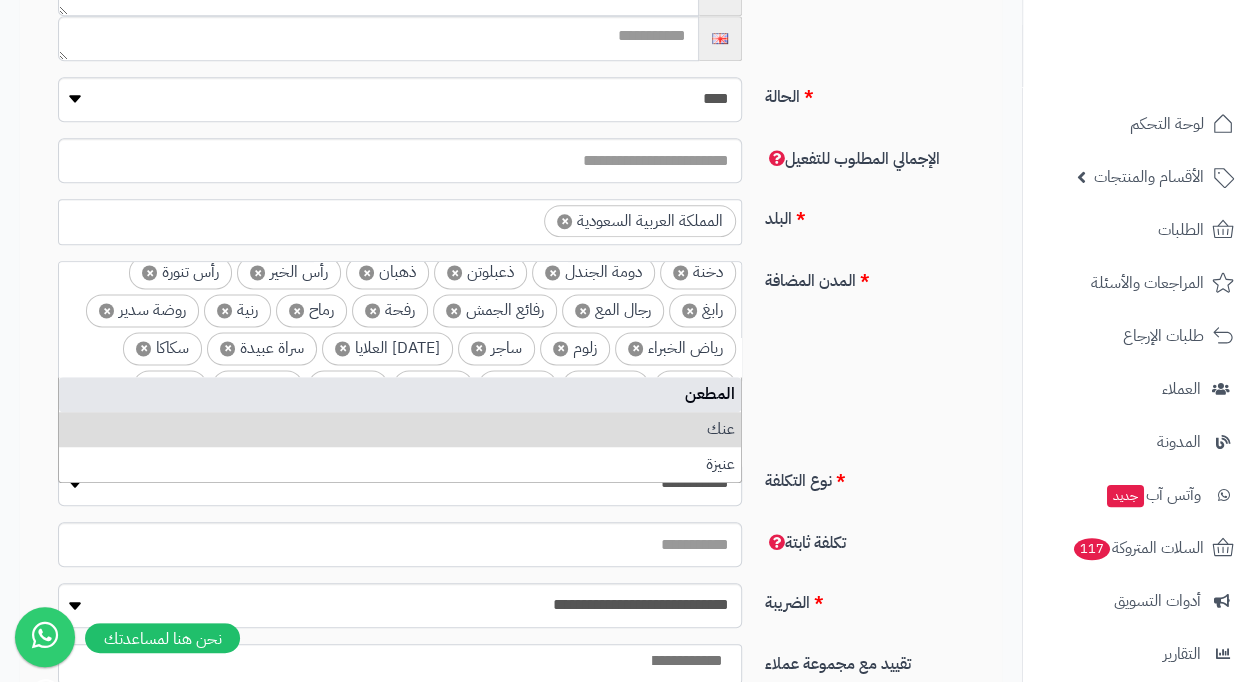 type on "*" 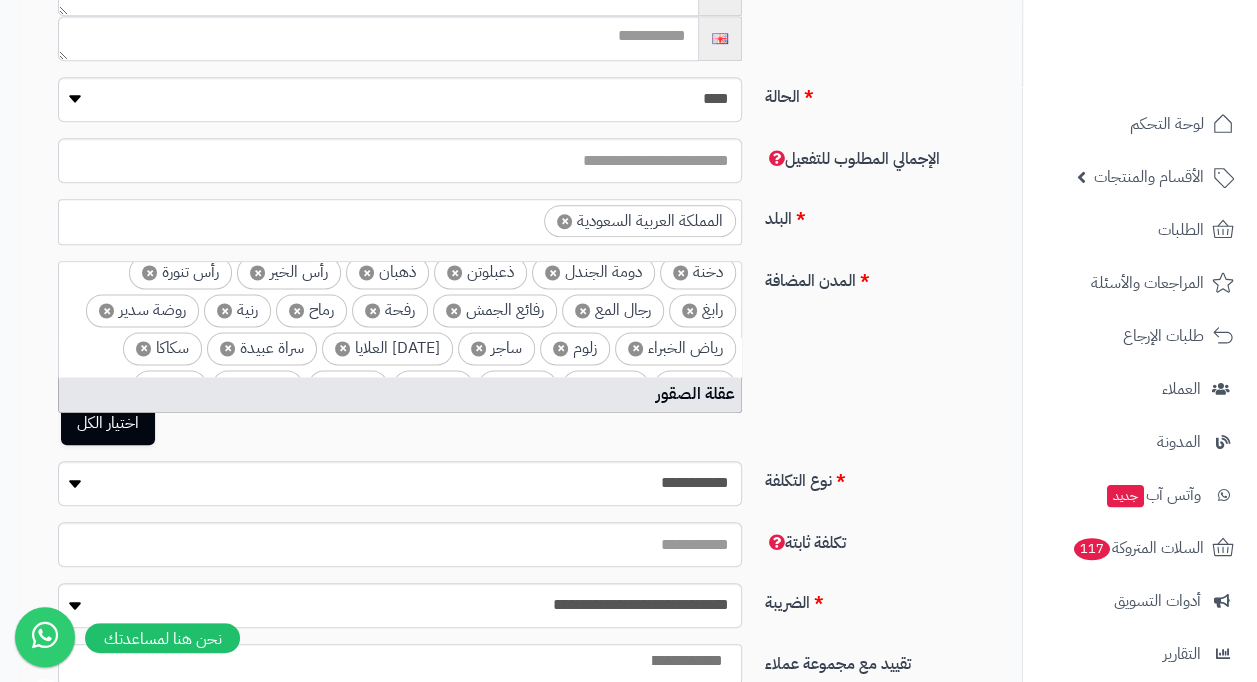 type on "*" 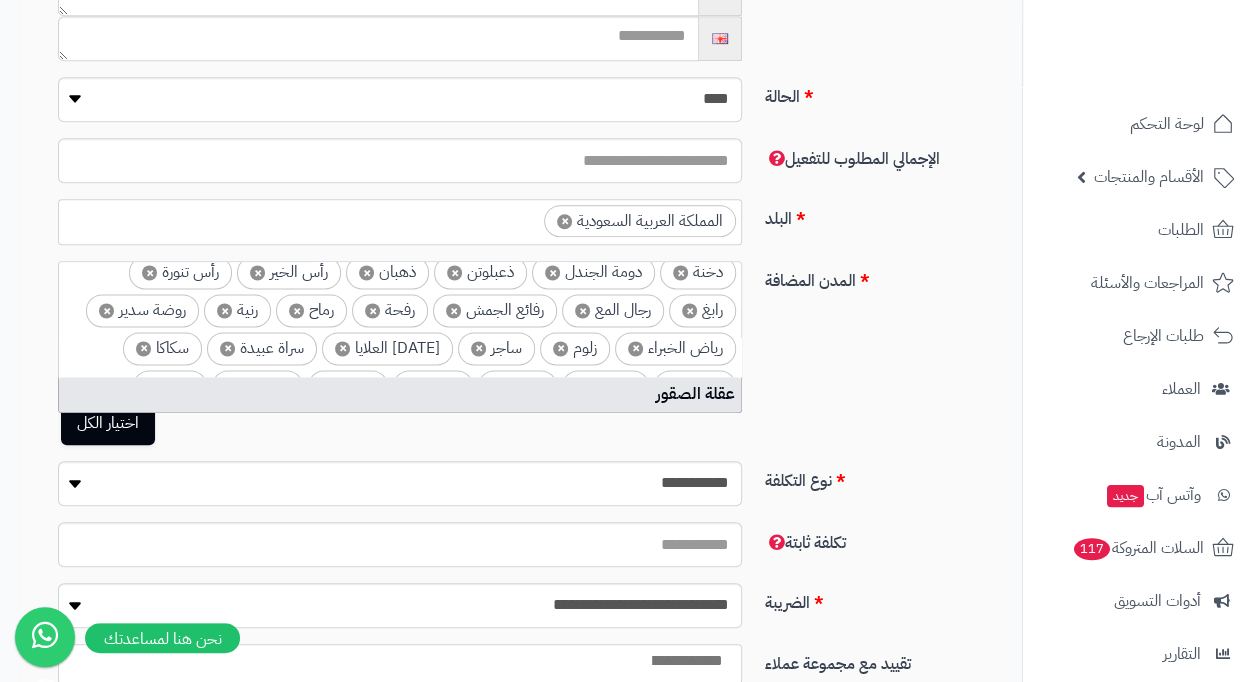 type on "*" 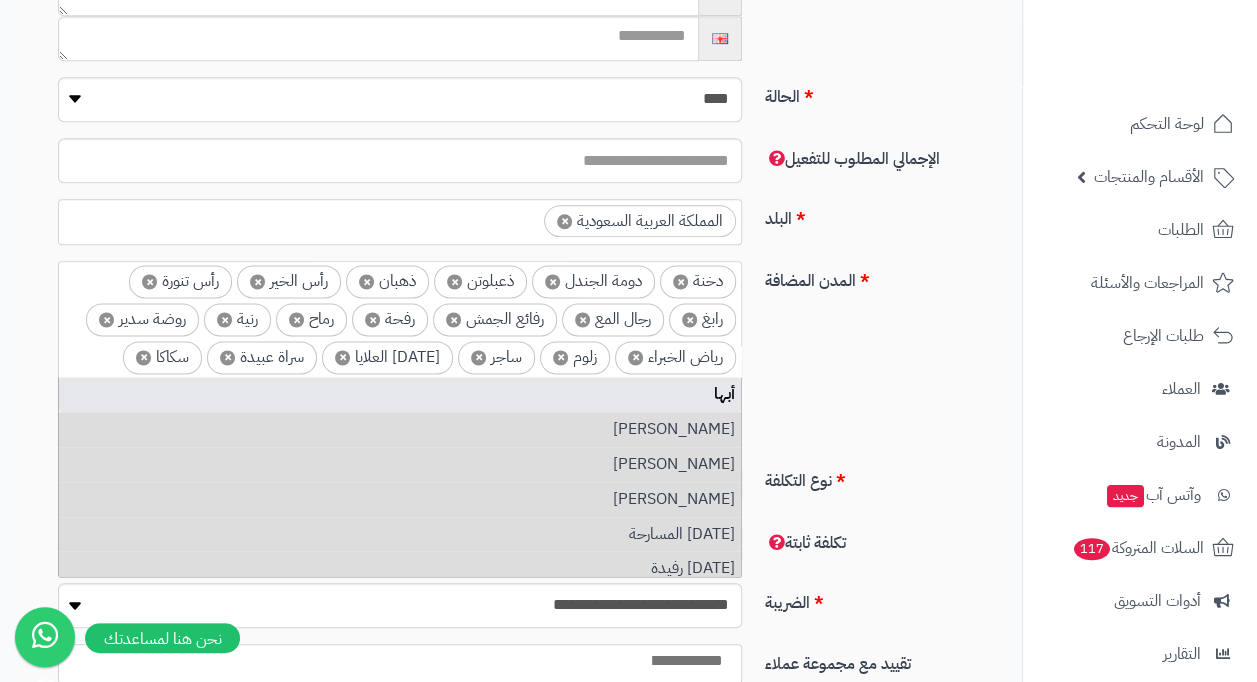 type on "***" 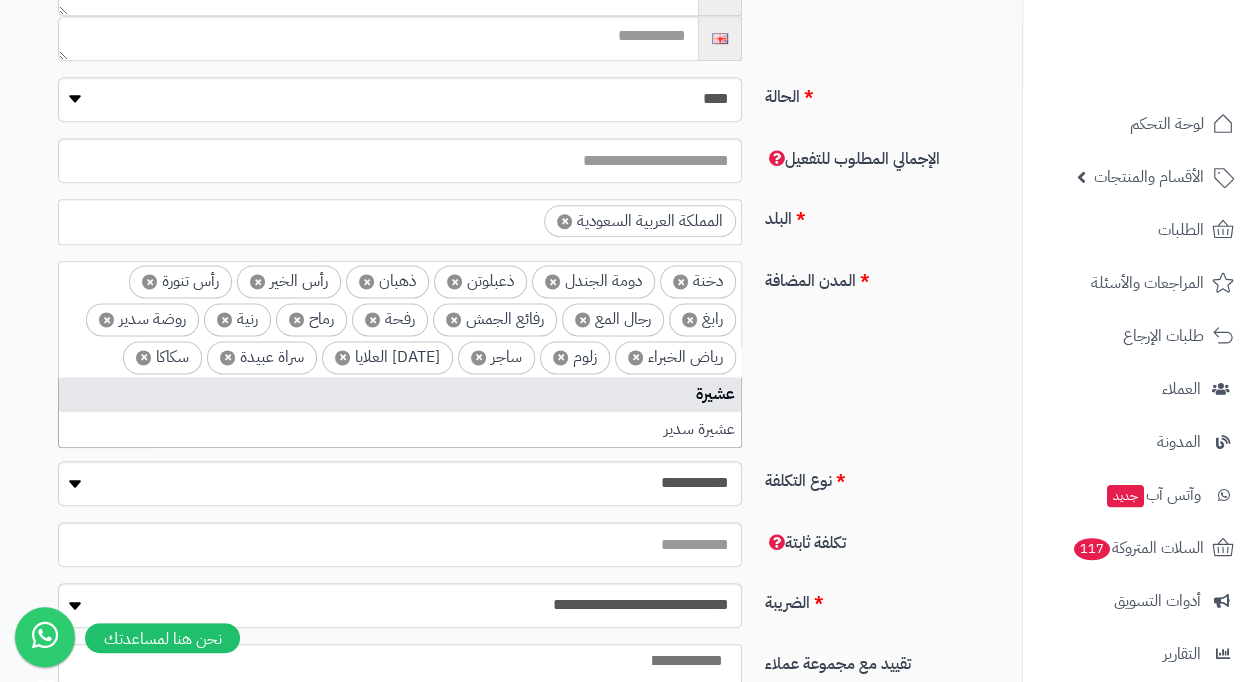 type on "*" 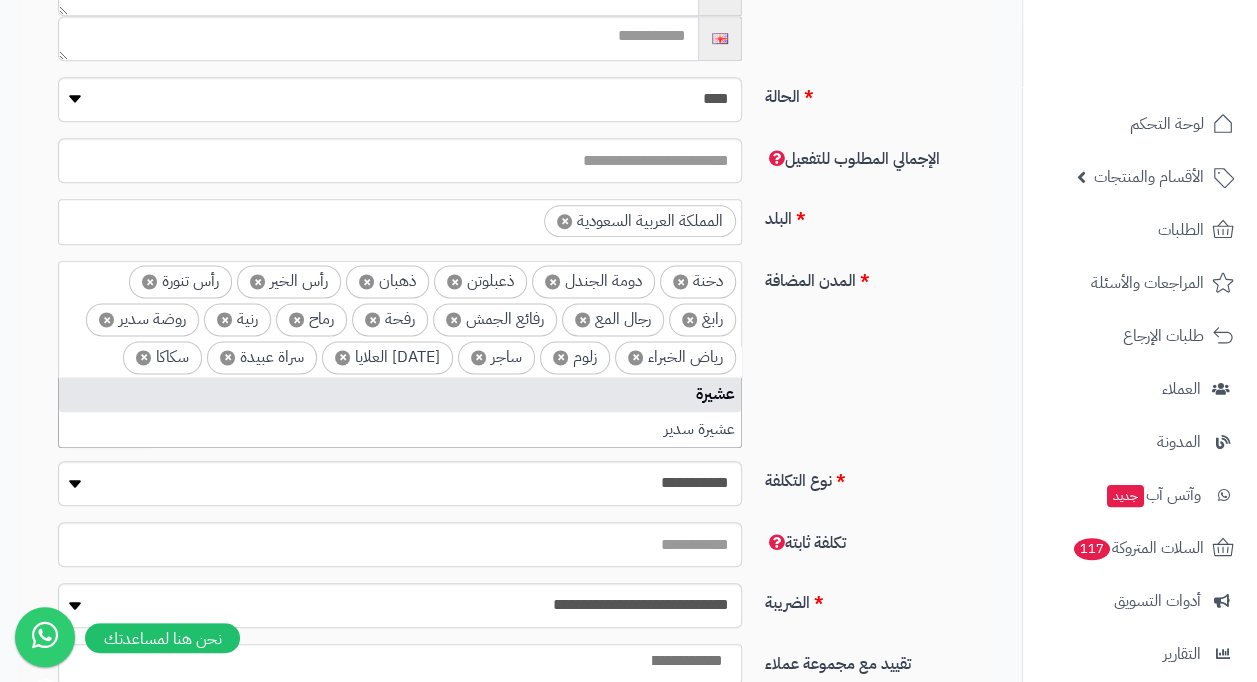 type on "**" 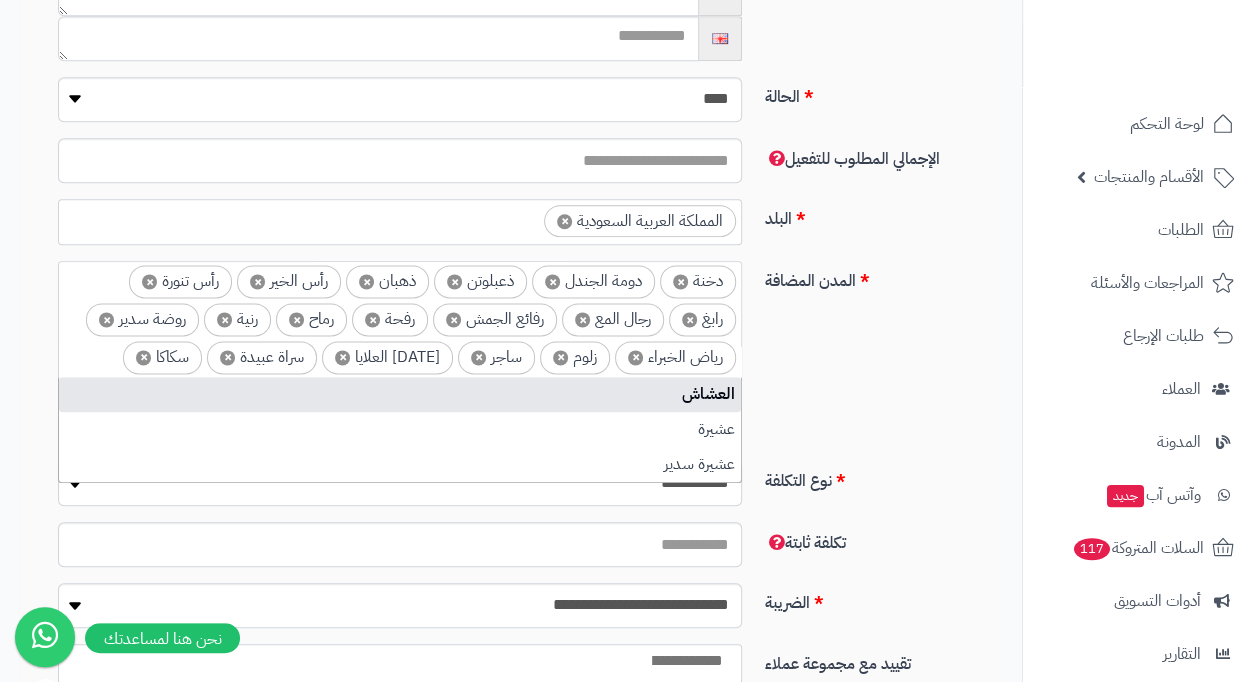 type on "*" 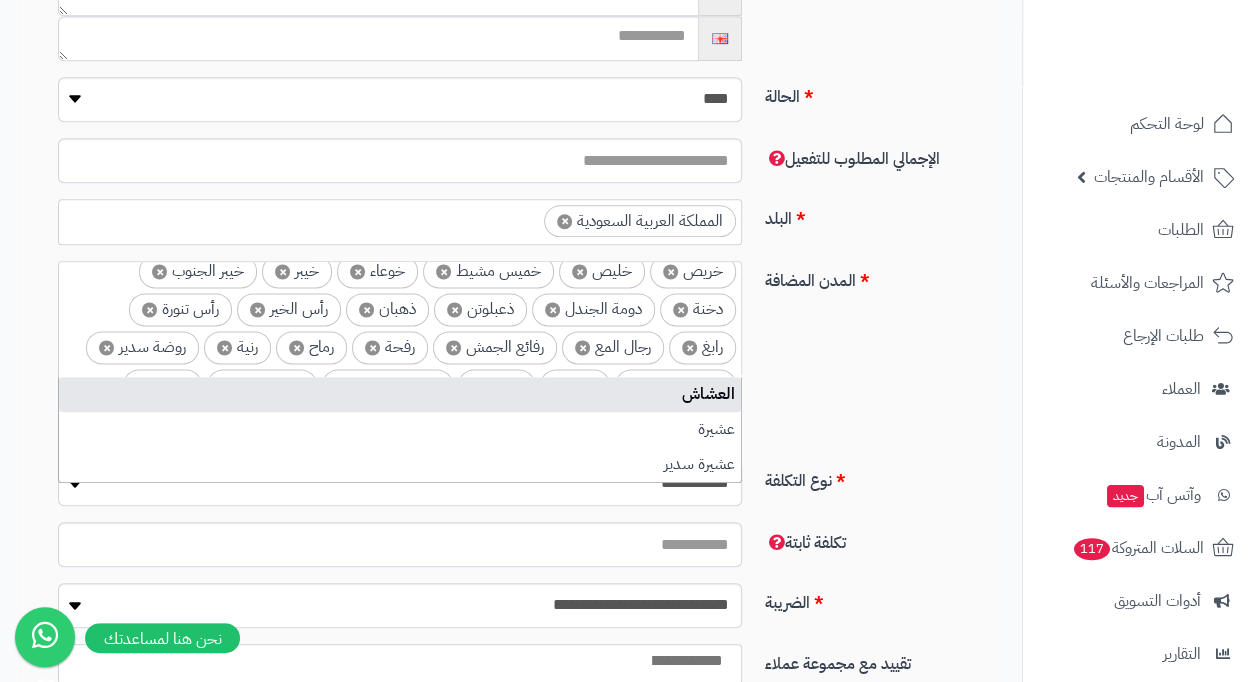 type on "*" 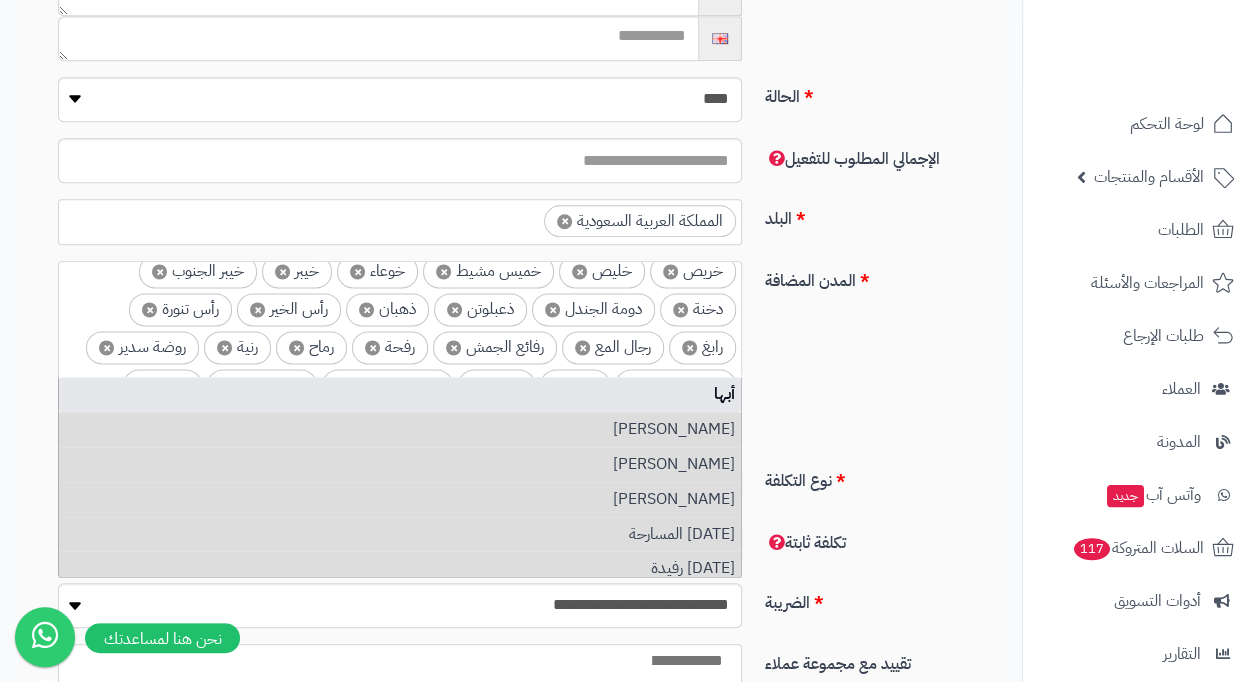 type on "*" 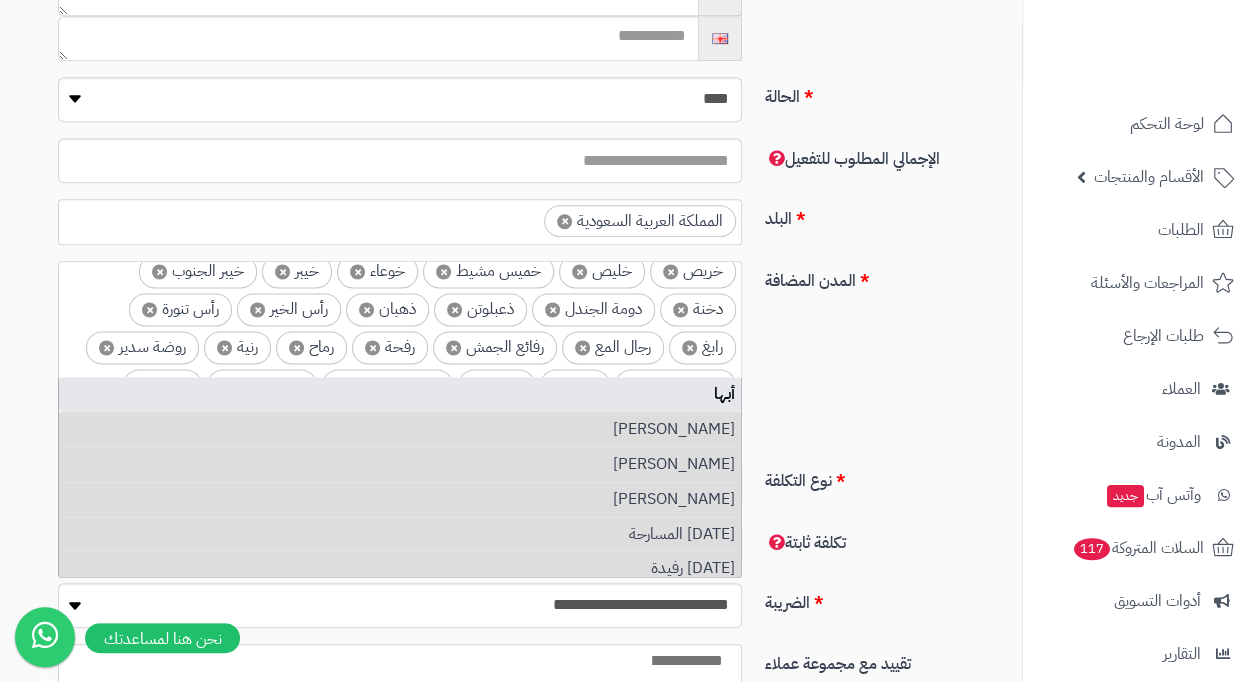 type on "****" 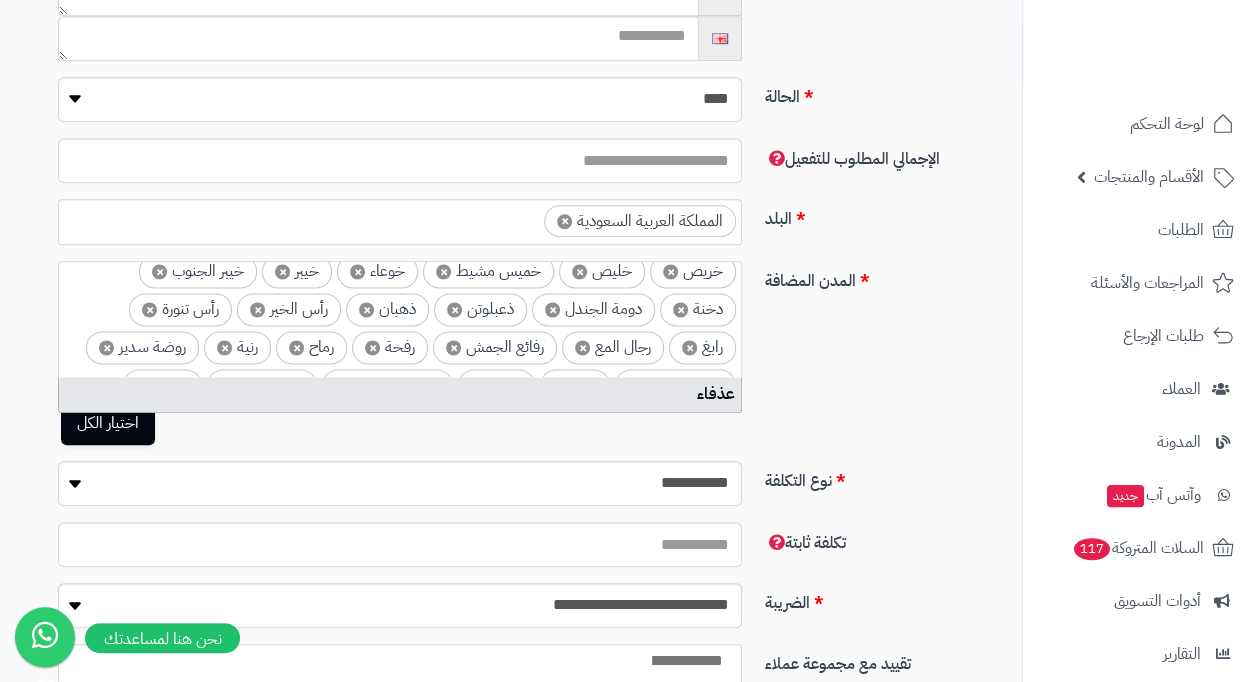 type on "*" 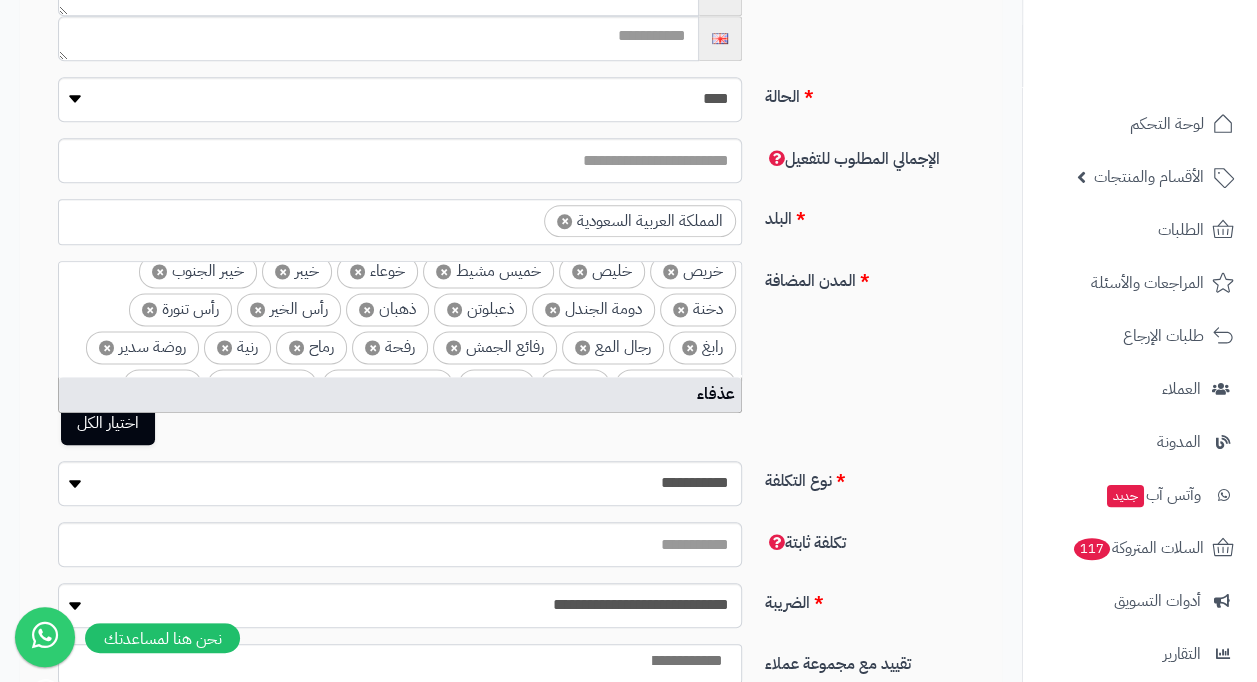 type on "*********" 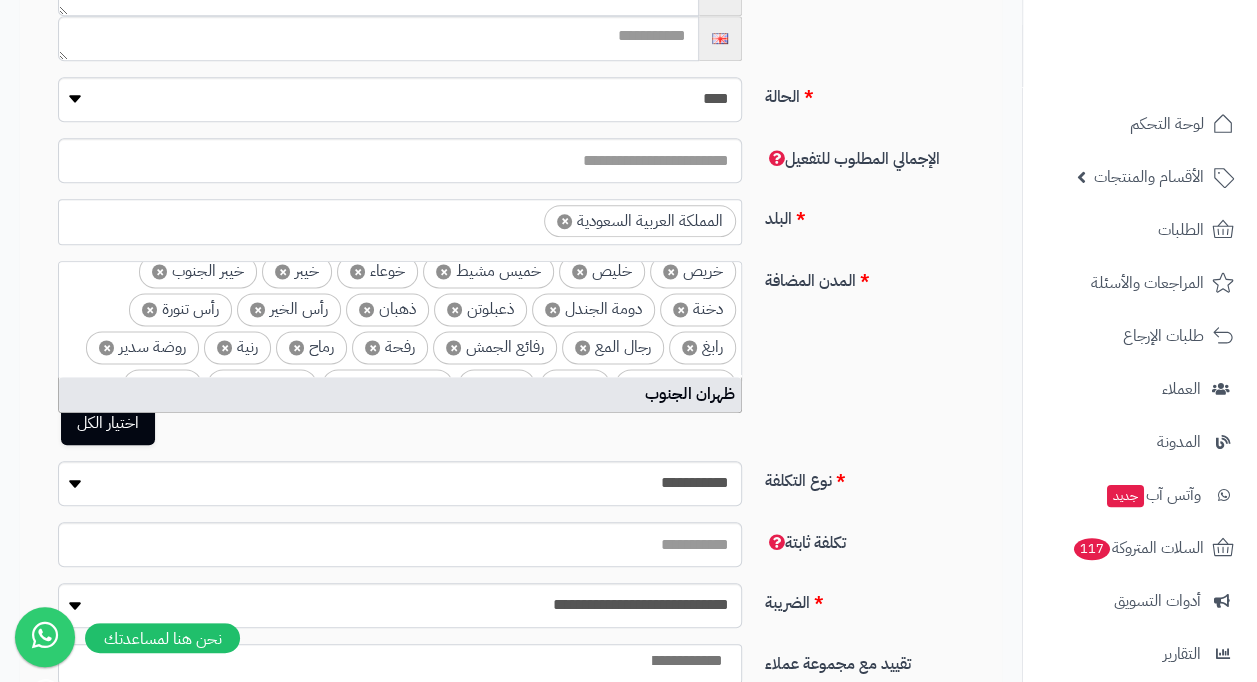 type on "*" 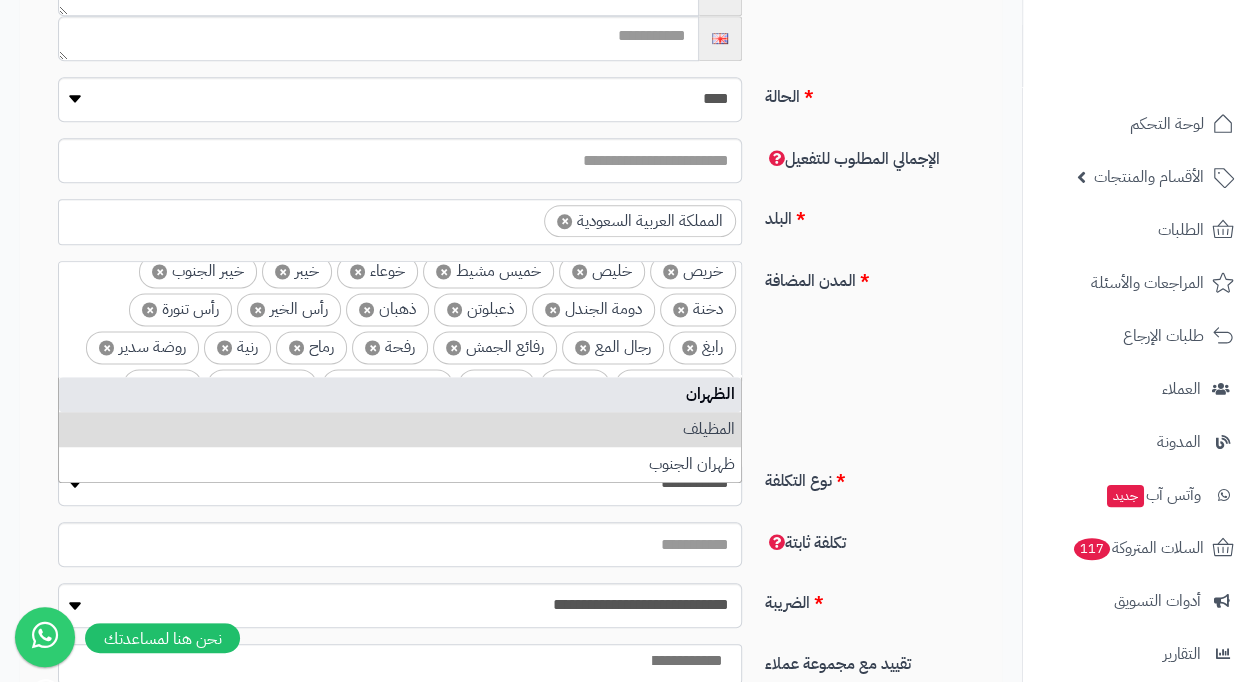 type on "*" 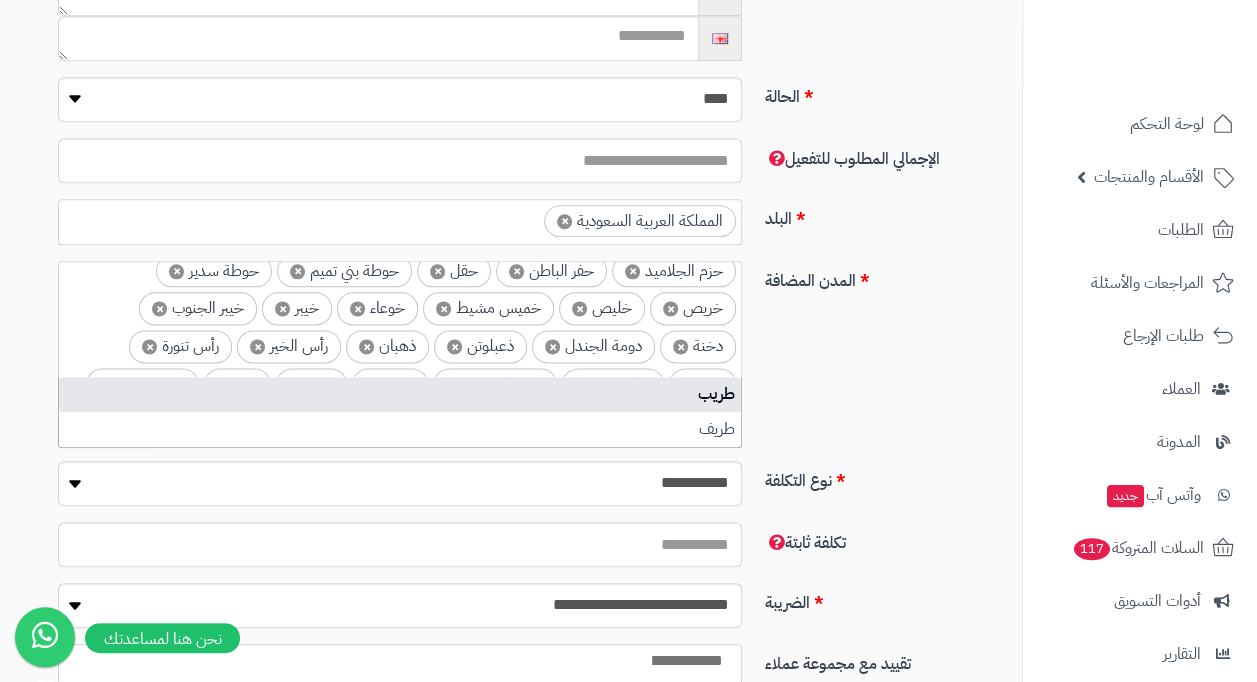 type on "*" 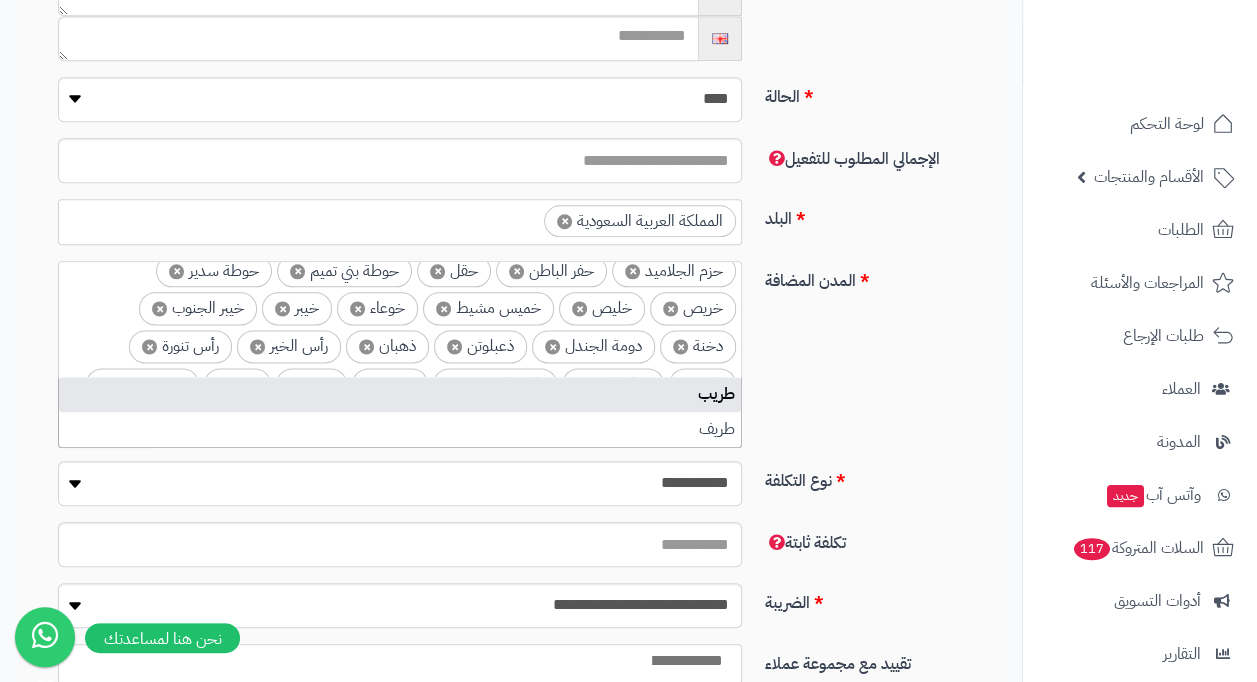 type on "**" 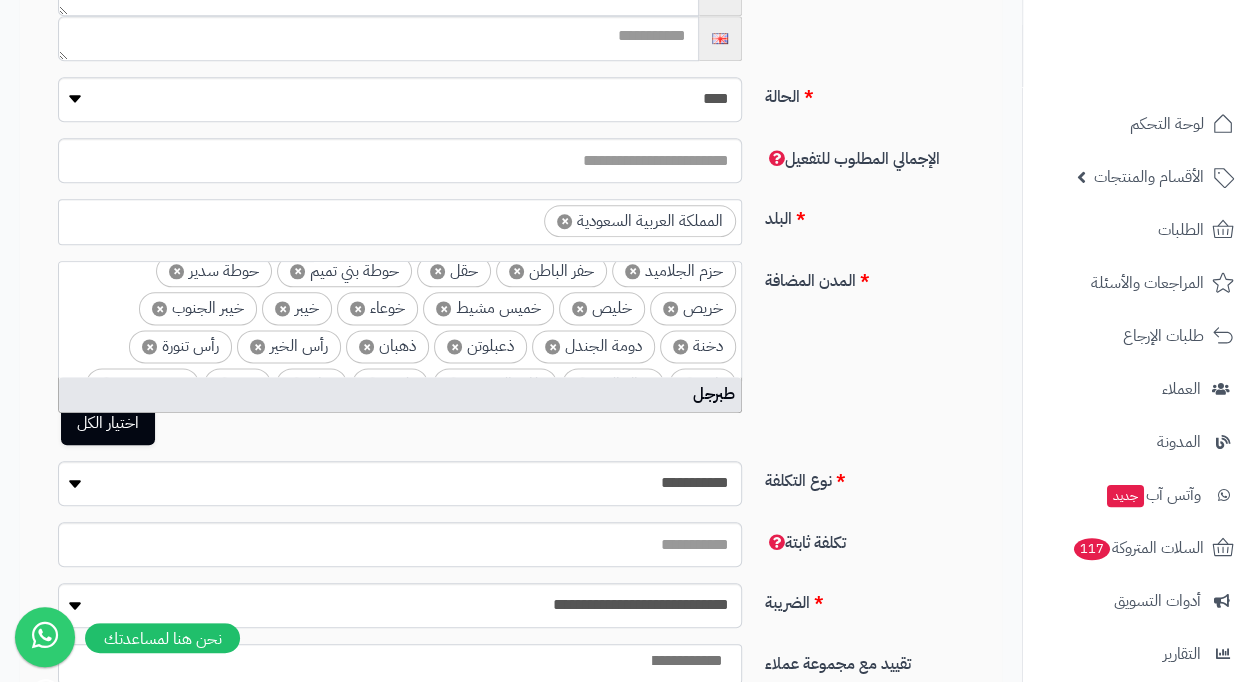 type on "*" 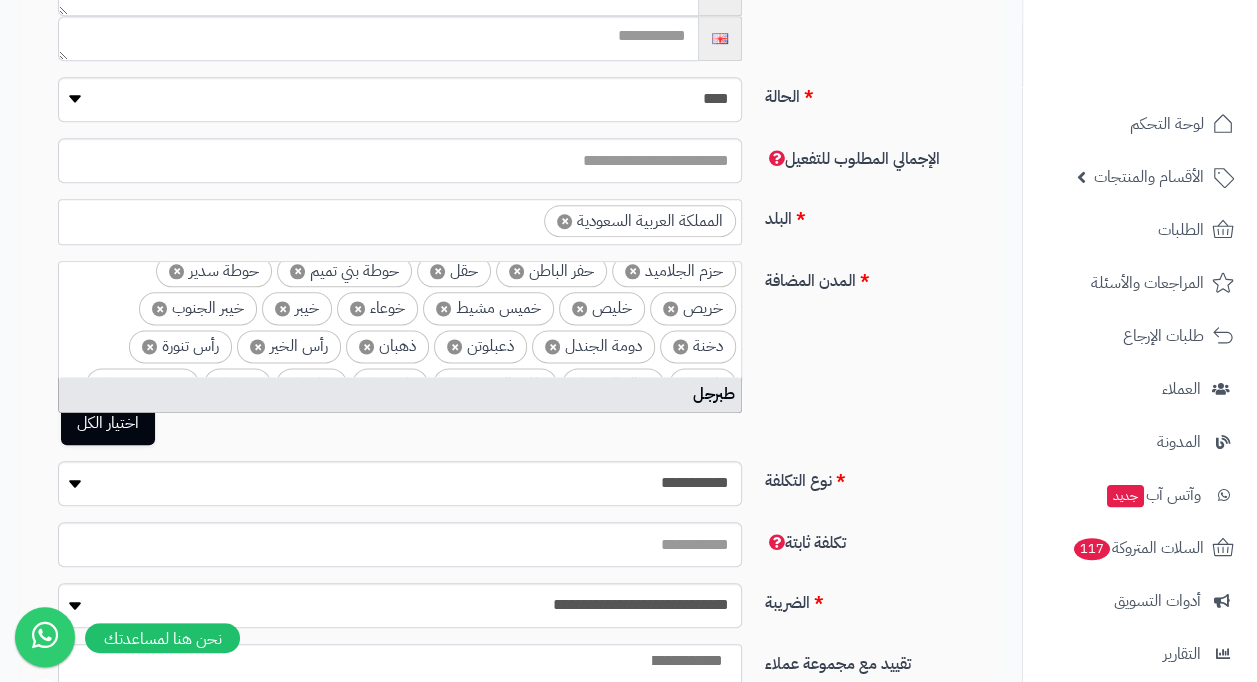 type on "*" 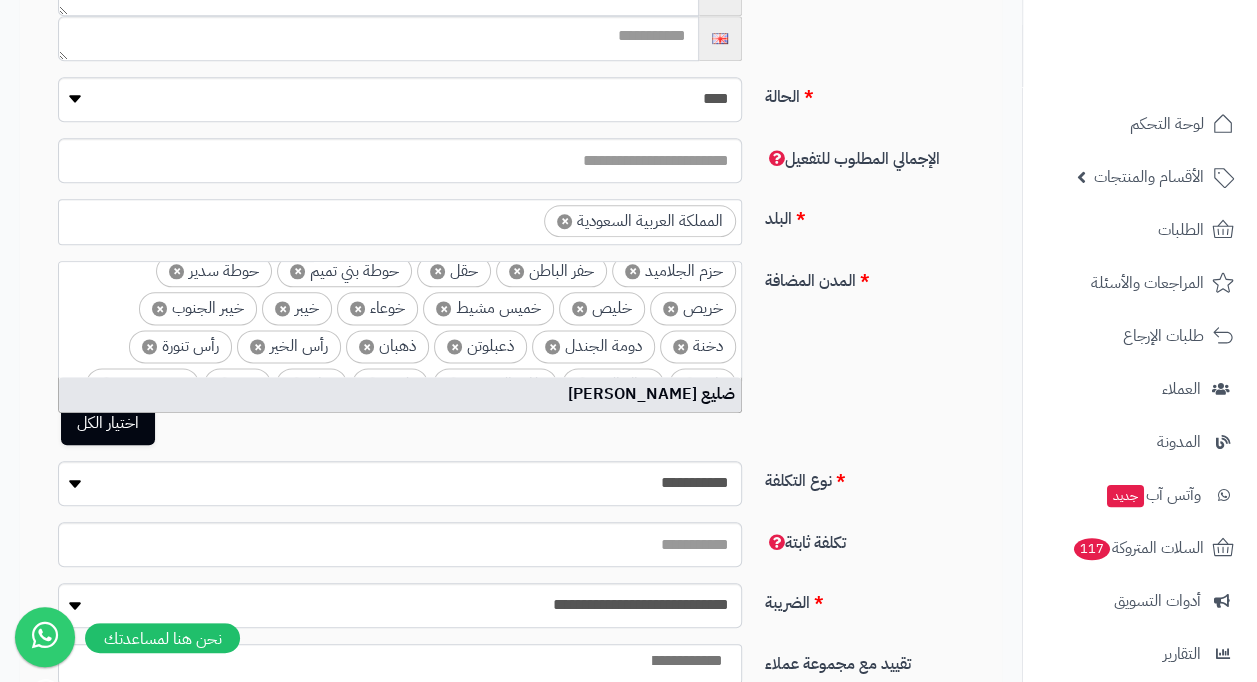 type on "*" 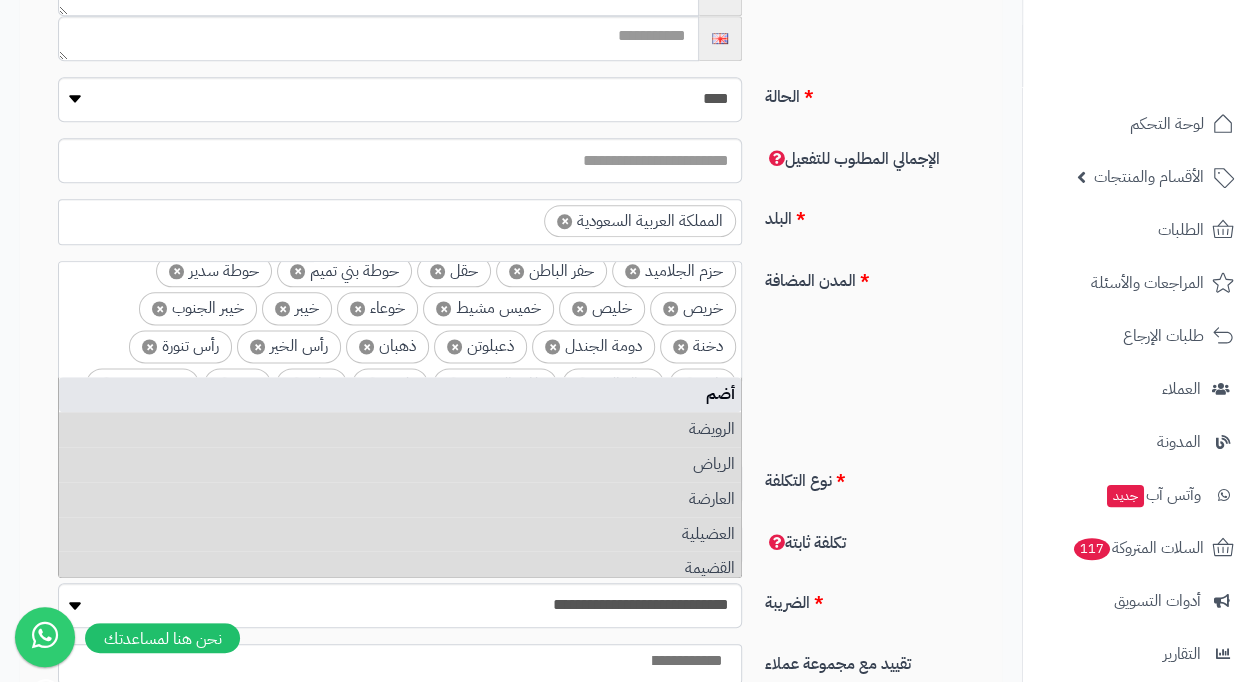 type on "*" 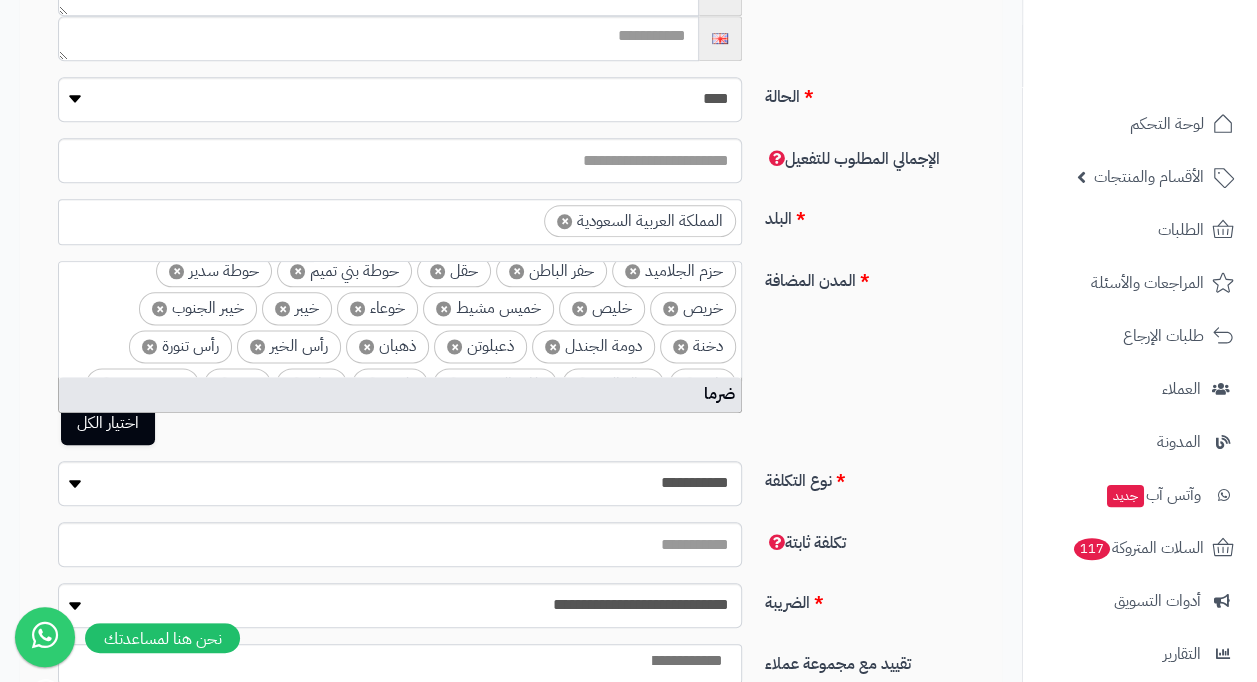 type on "*" 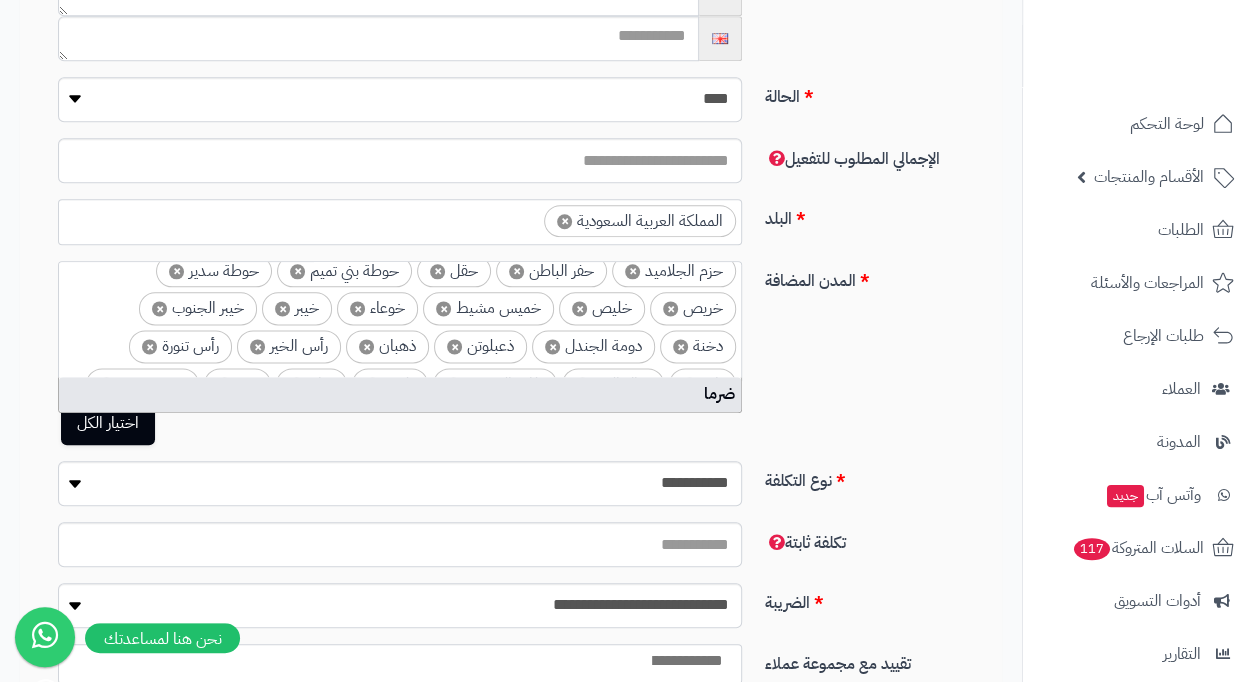 type on "*" 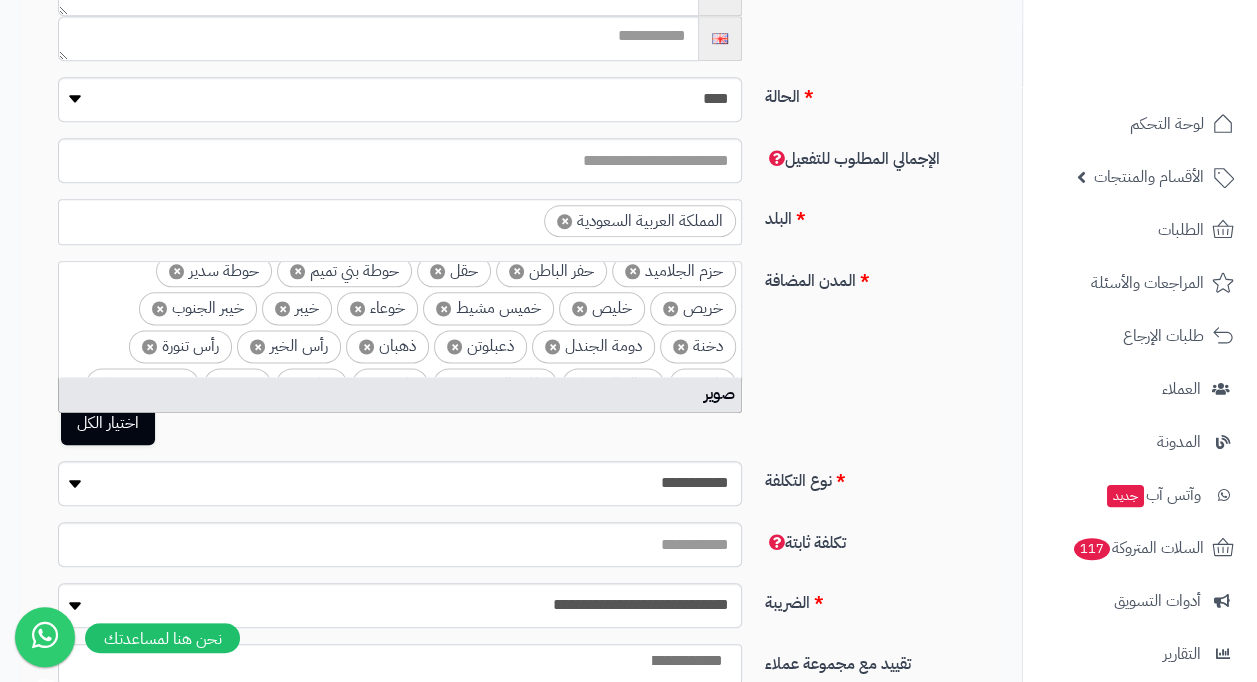 type on "*" 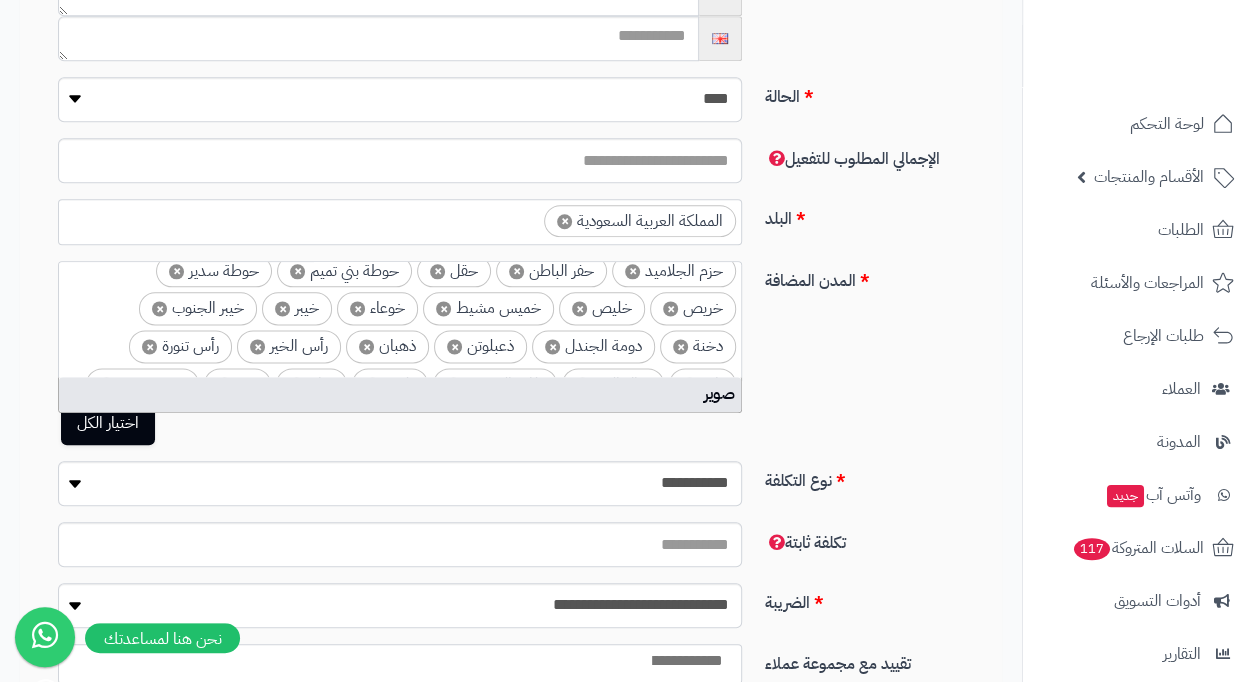 type on "****" 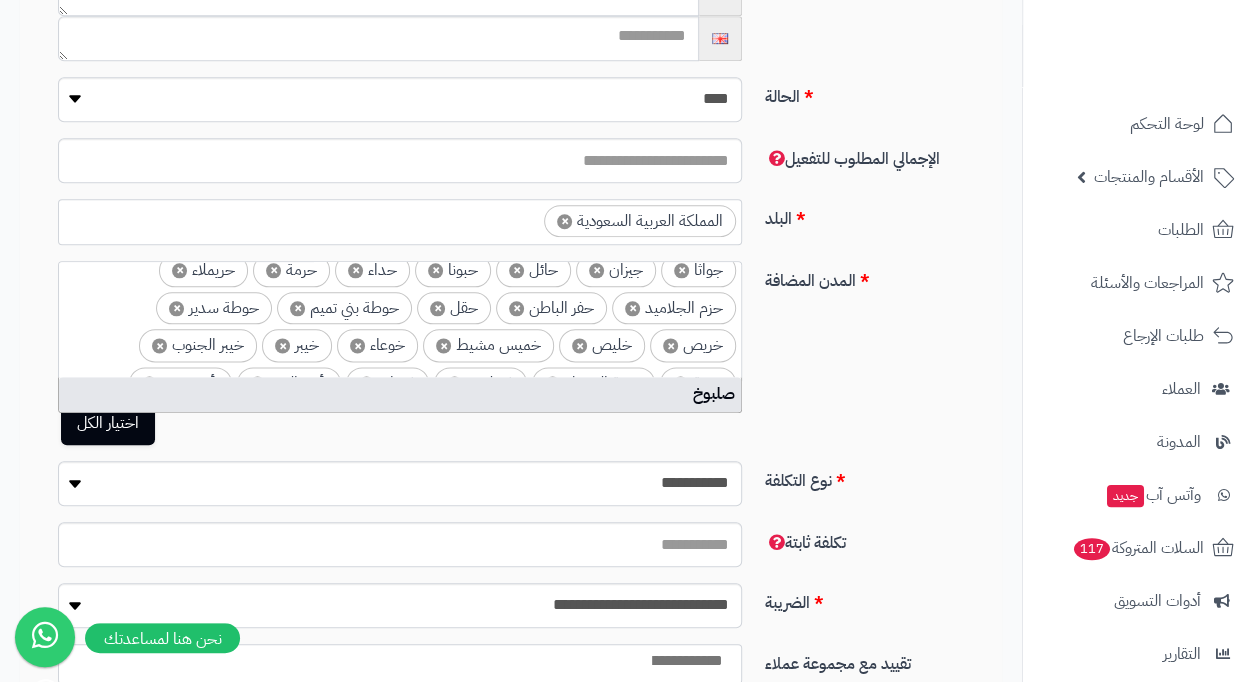 type on "*" 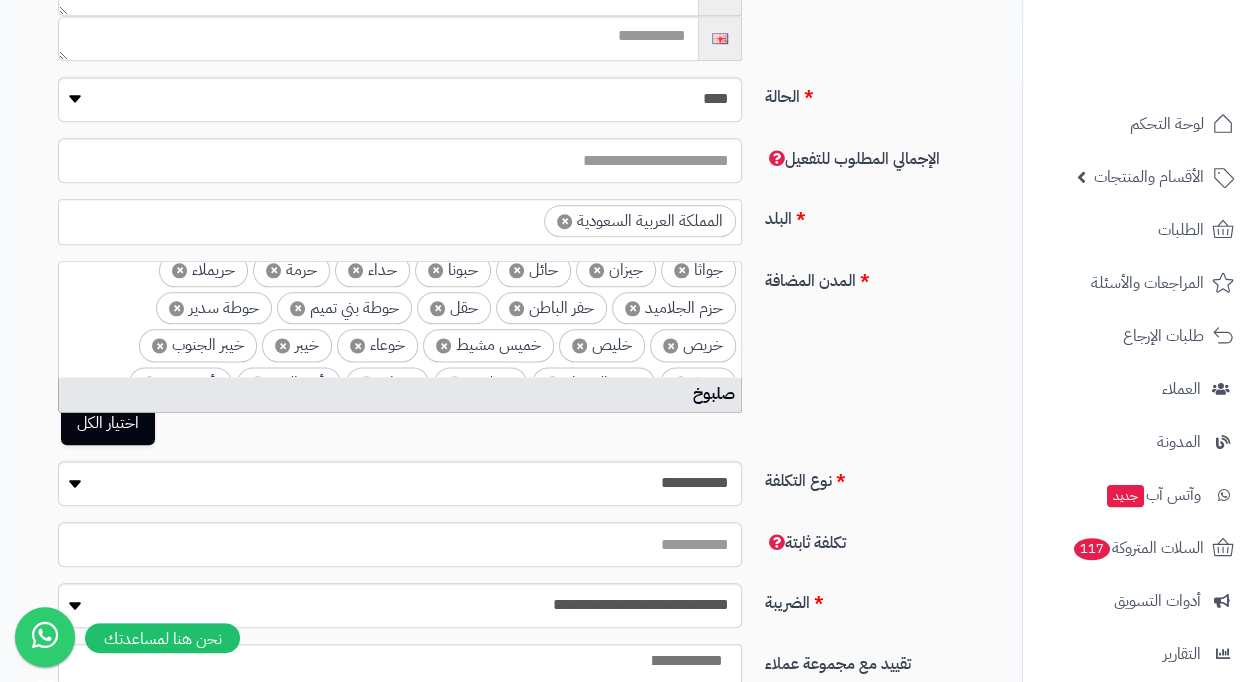 type on "*" 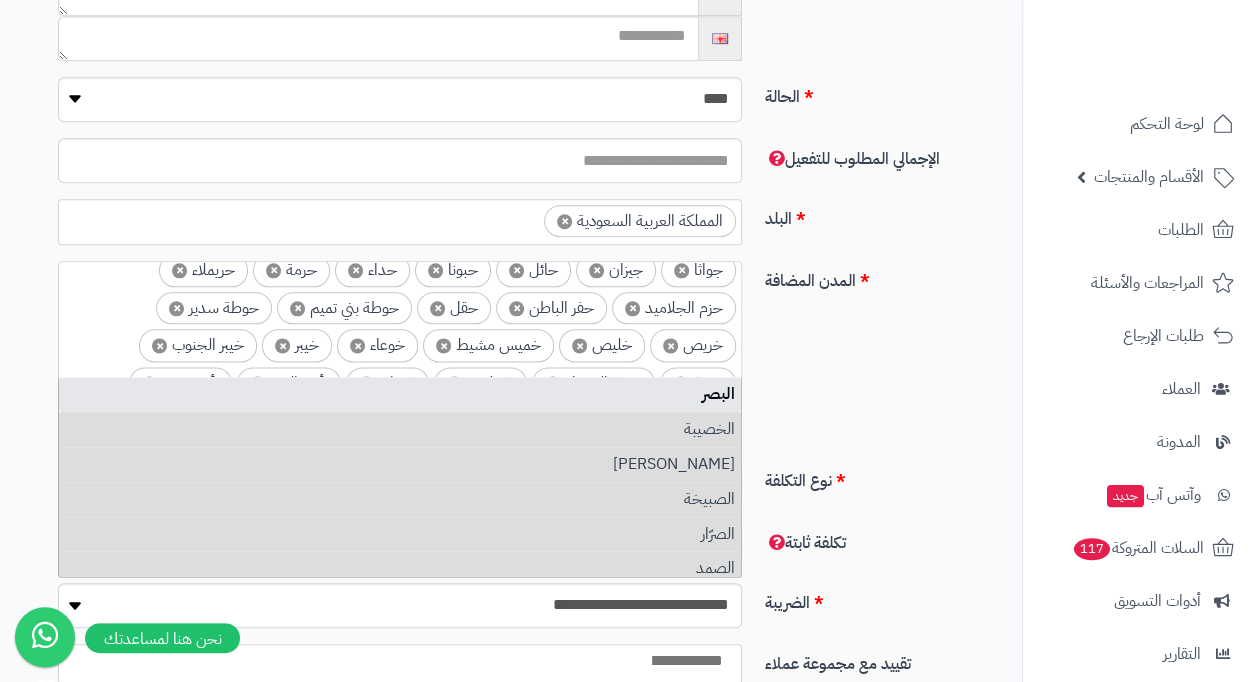 type on "*" 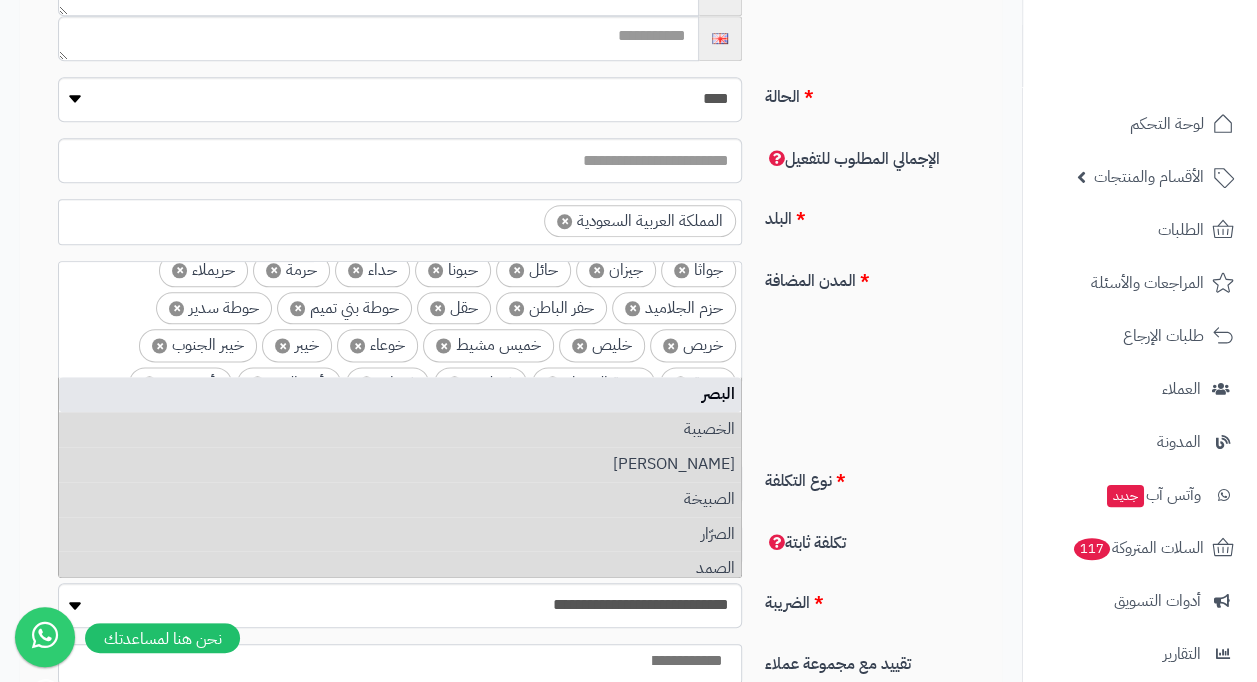 type on "****" 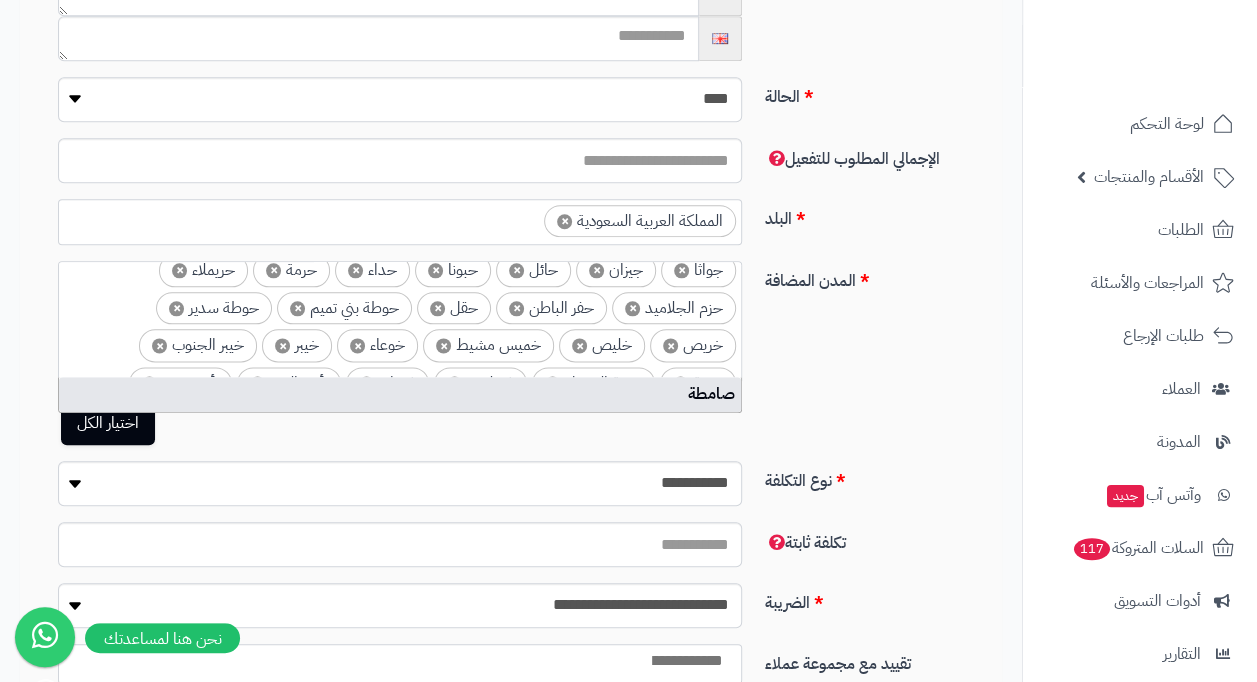 type on "*" 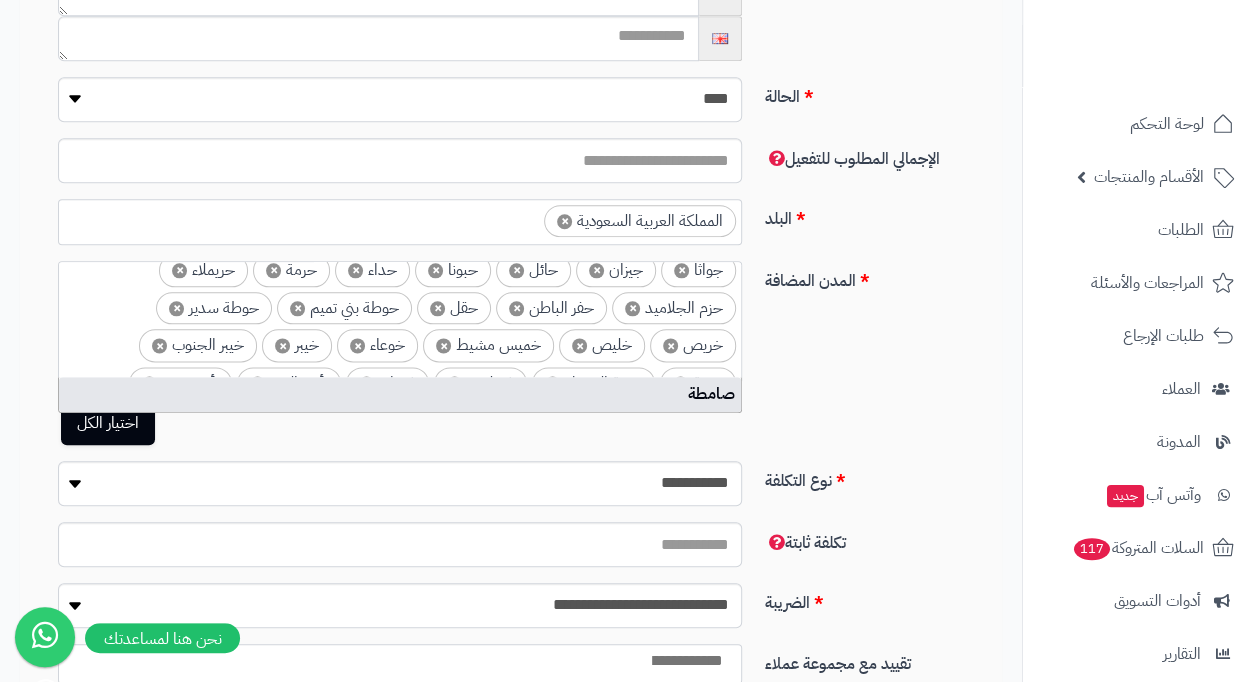 type on "**" 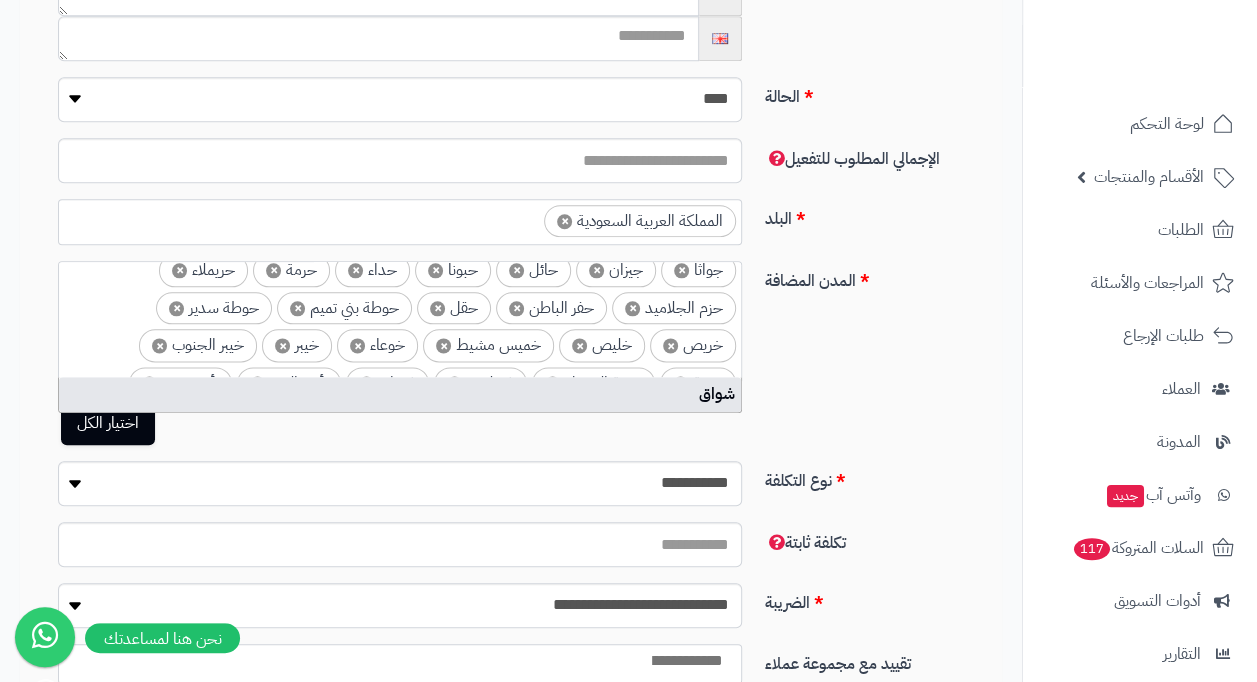 type on "*" 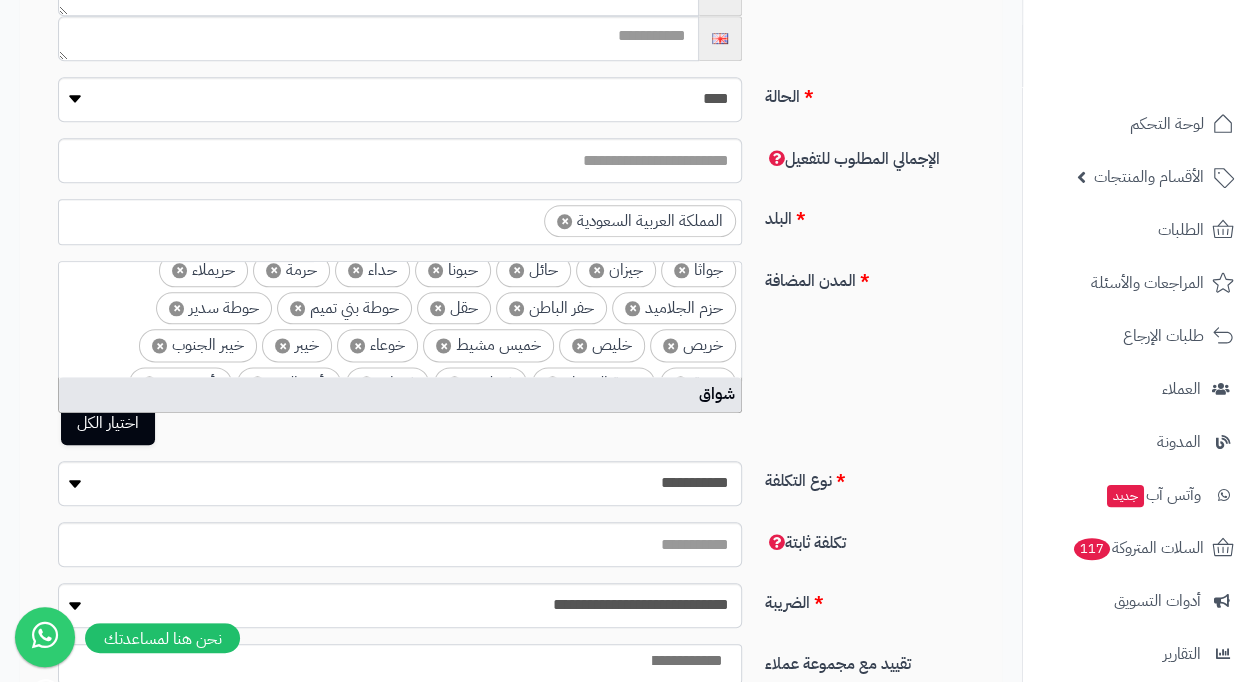 type on "*" 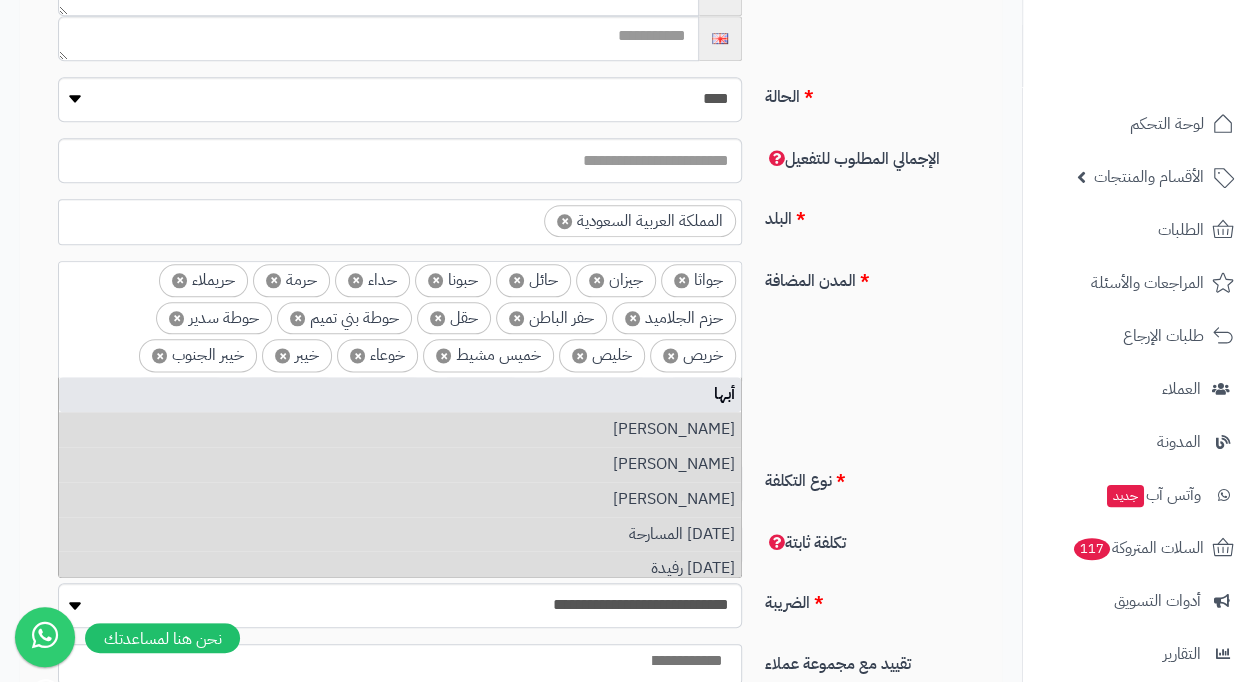 type on "*" 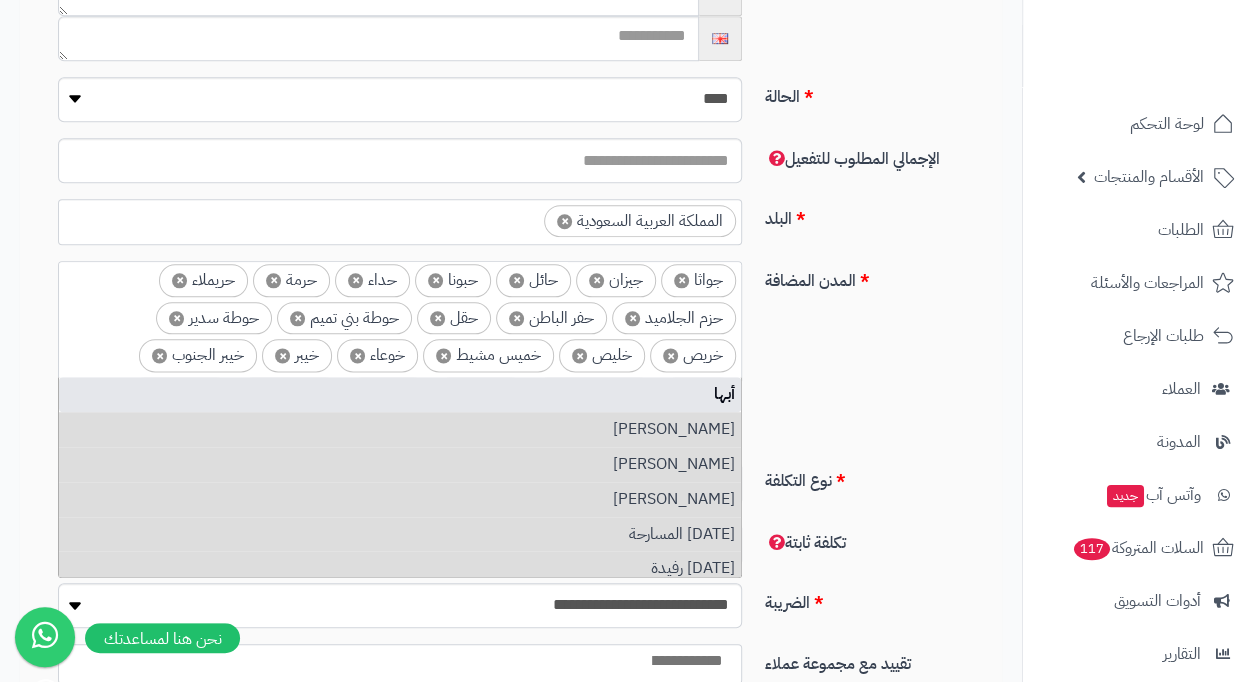 type on "****" 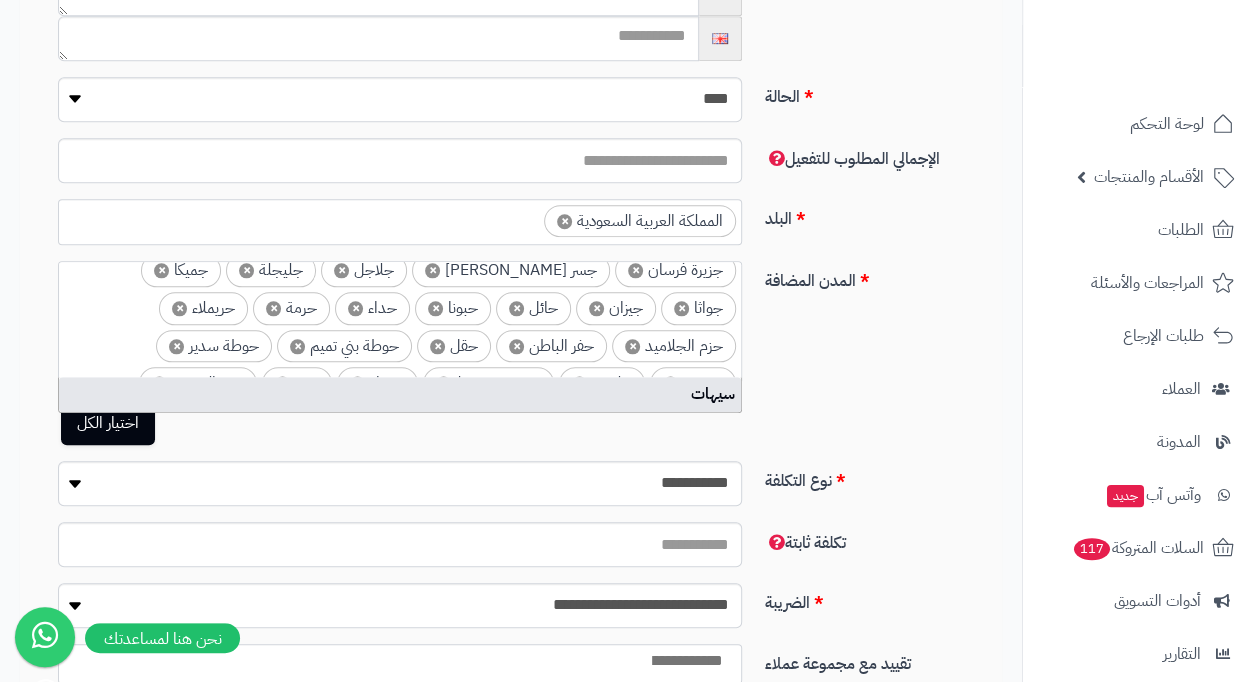 type on "*" 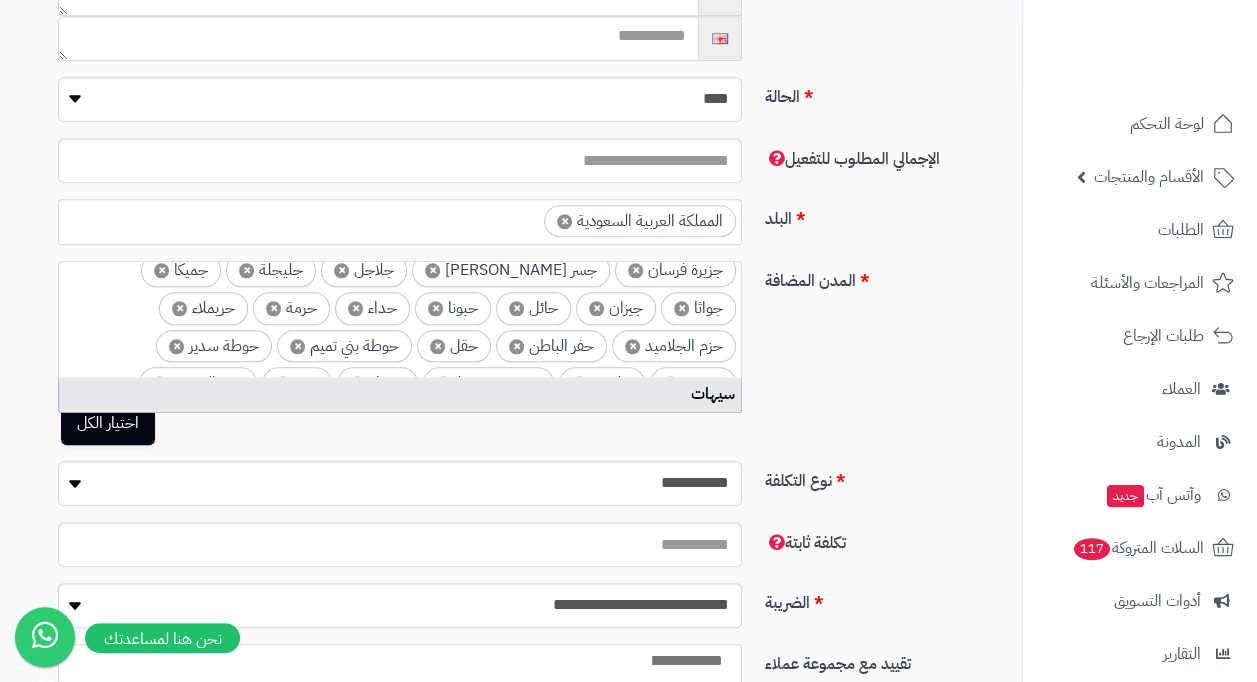 type on "**" 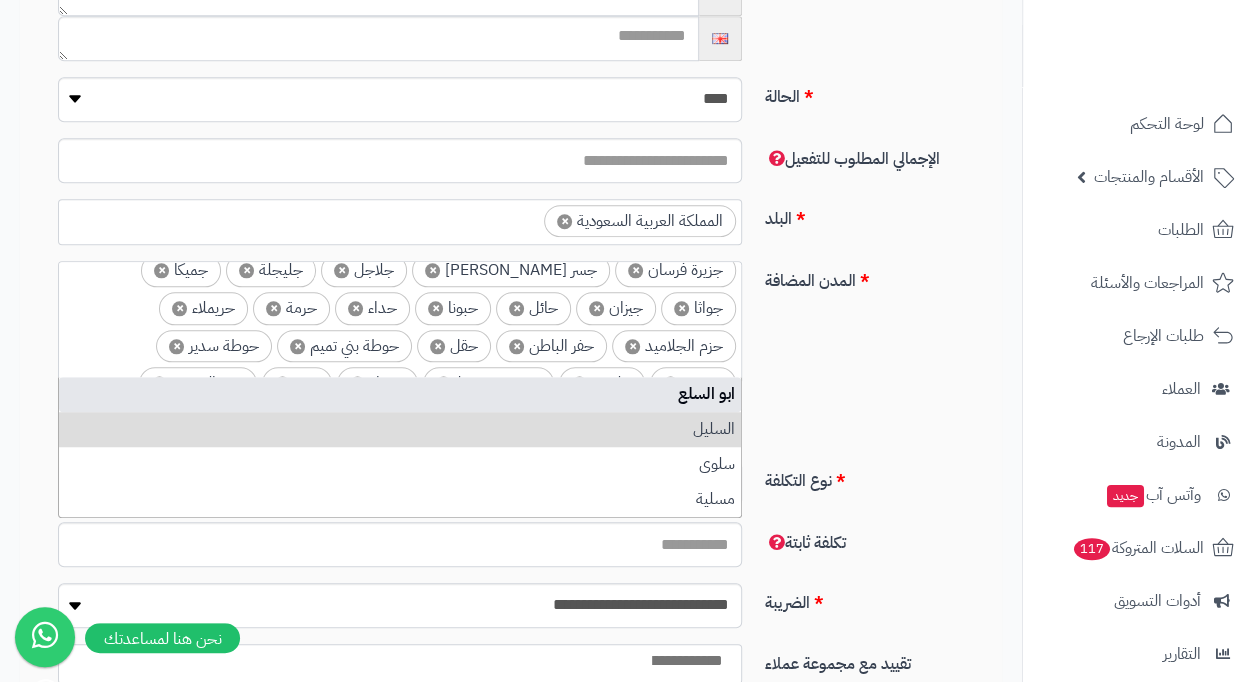 type on "*" 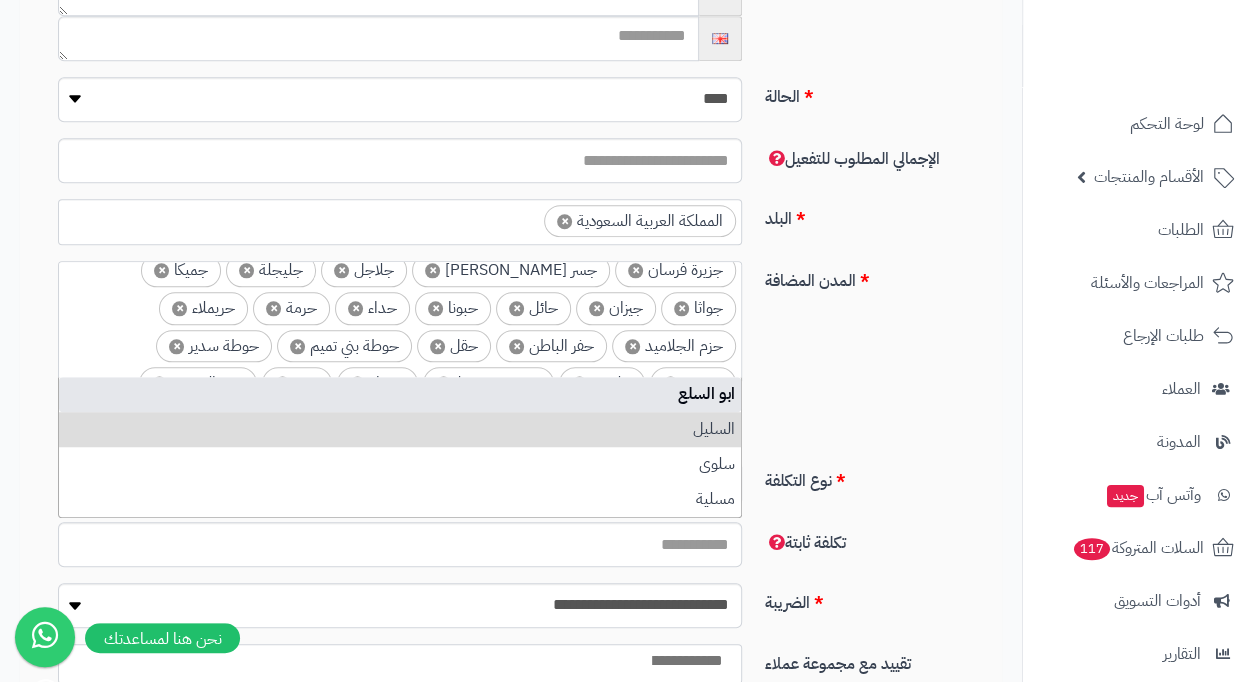 type 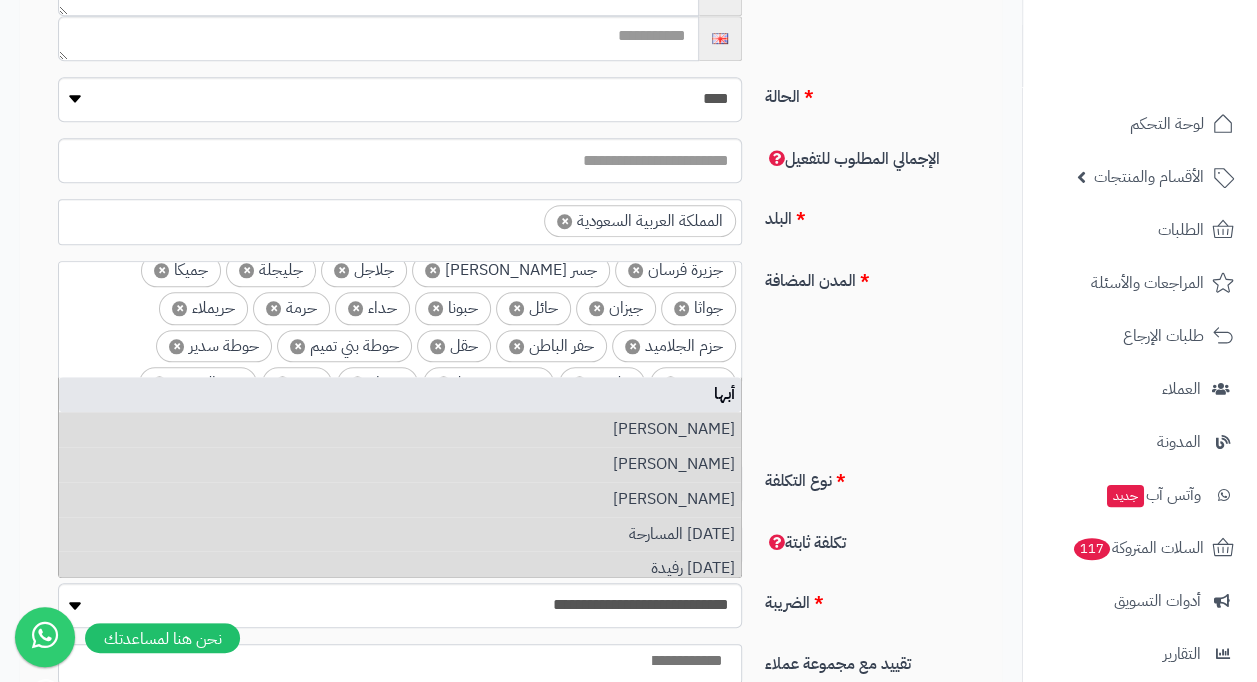 type on "****" 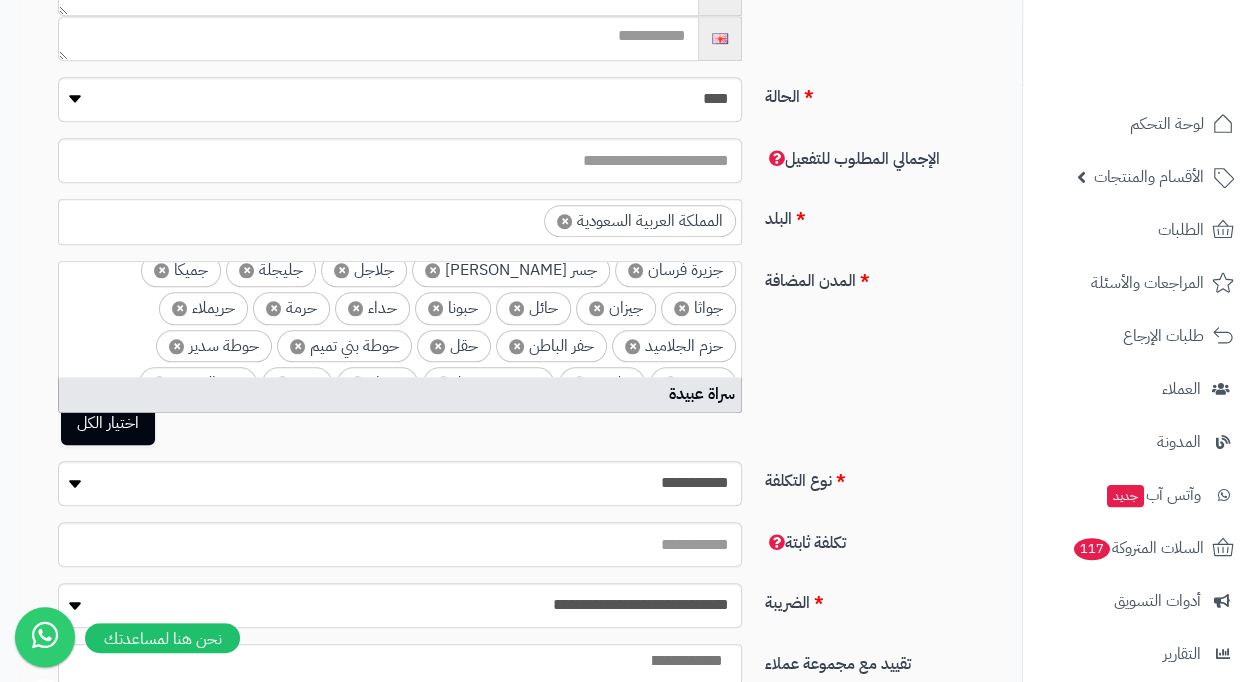 type on "*" 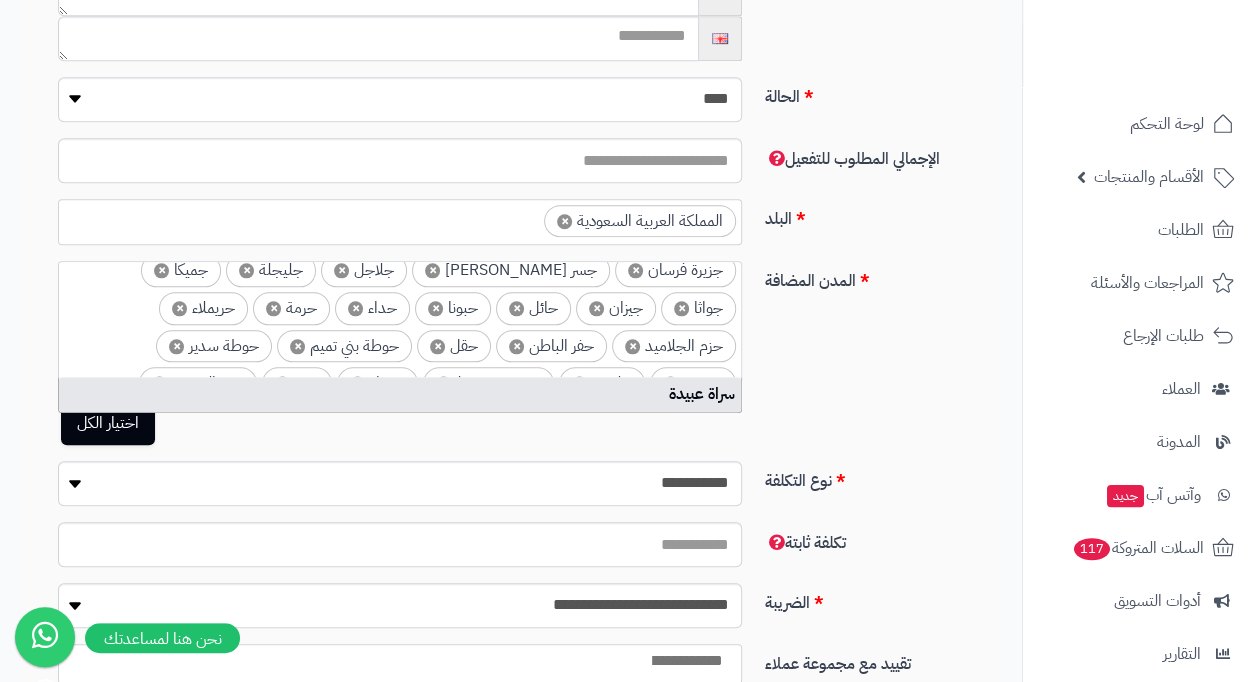 type on "********" 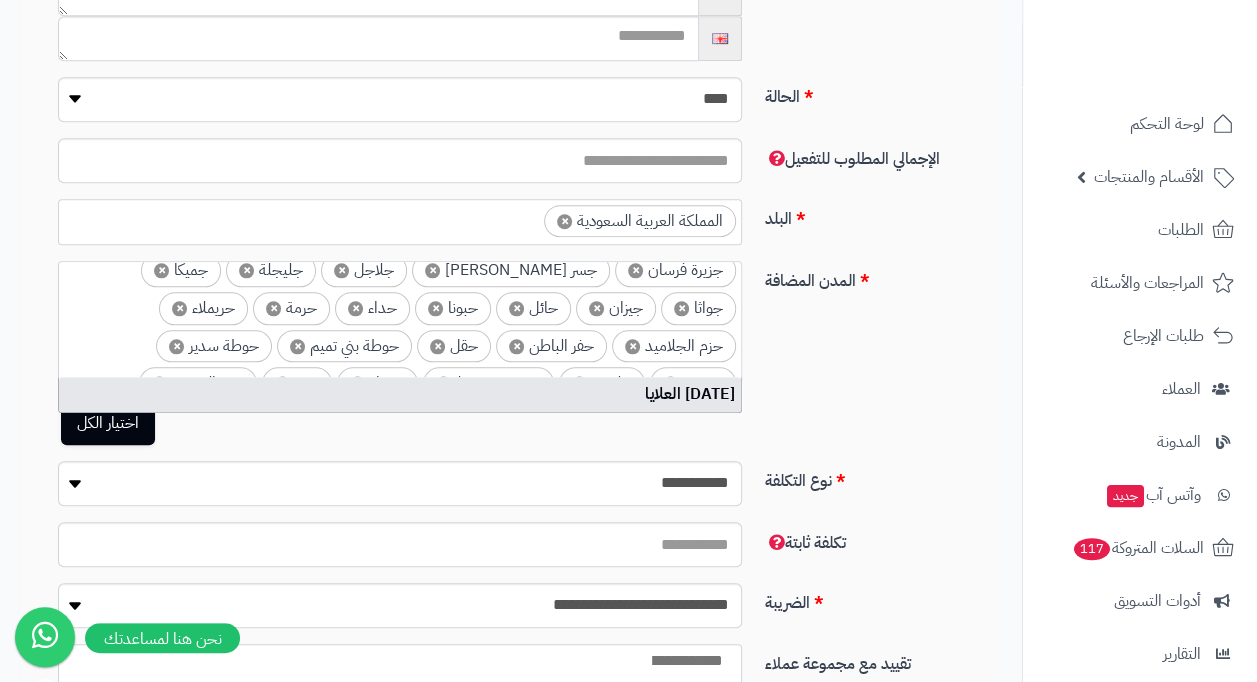 type on "*" 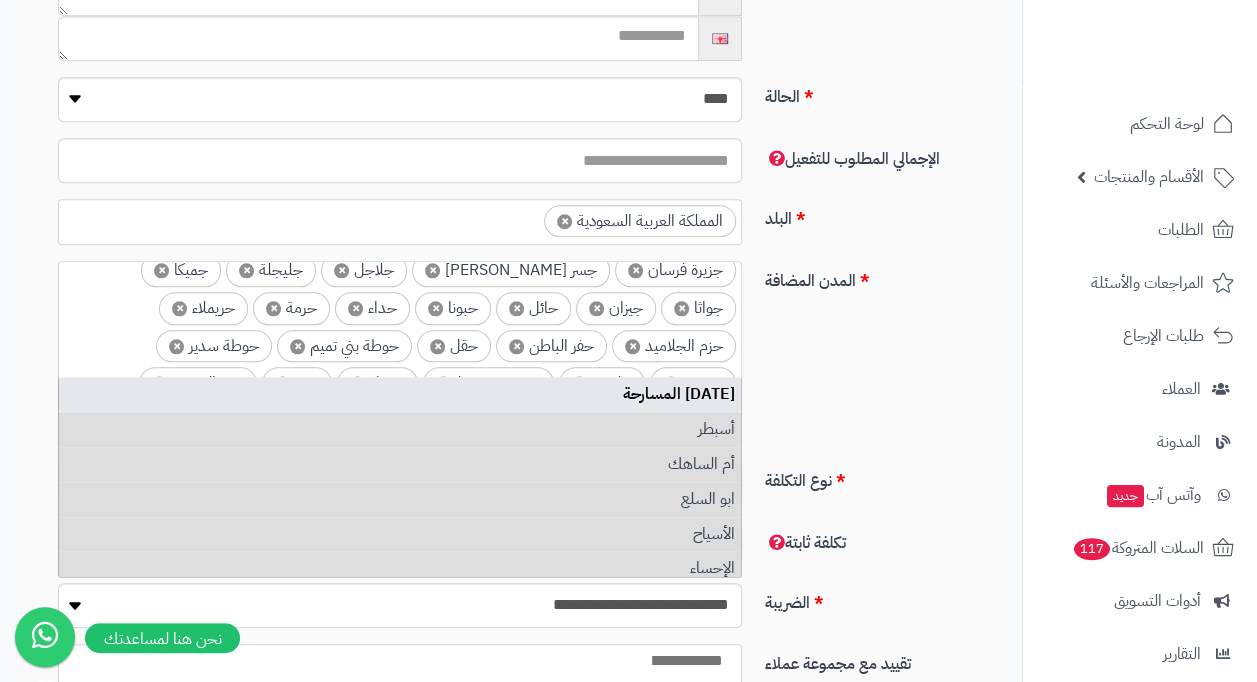 type on "*" 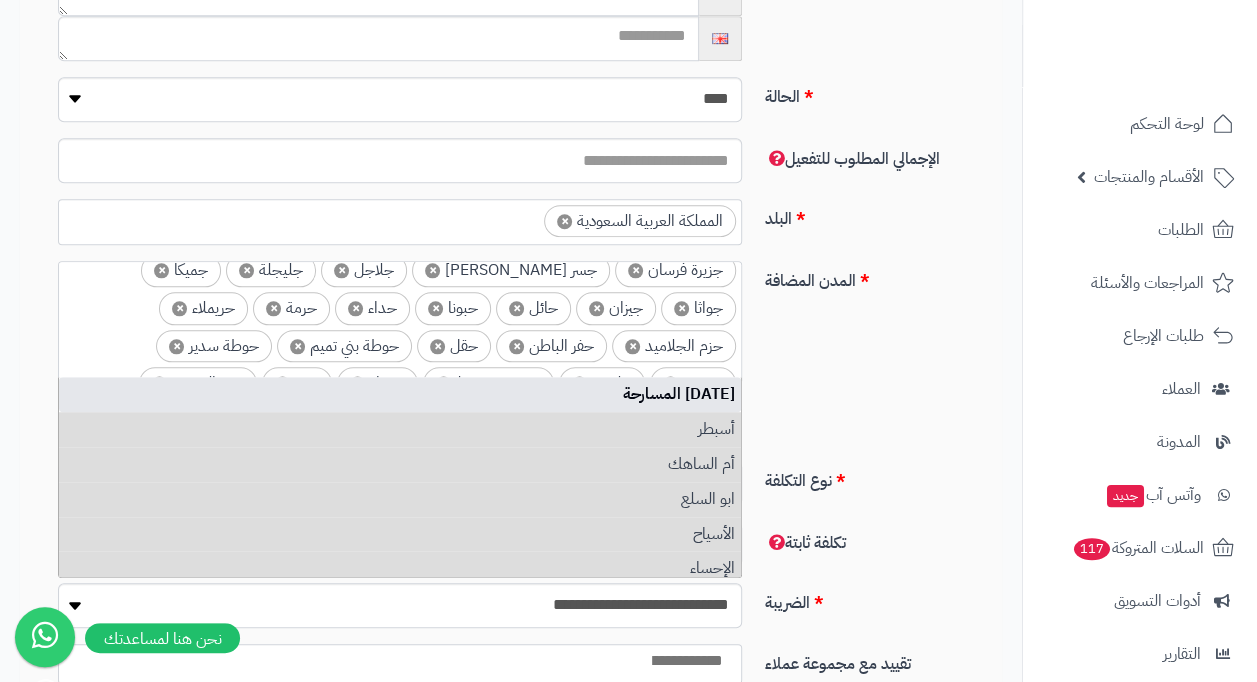 type on "***" 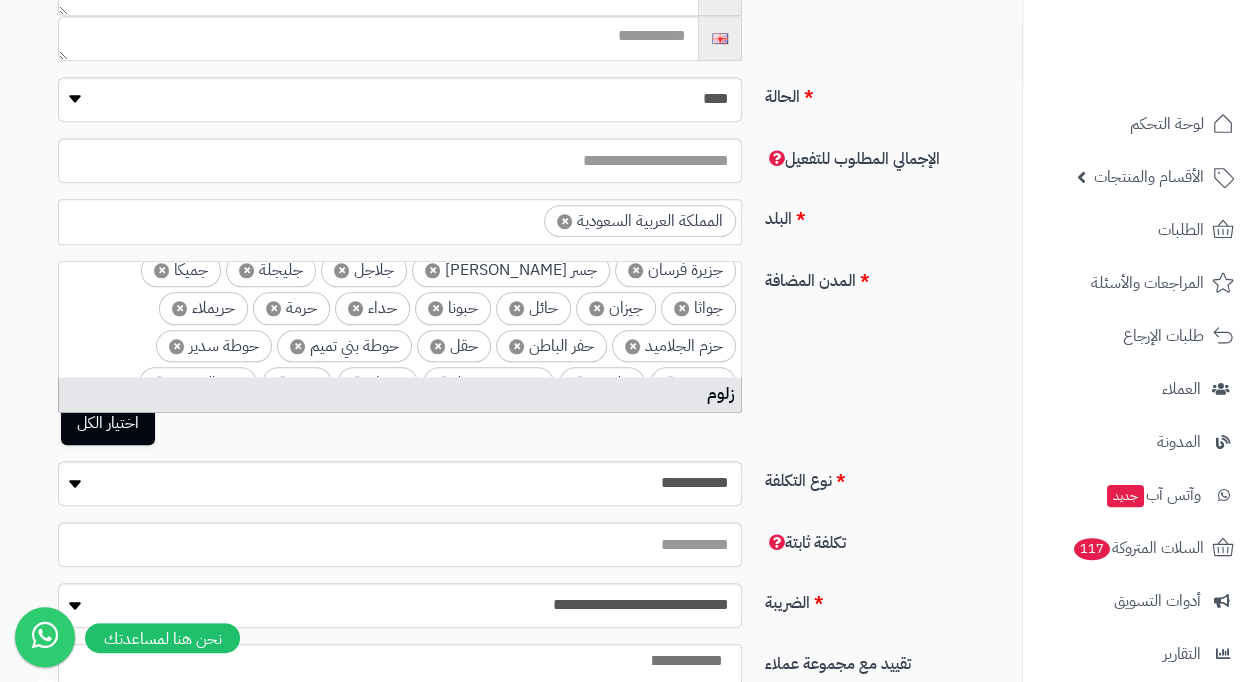 type on "*" 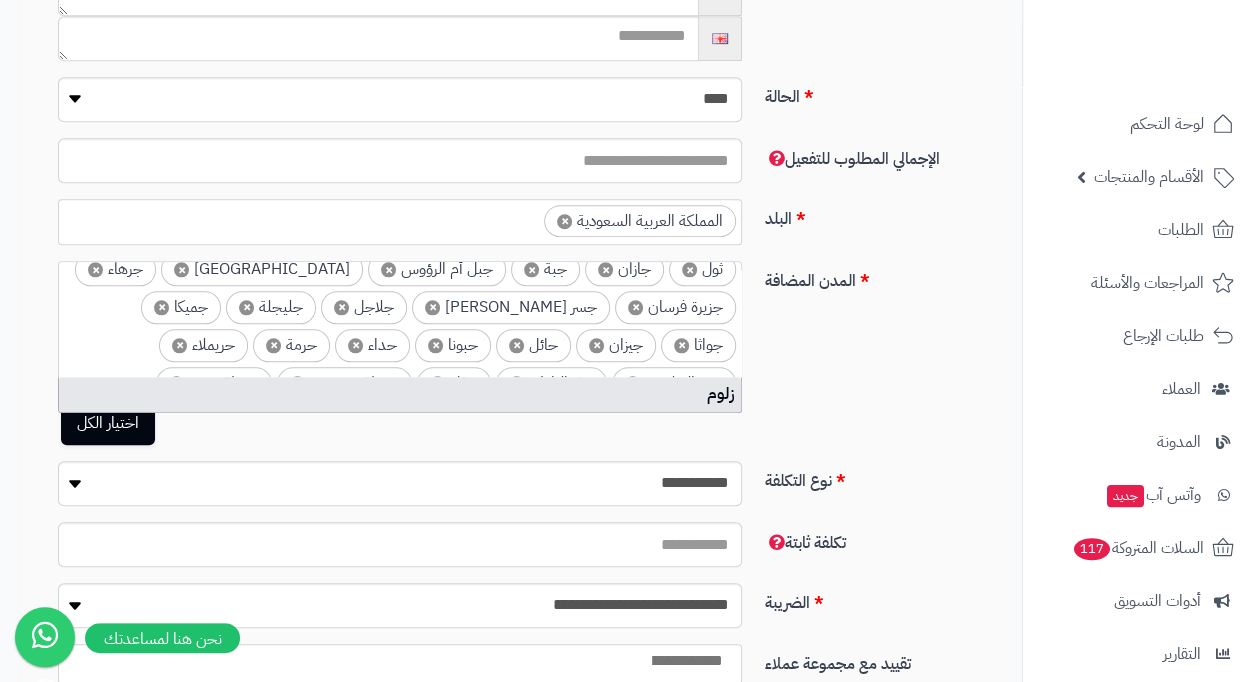 type on "**********" 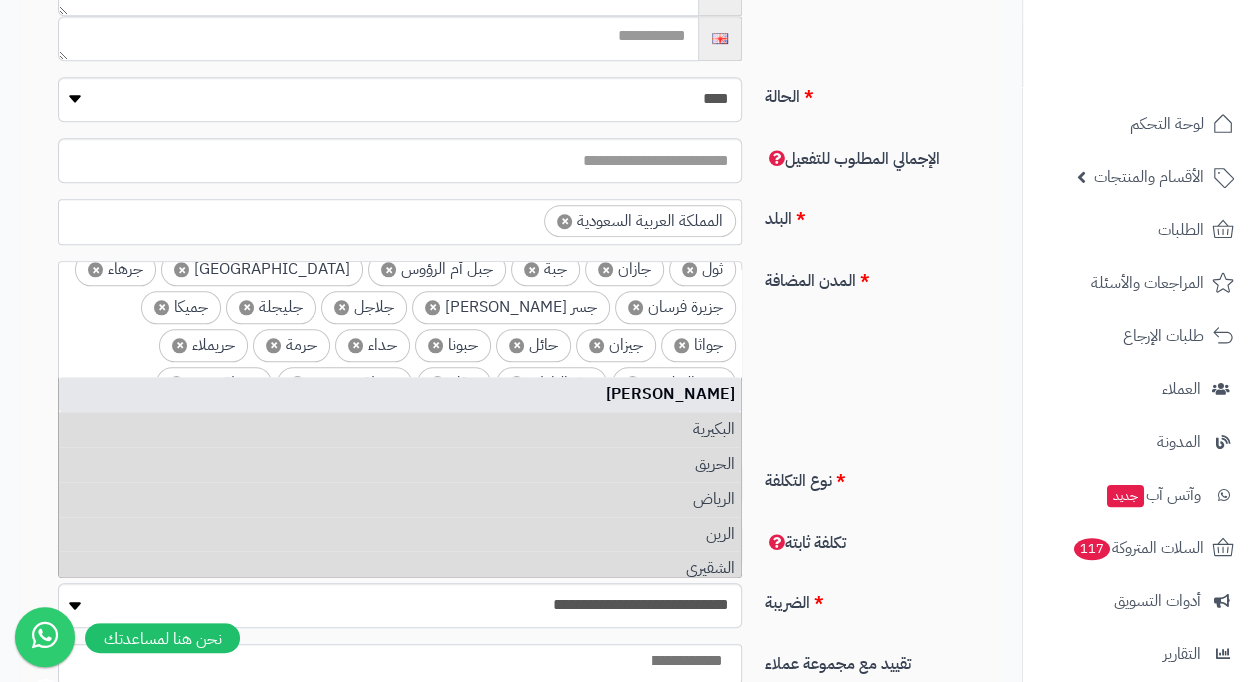 type on "*" 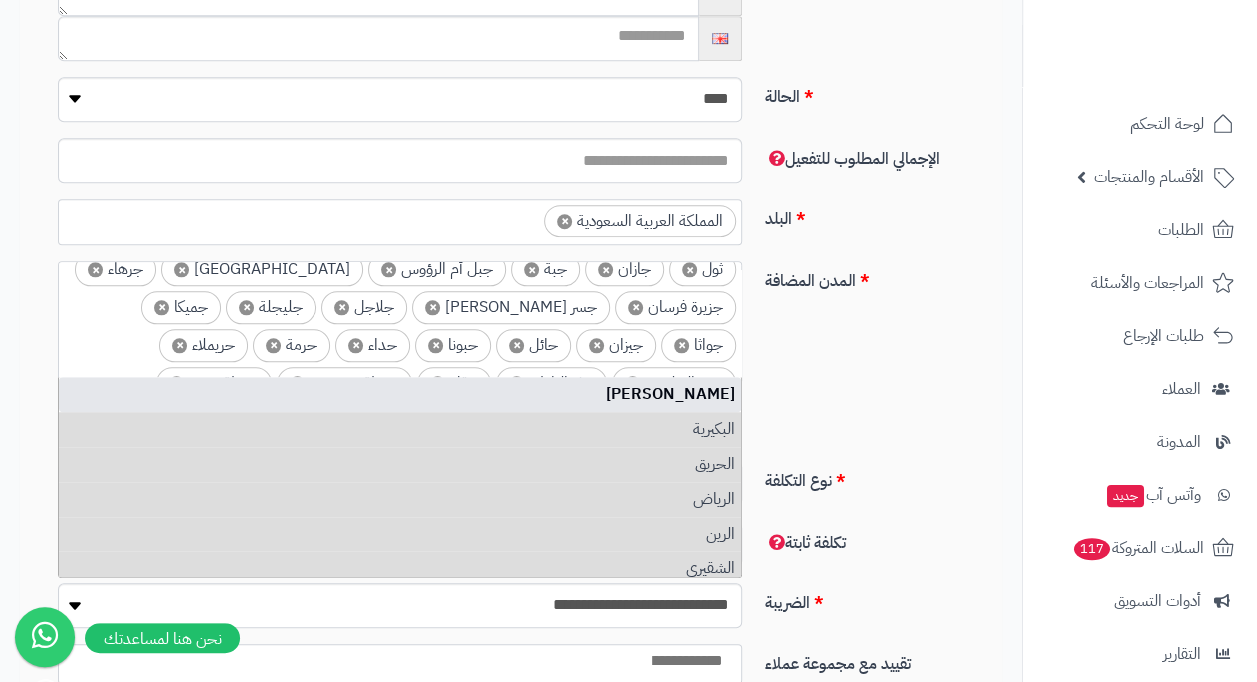 type on "****" 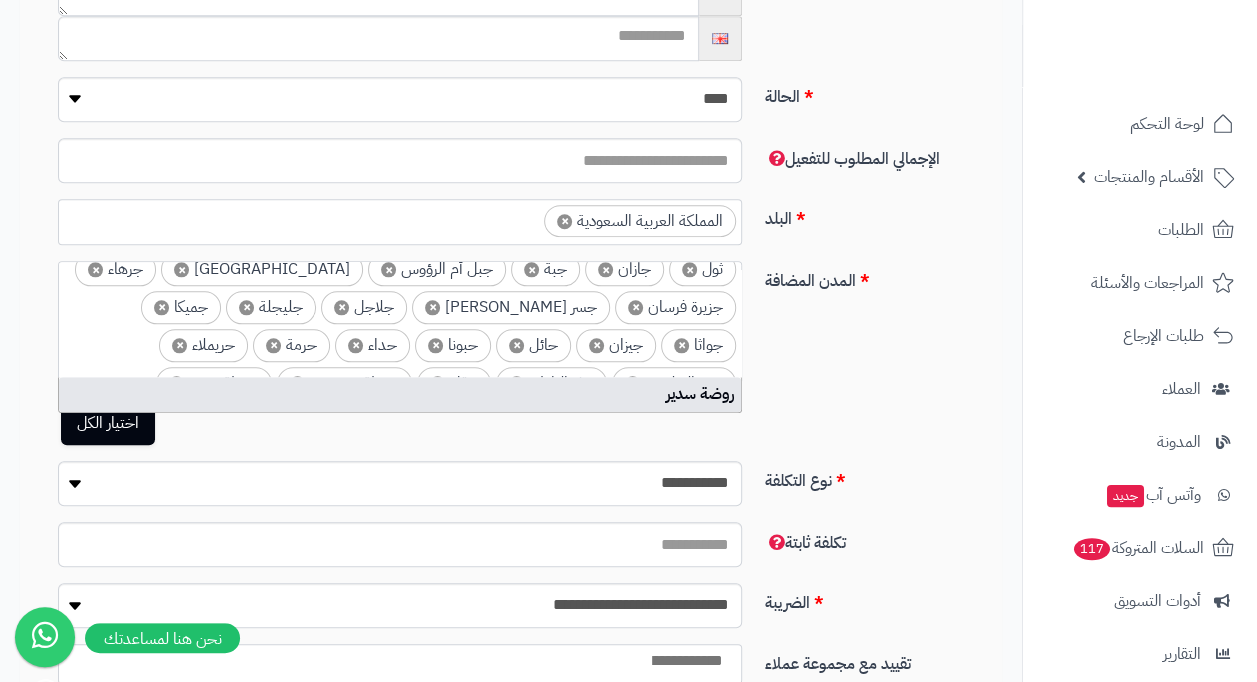type on "*" 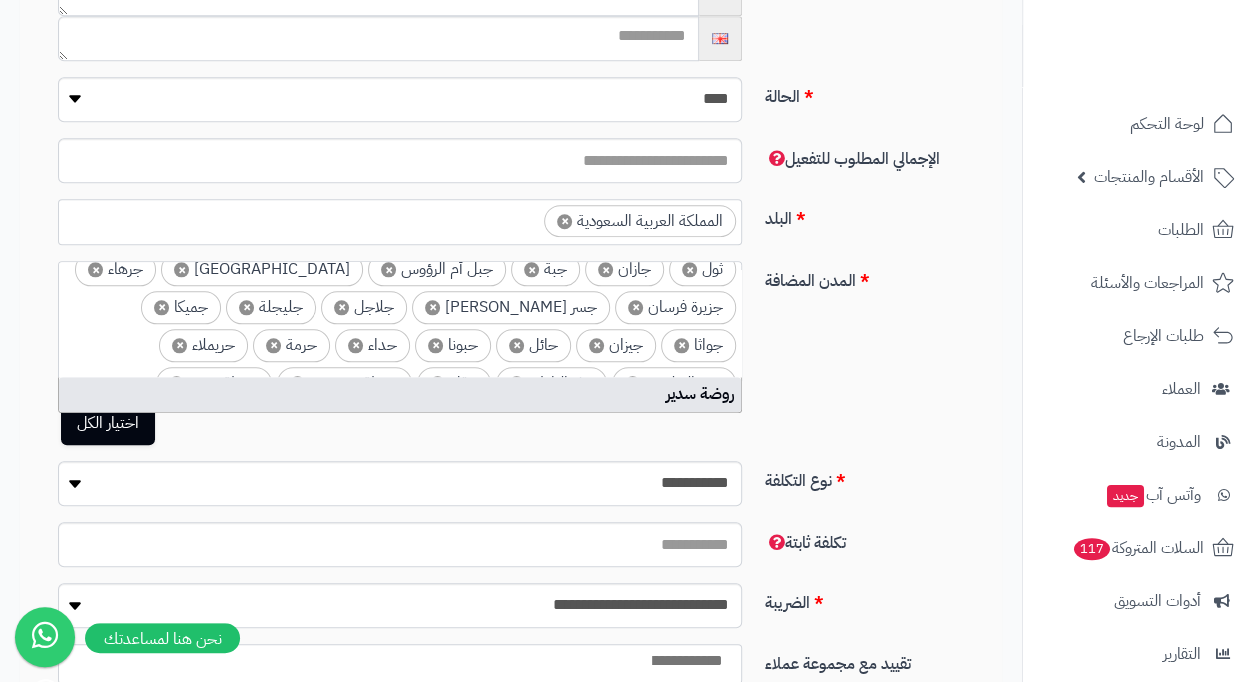 type on "**" 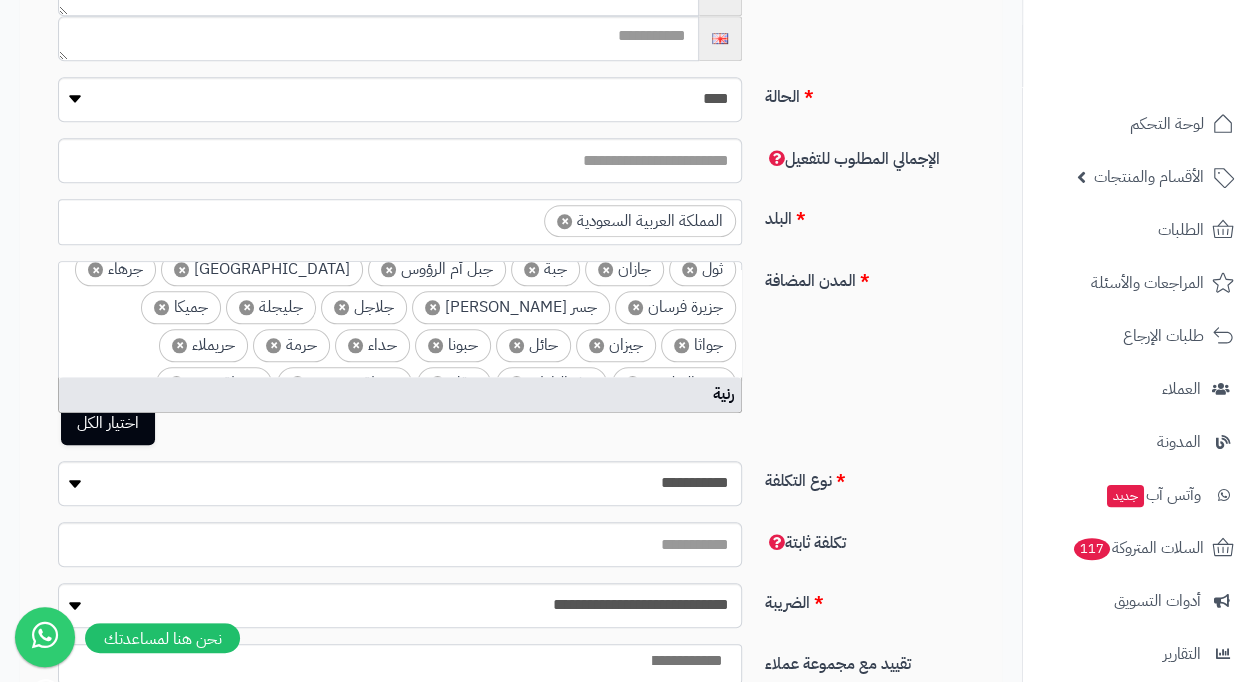 type on "*" 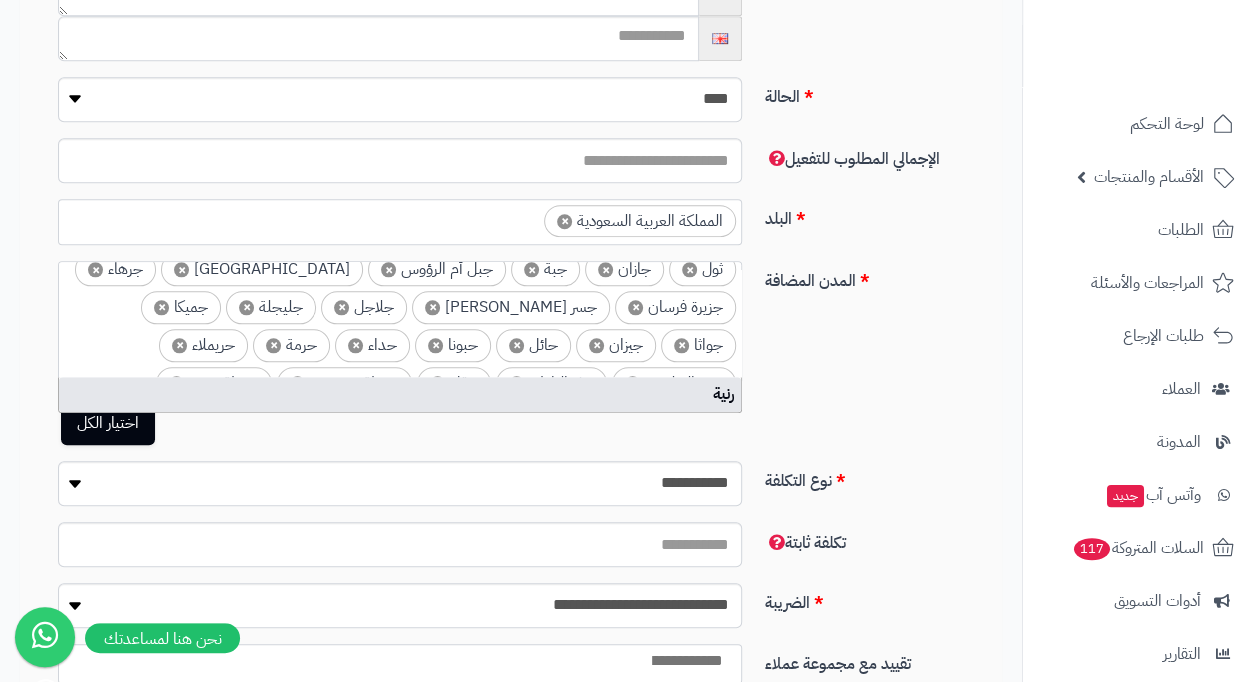 type on "*" 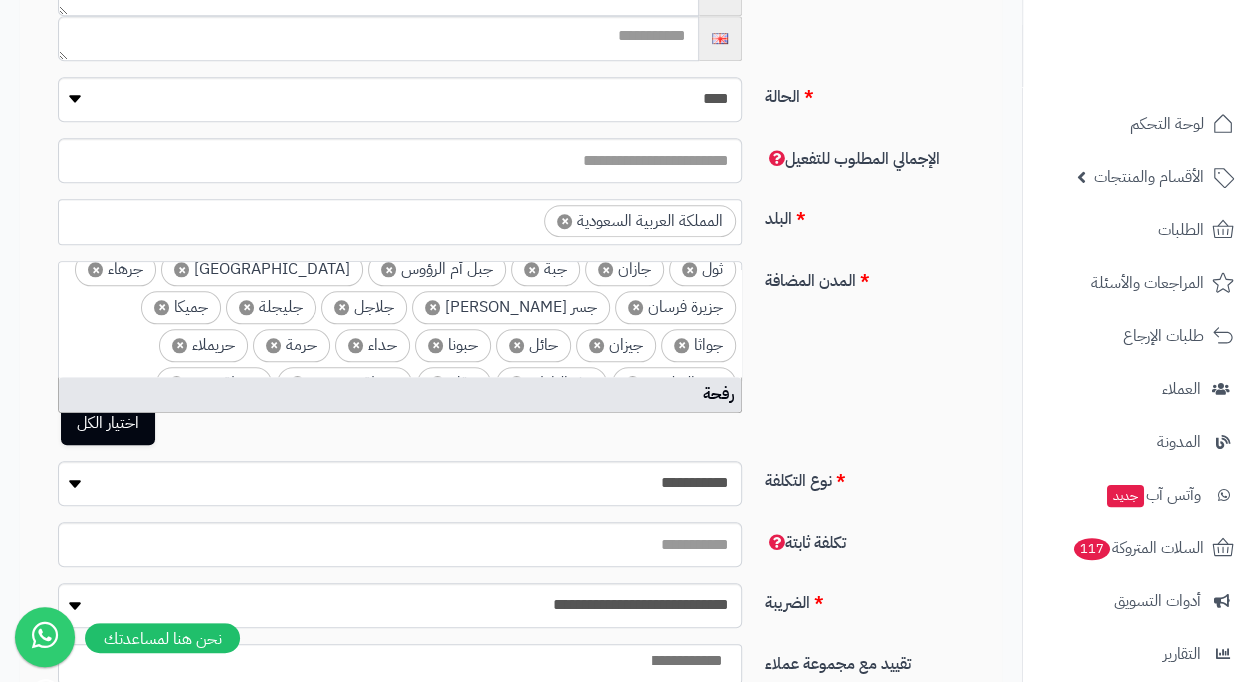 type on "*" 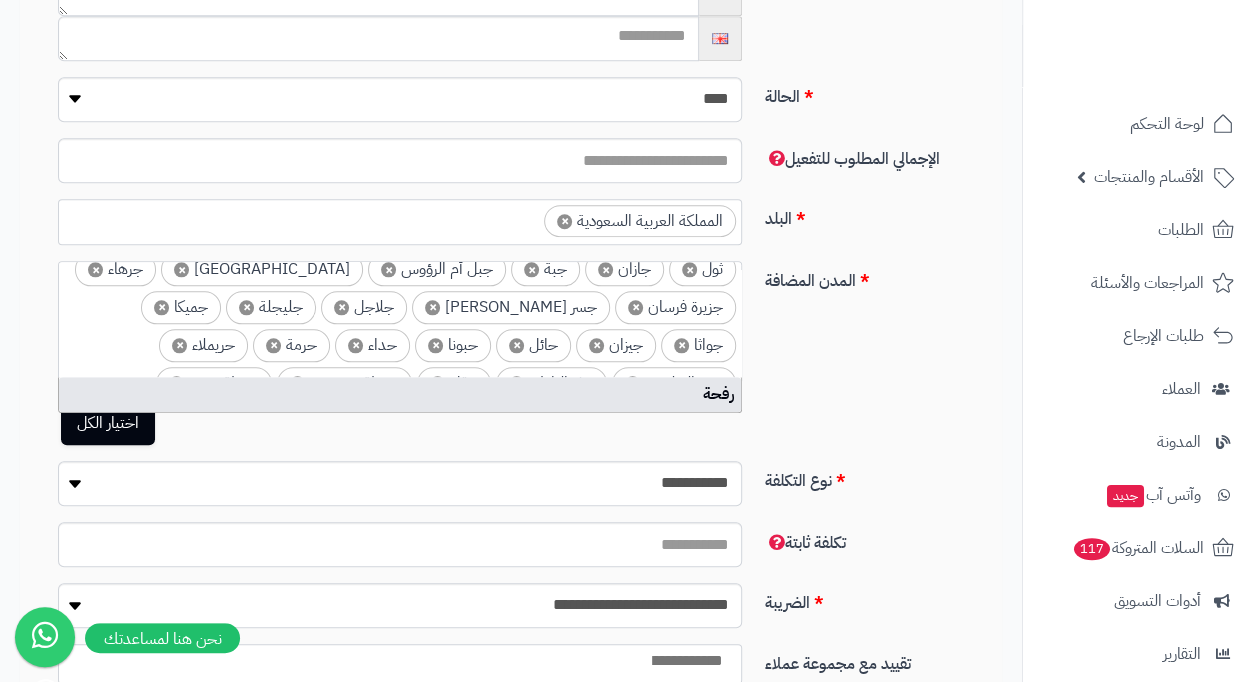 type on "*********" 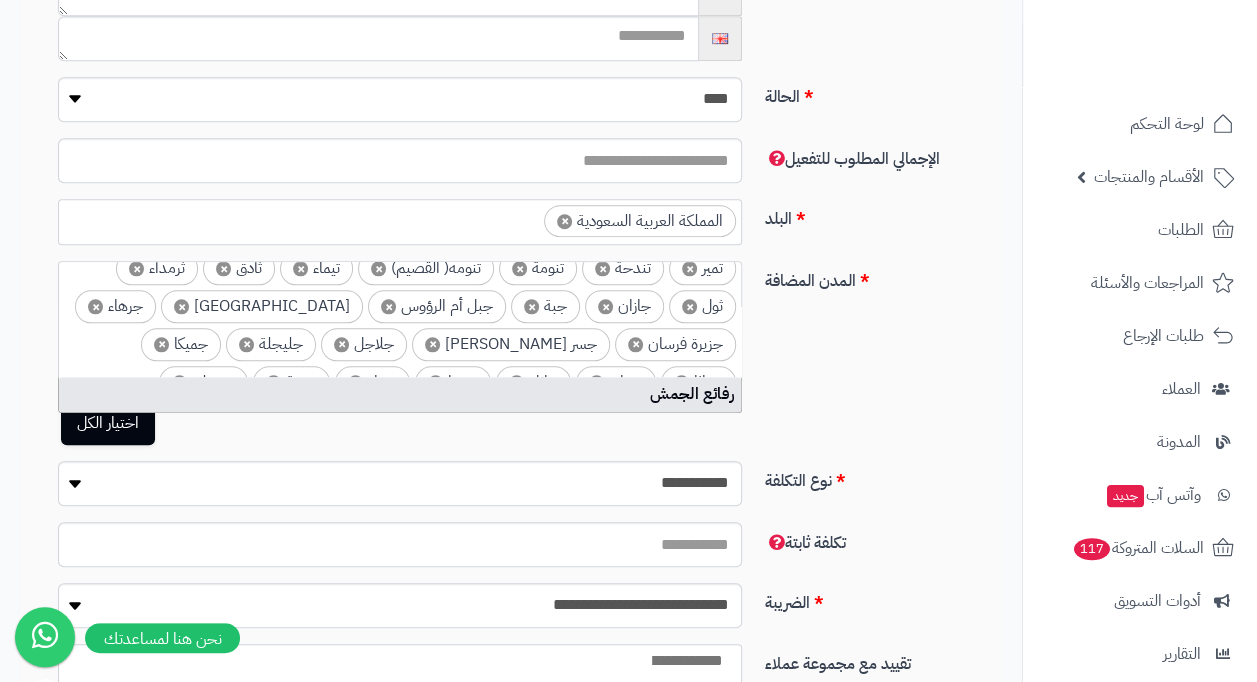 type on "*" 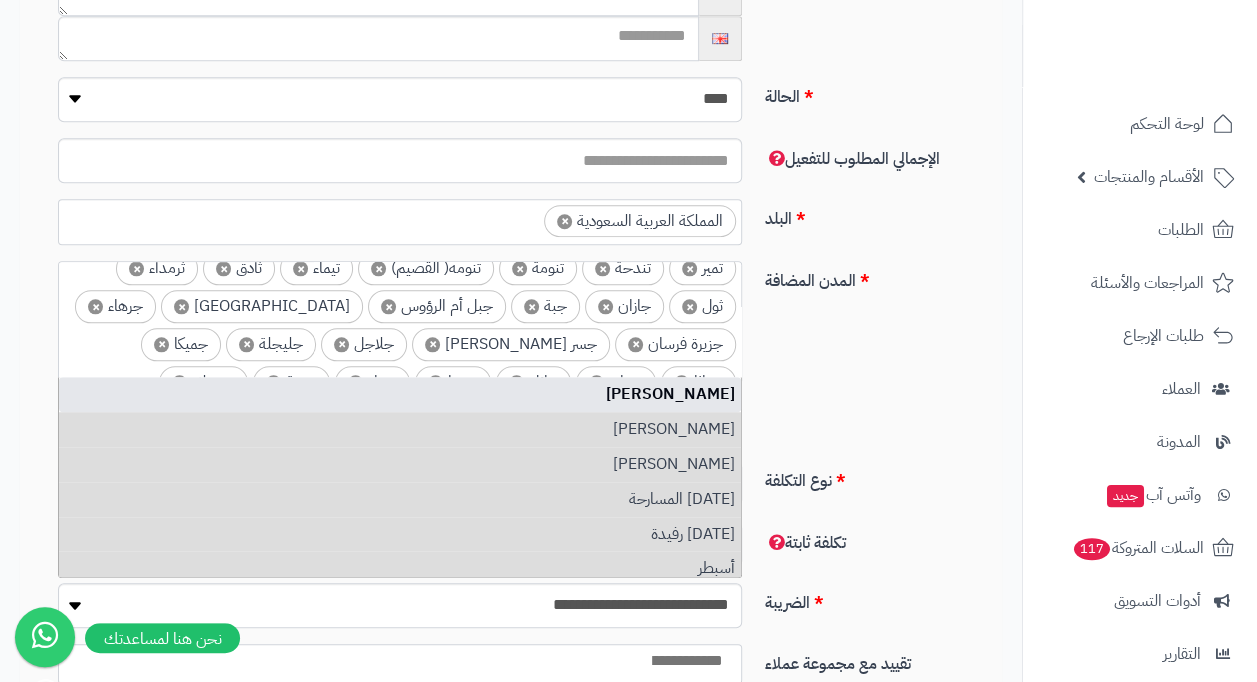 type on "****" 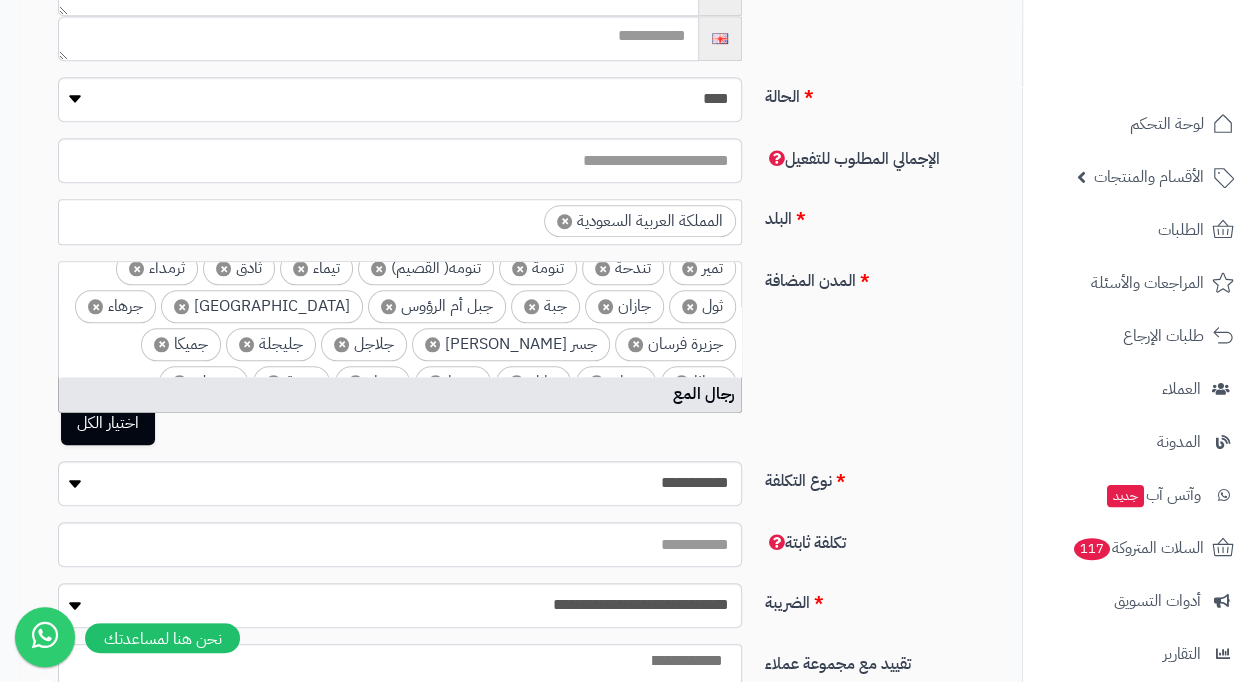 type on "*" 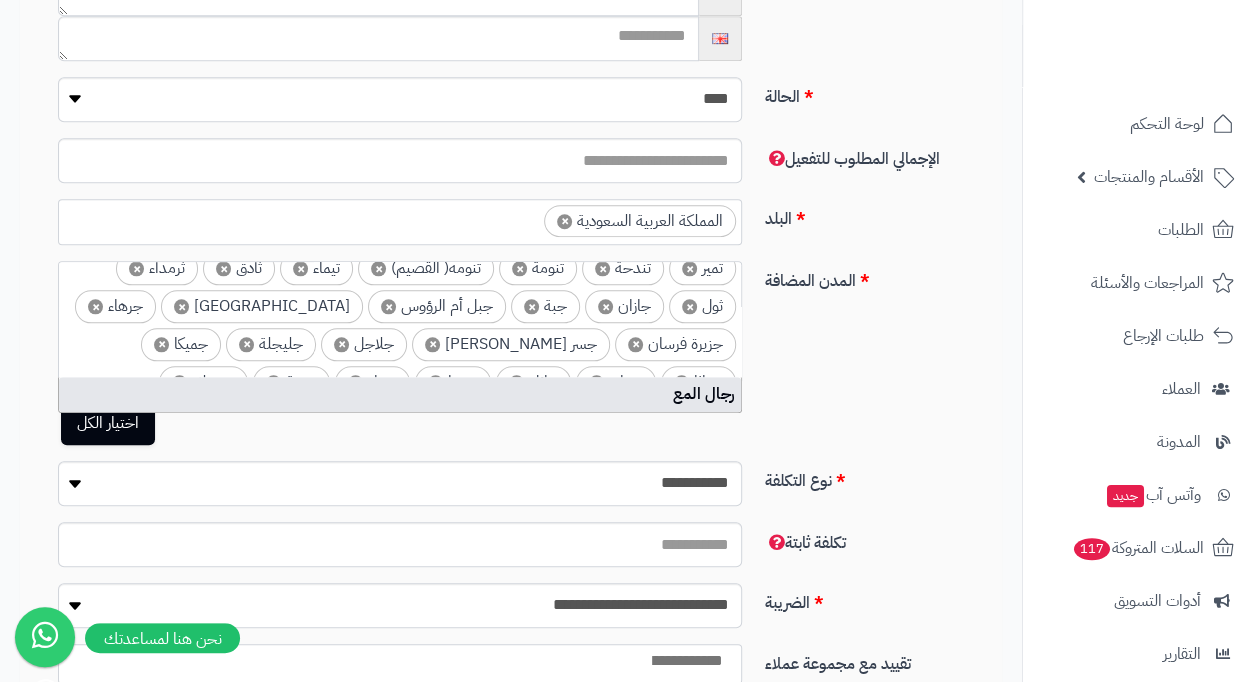 type on "*" 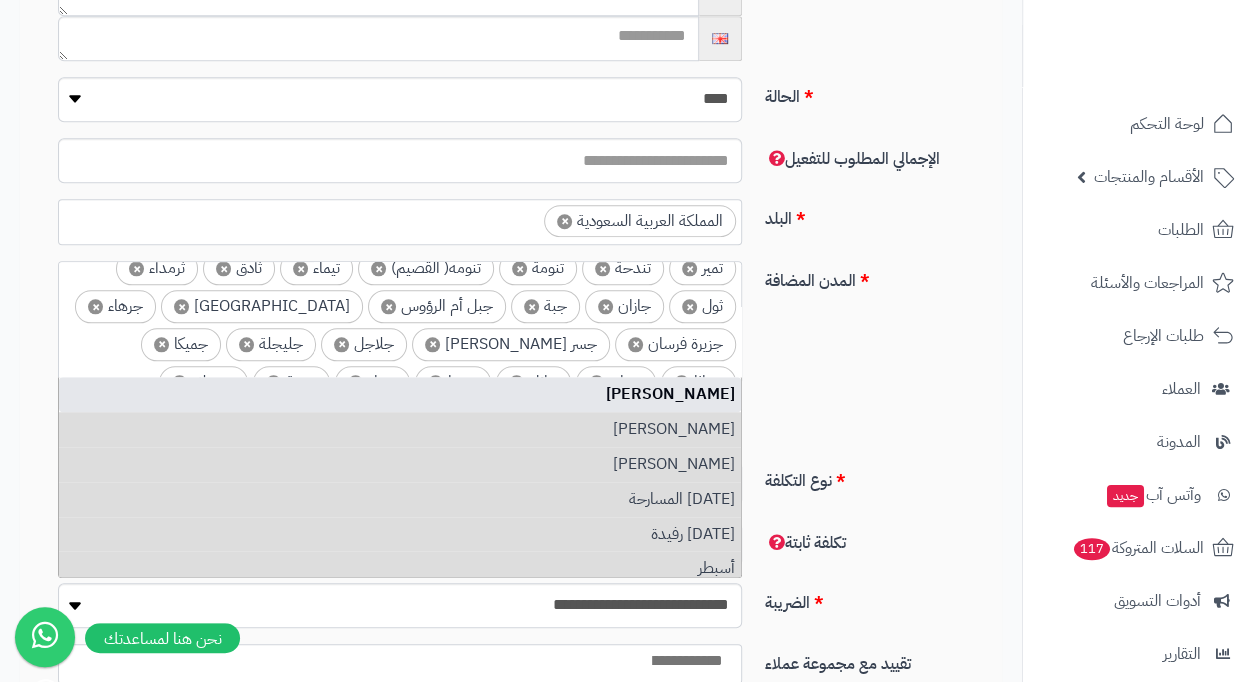 type on "***" 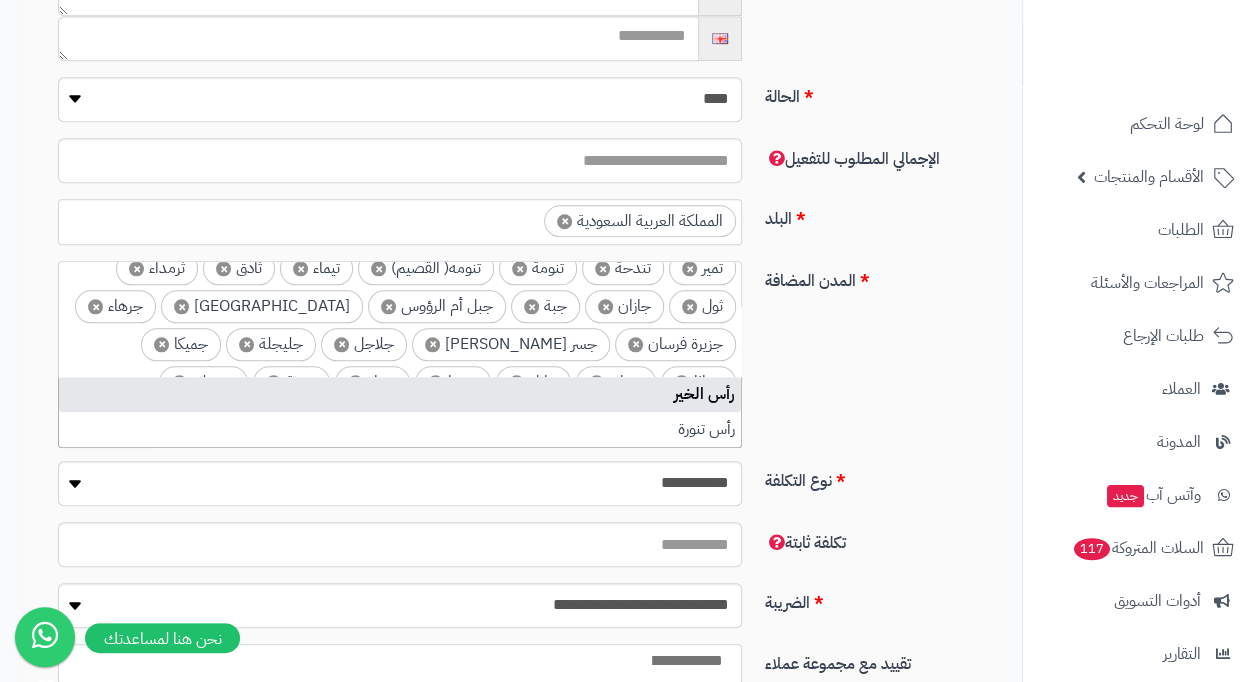 type on "*" 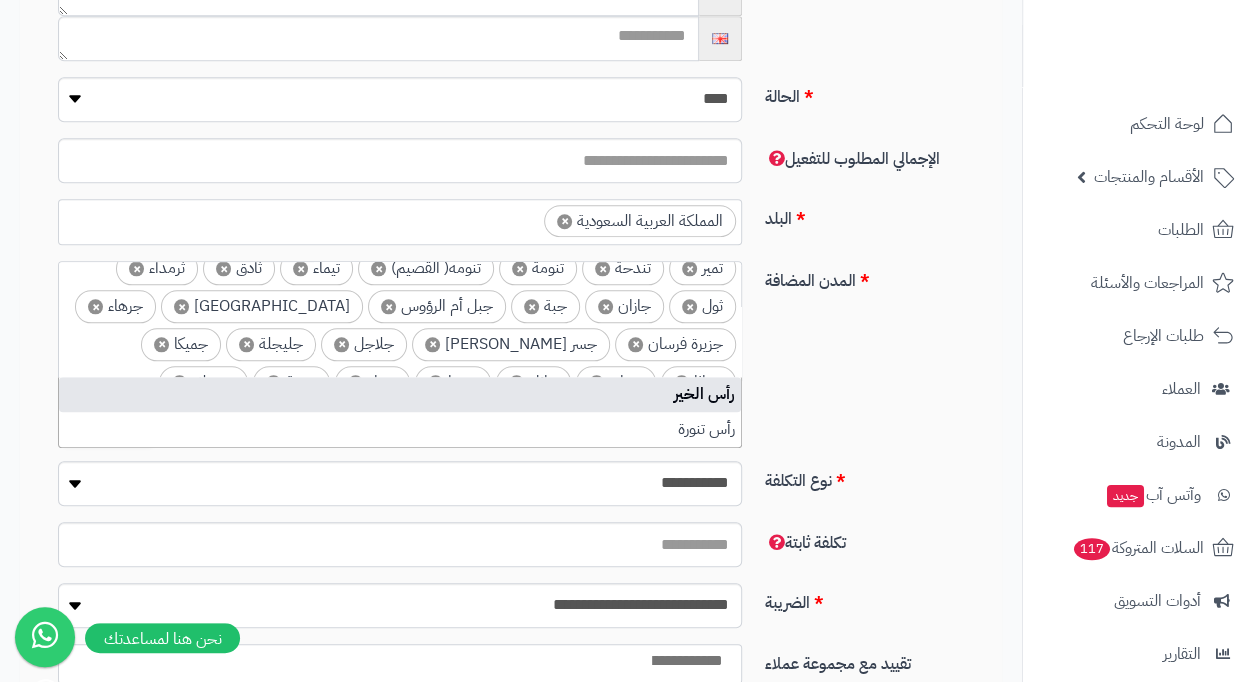 type on "******" 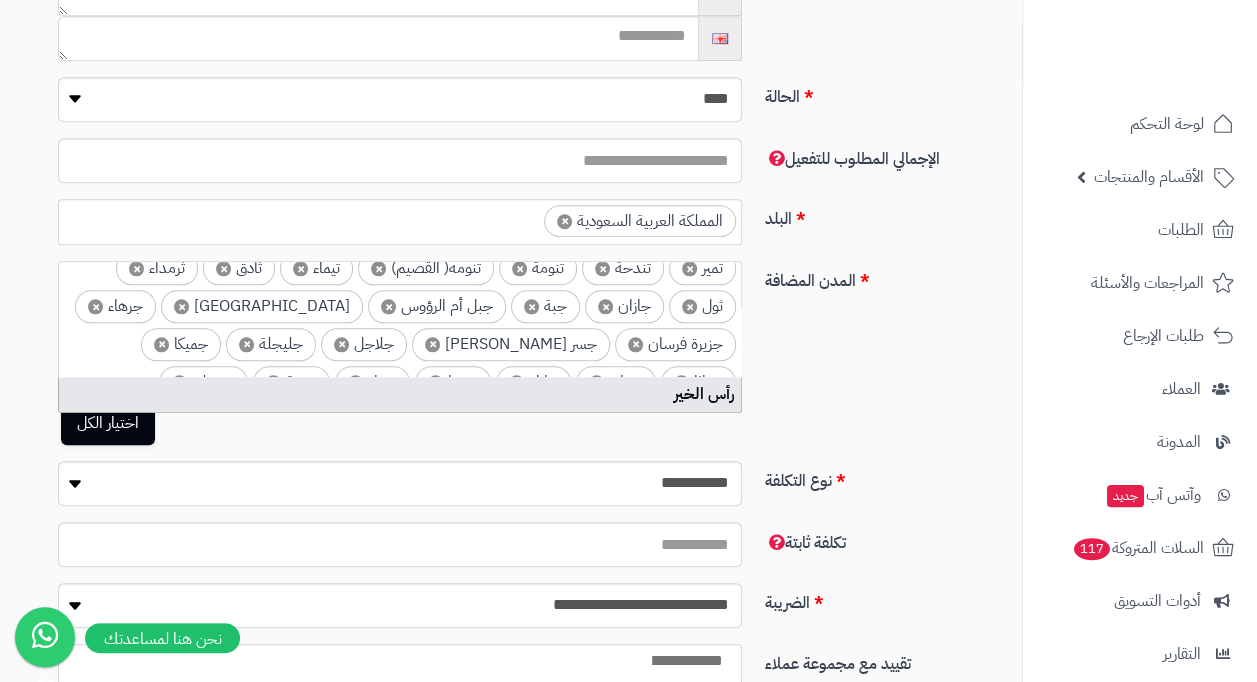 type on "*" 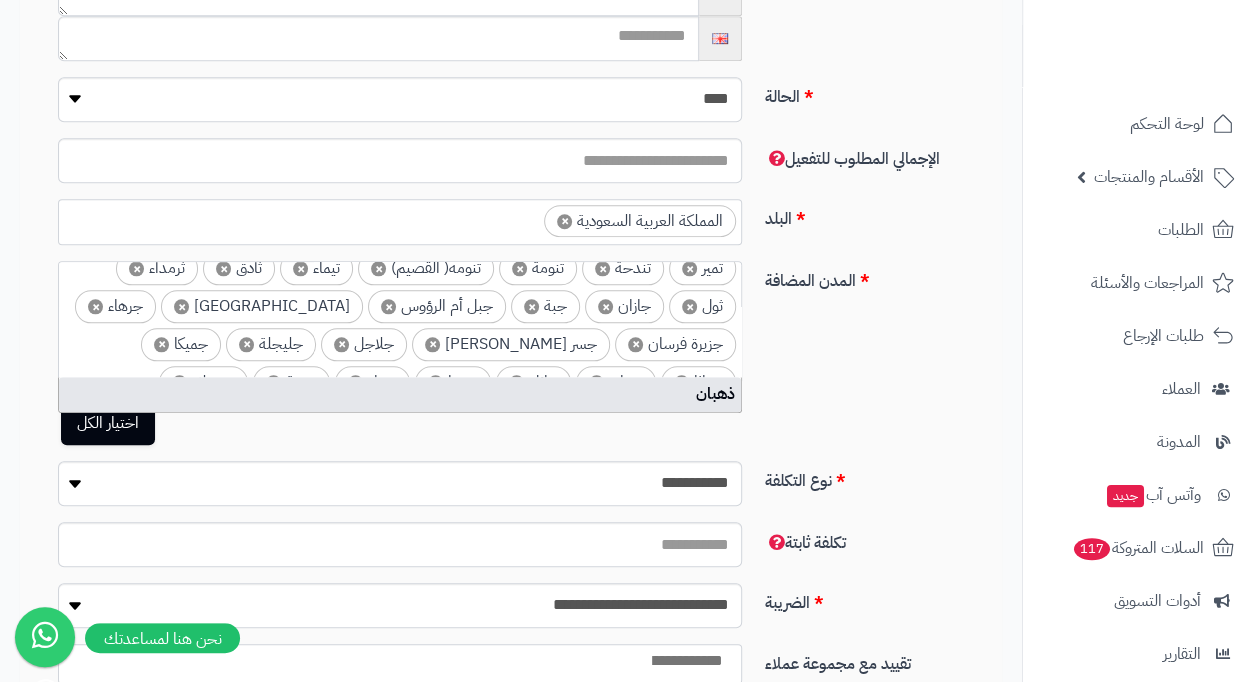 type on "*" 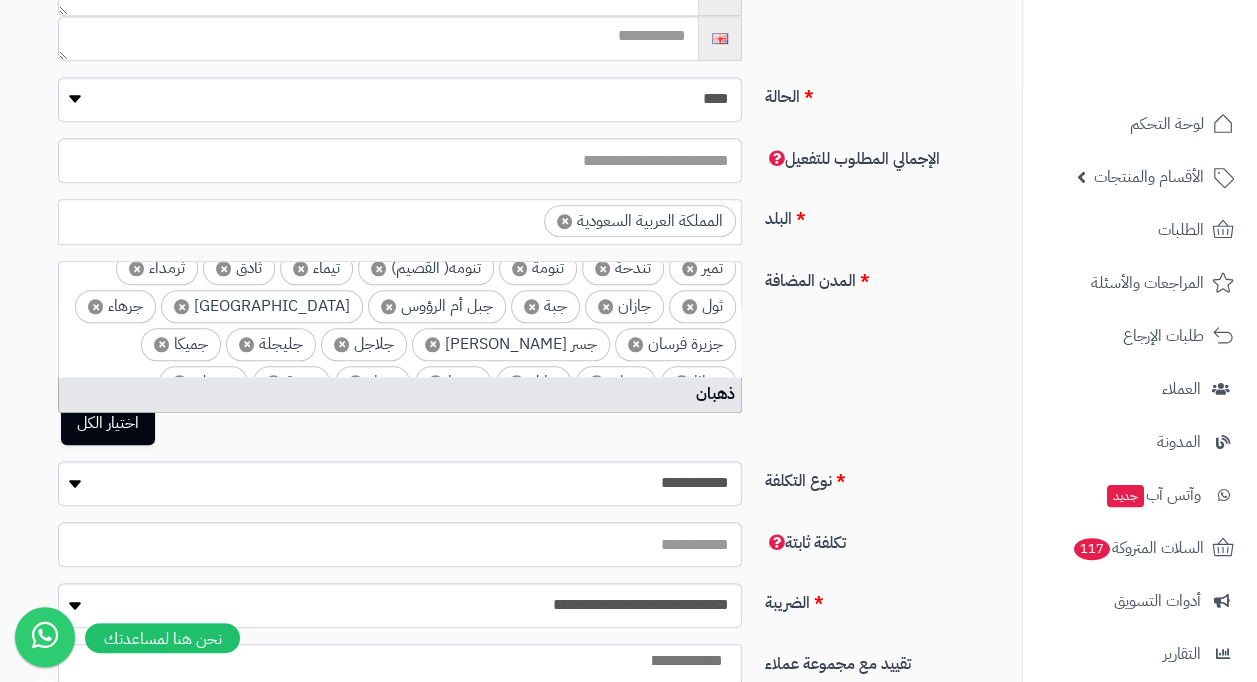 type on "****" 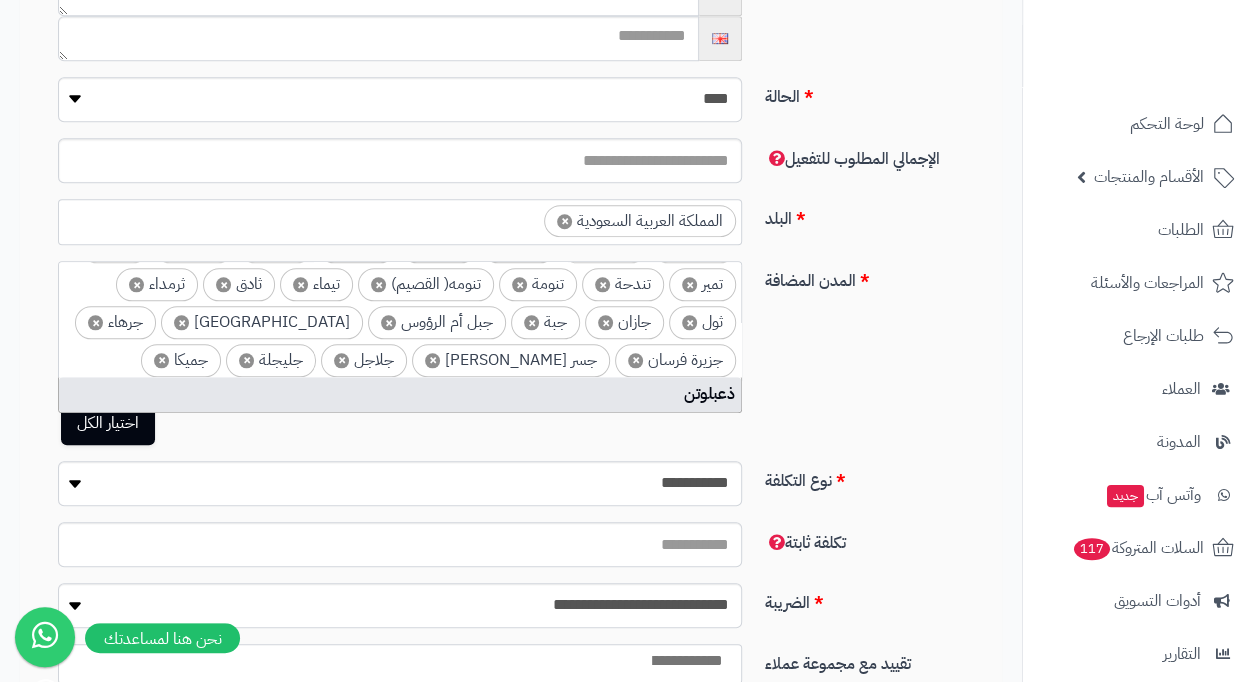 drag, startPoint x: 254, startPoint y: 362, endPoint x: 478, endPoint y: 159, distance: 302.29953 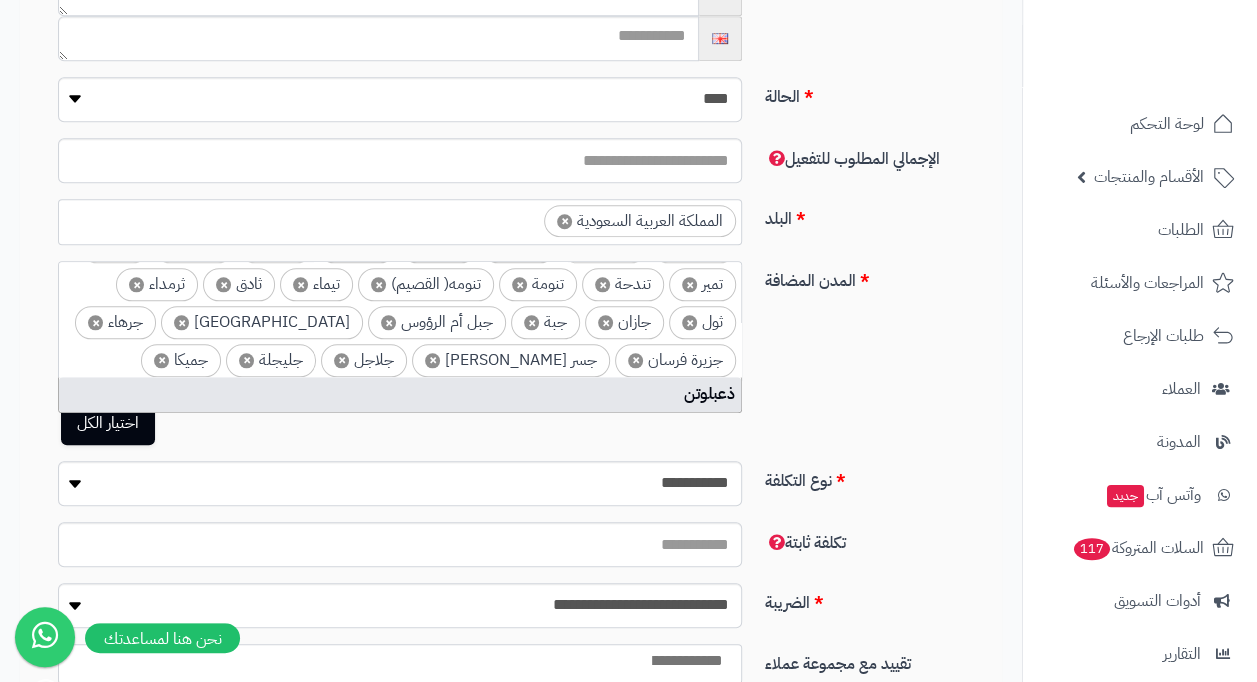 drag, startPoint x: 582, startPoint y: 370, endPoint x: 691, endPoint y: 363, distance: 109.22454 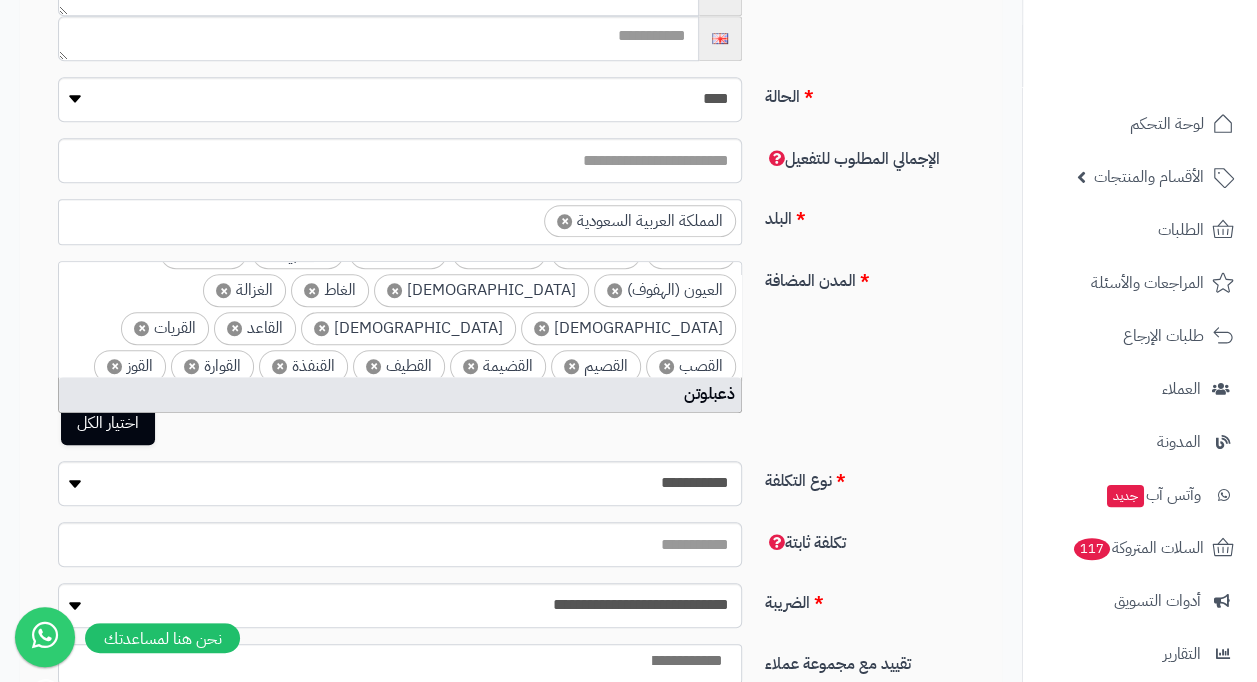 drag, startPoint x: 698, startPoint y: 366, endPoint x: 789, endPoint y: 229, distance: 164.46884 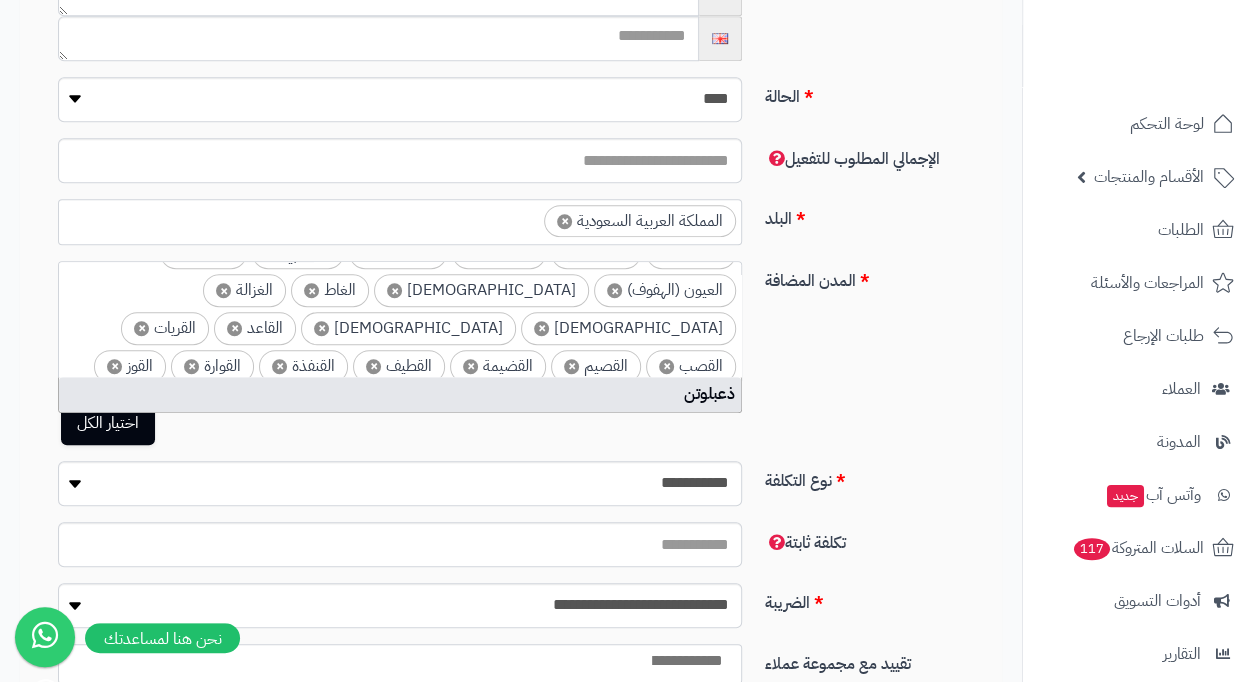 click on "**********" at bounding box center (511, -159) 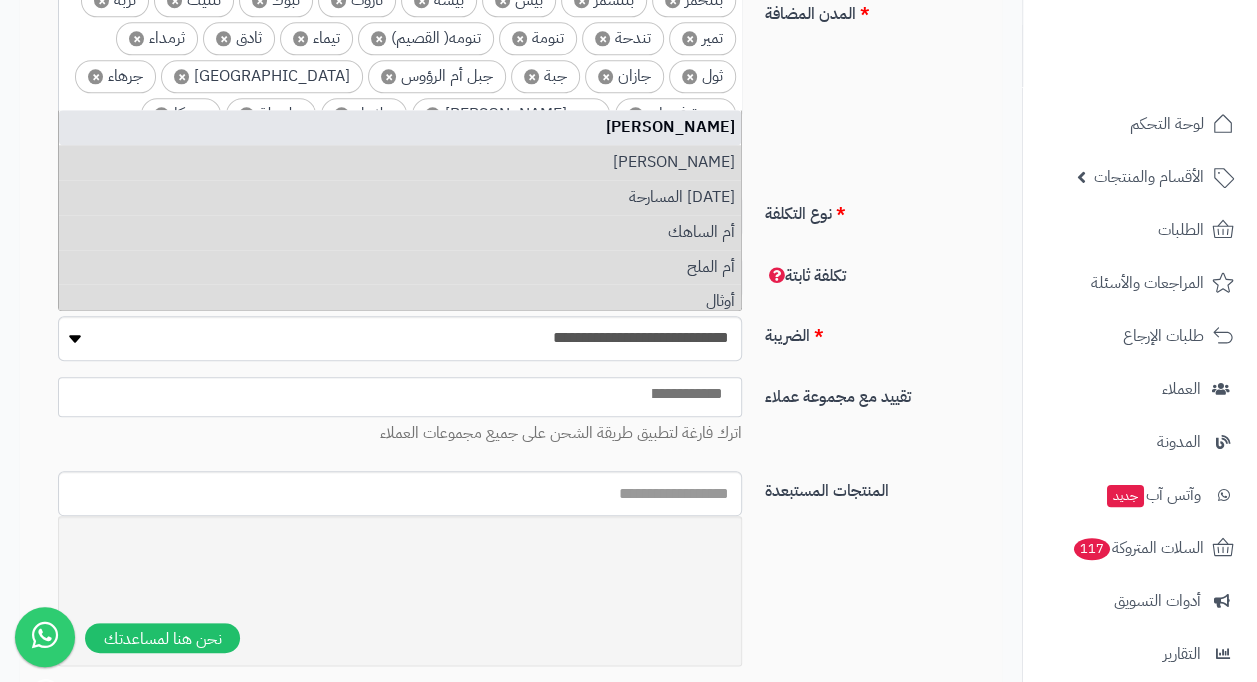 click on "*" at bounding box center (497, 260) 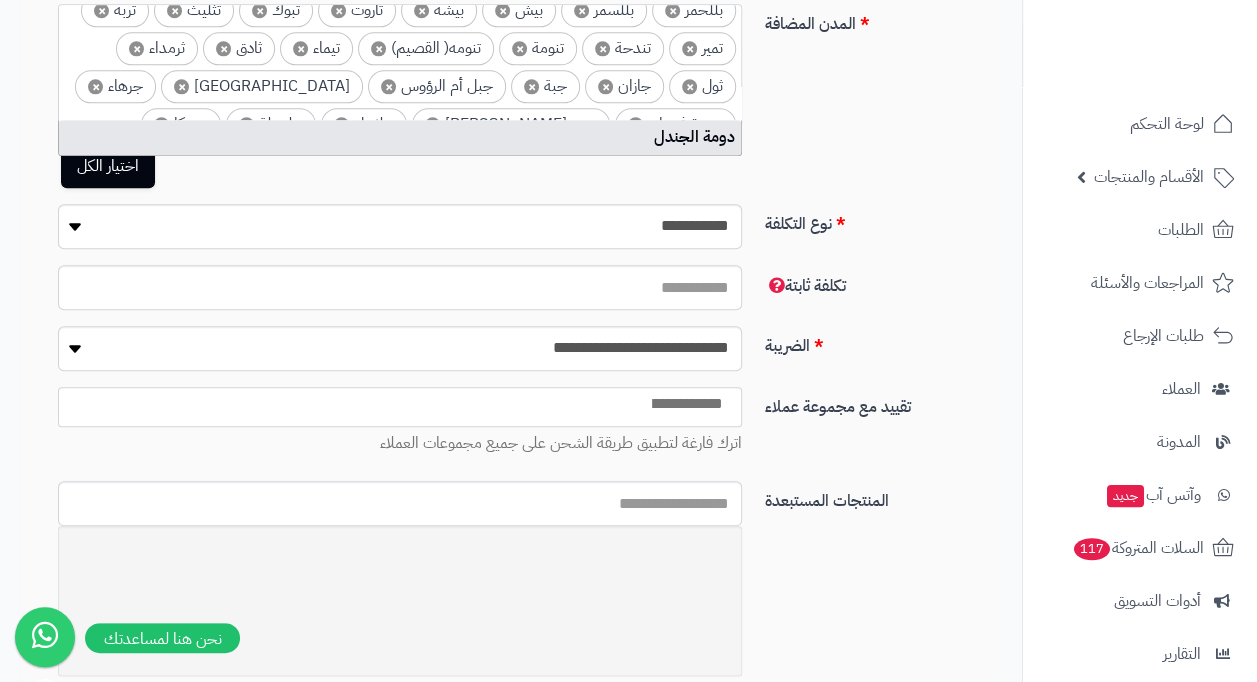 type on "*" 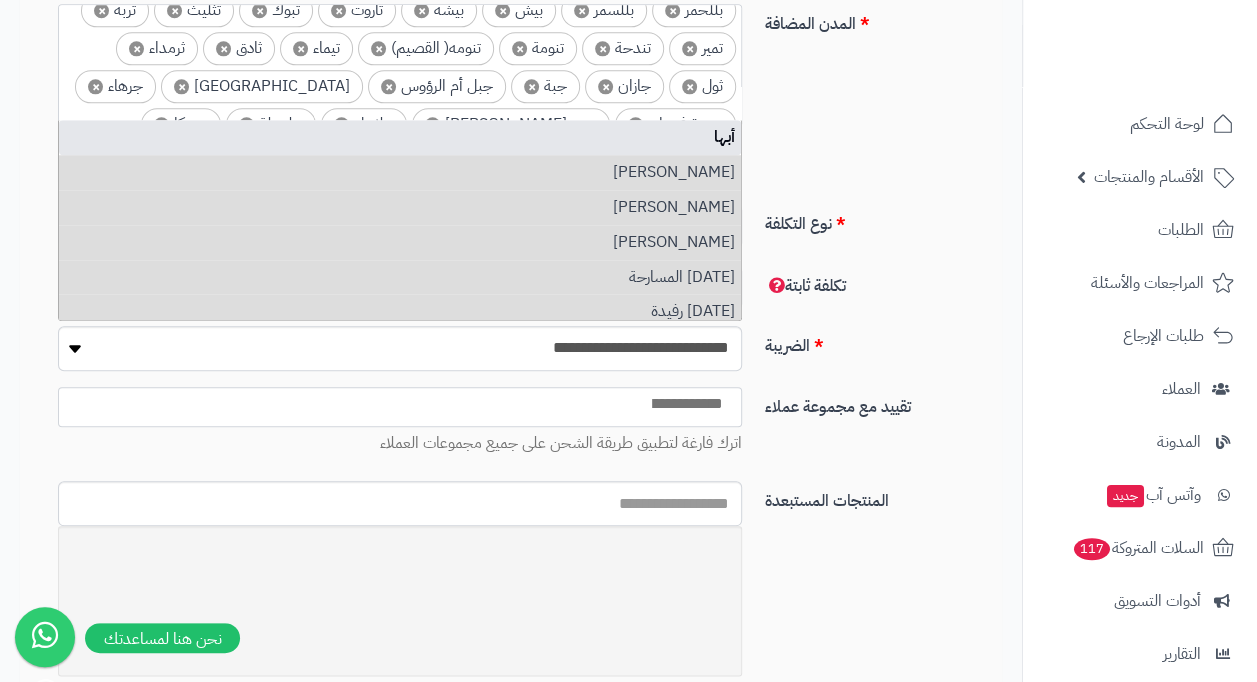 type on "****" 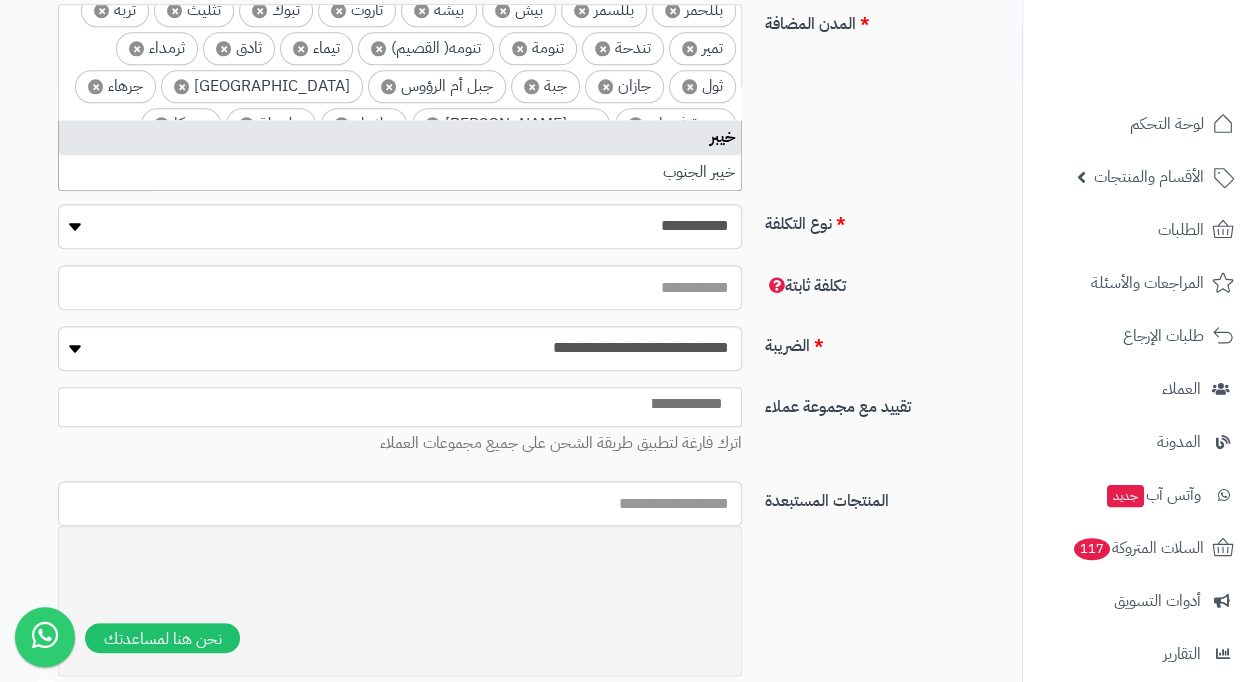 type on "*" 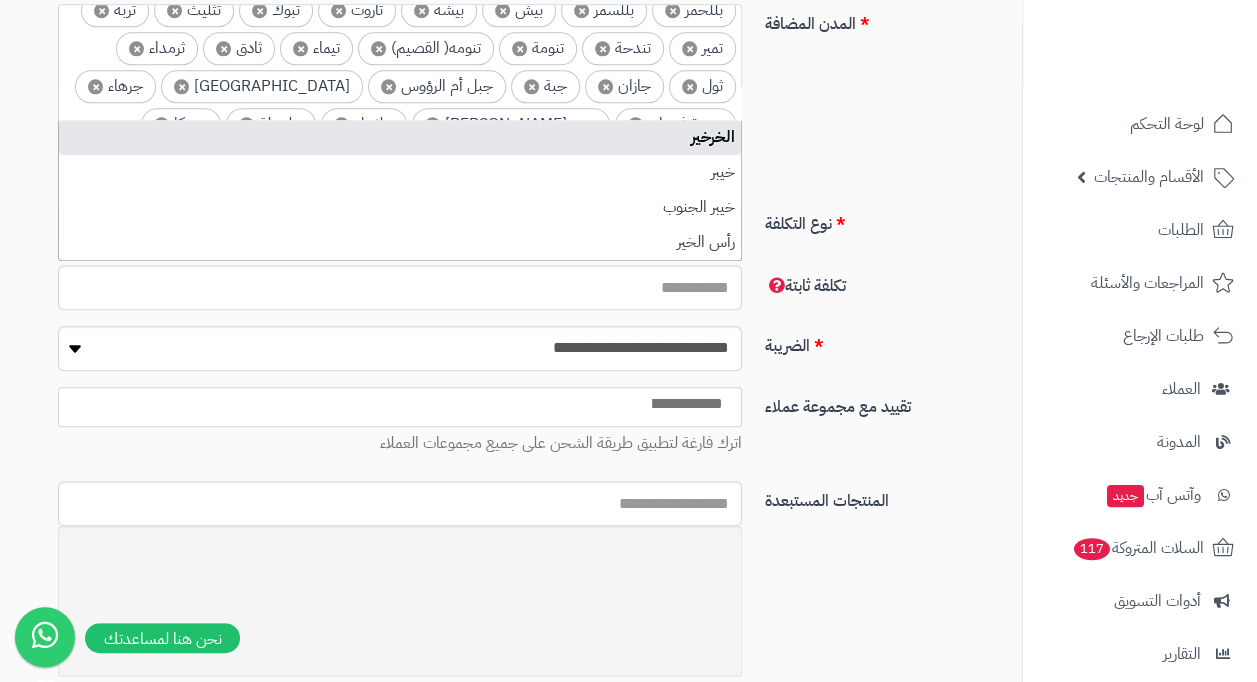 type on "*" 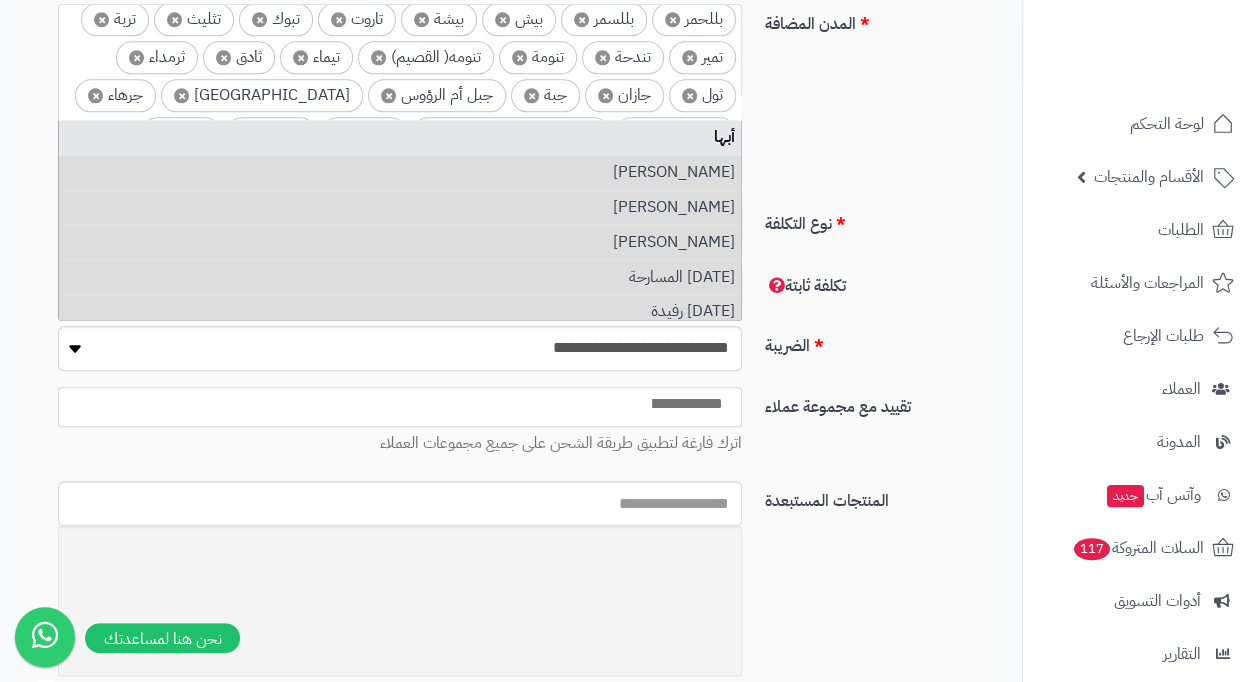 type on "***" 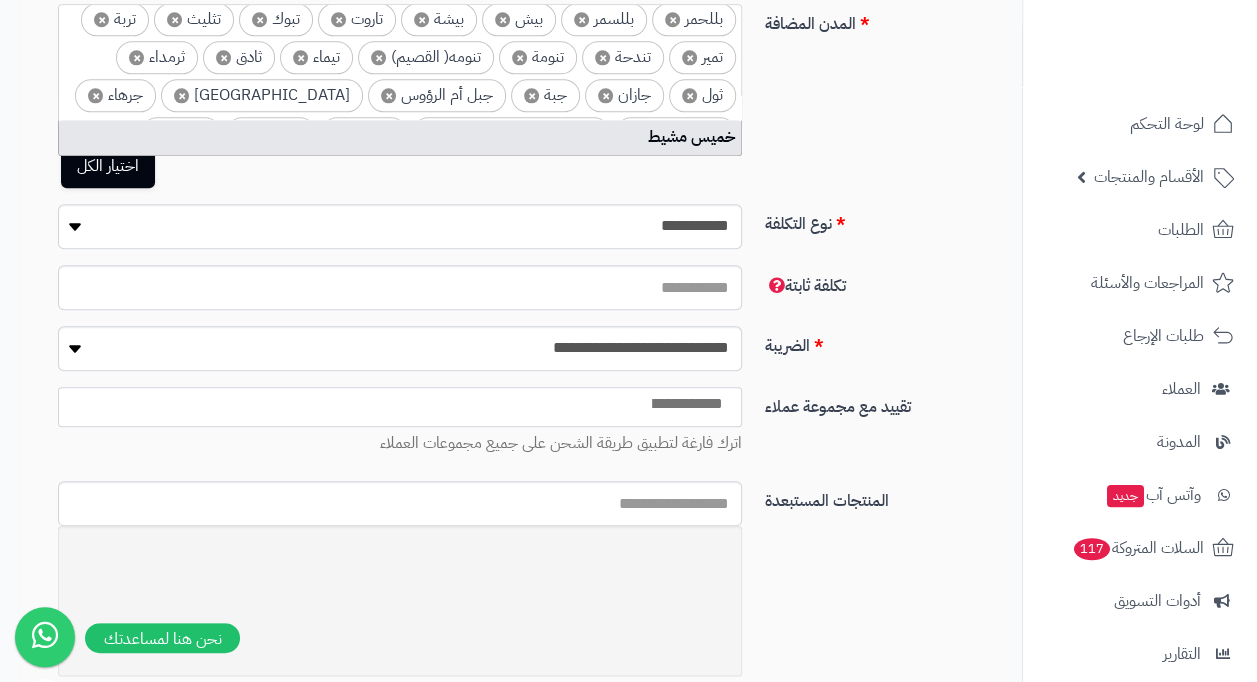 type on "*" 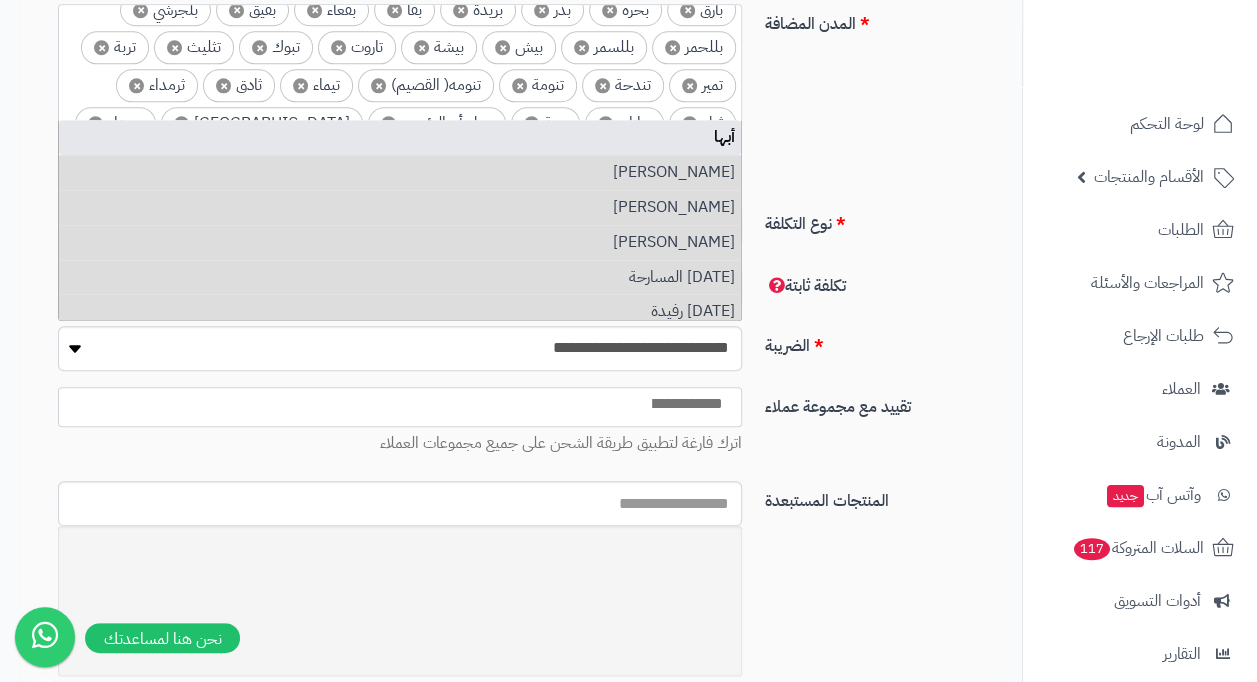 type on "*" 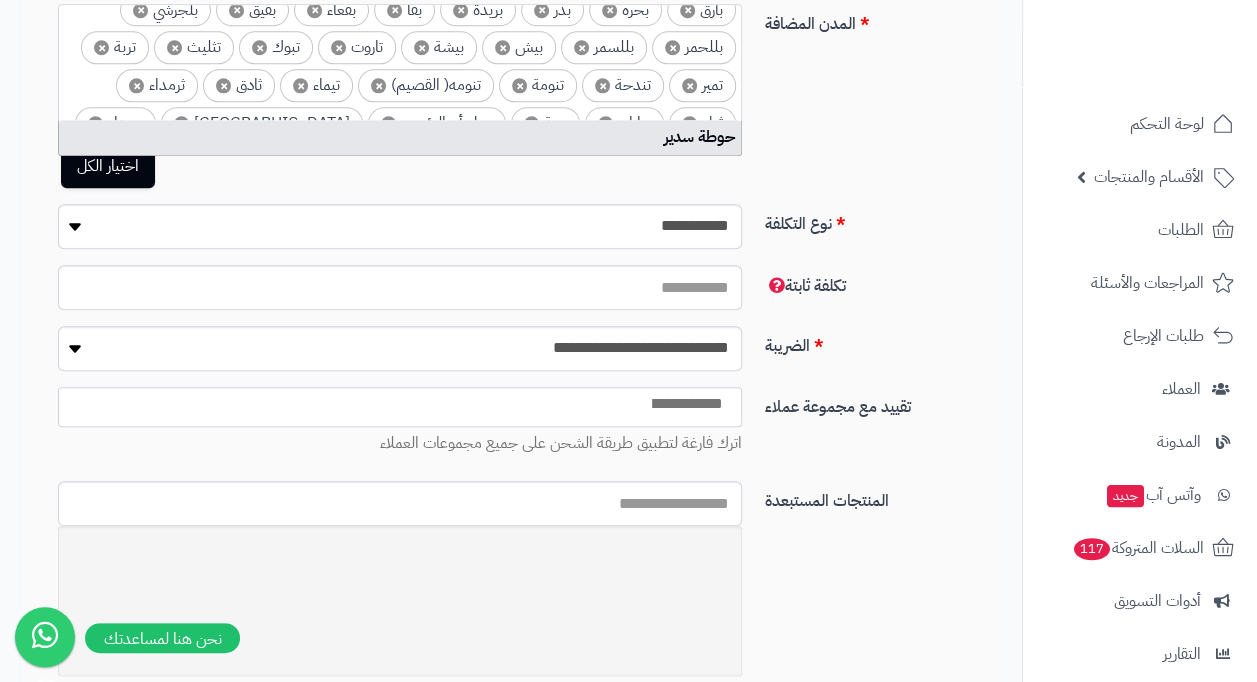 type on "*" 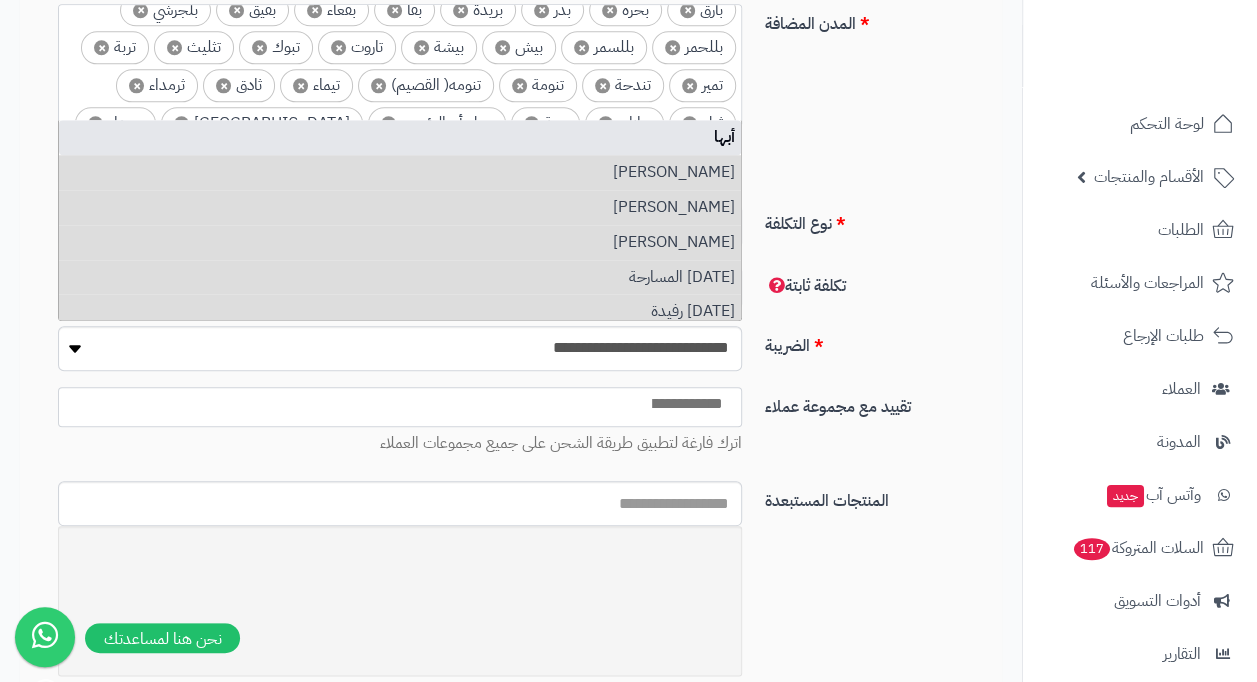 type on "*******" 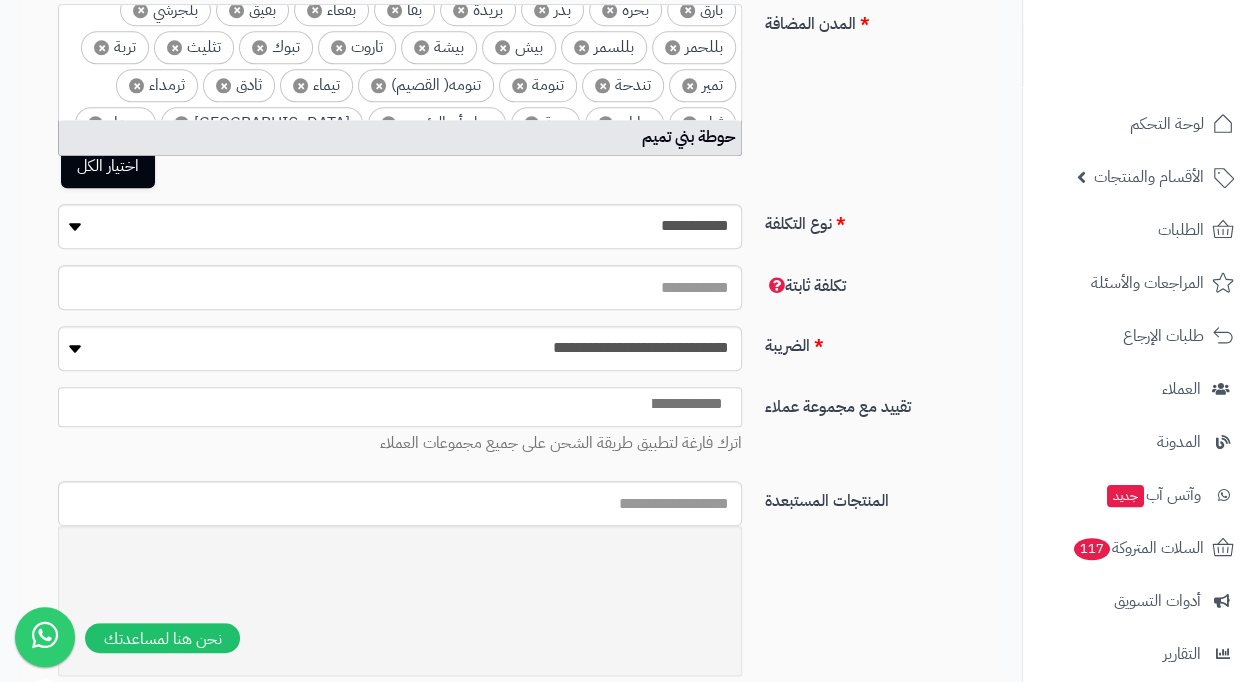 type on "*" 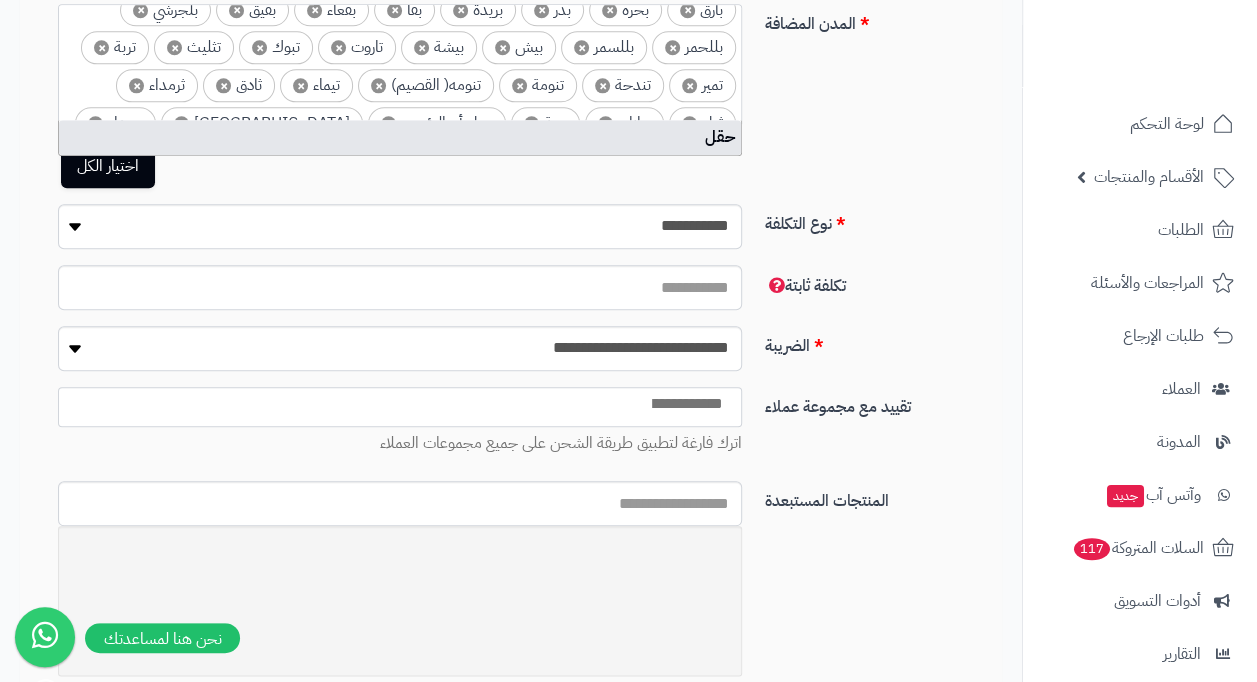 type on "*" 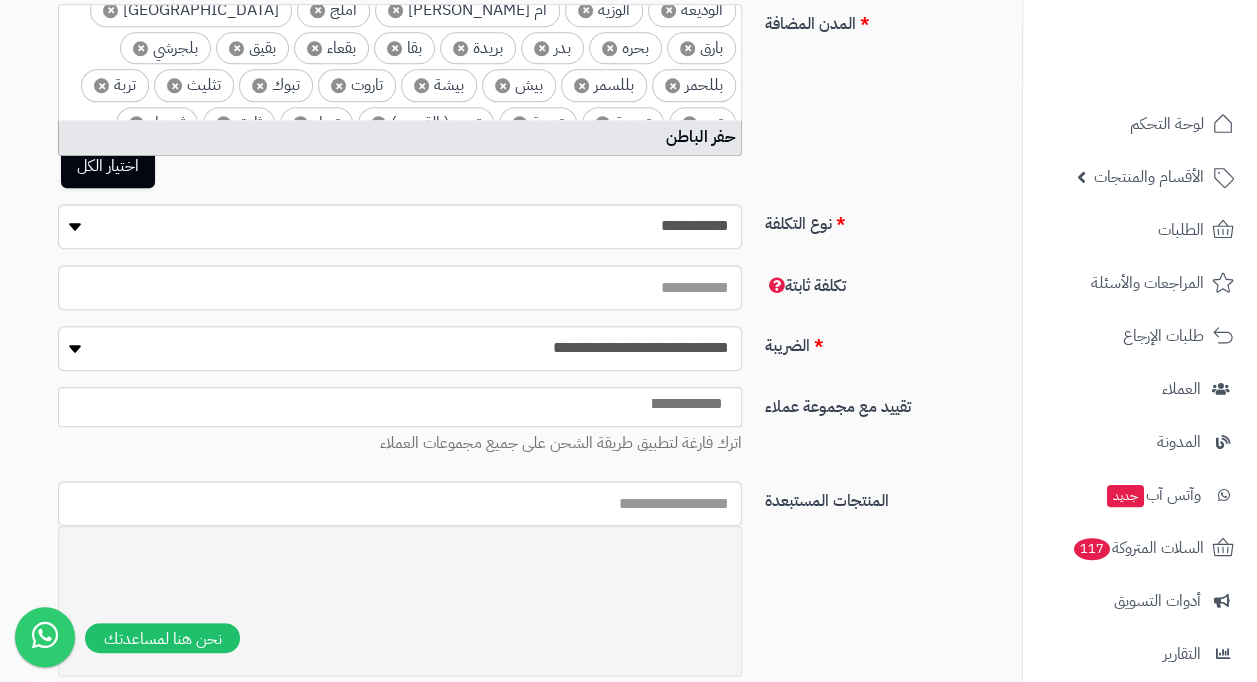 type on "*" 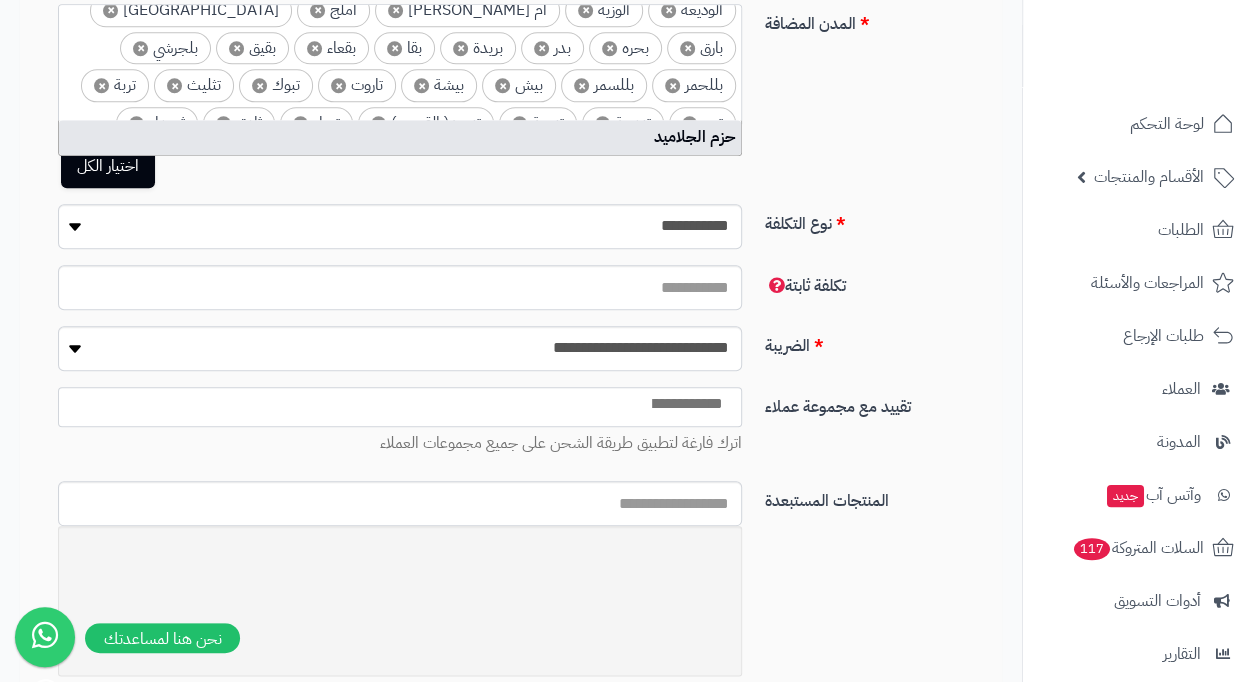 type on "*" 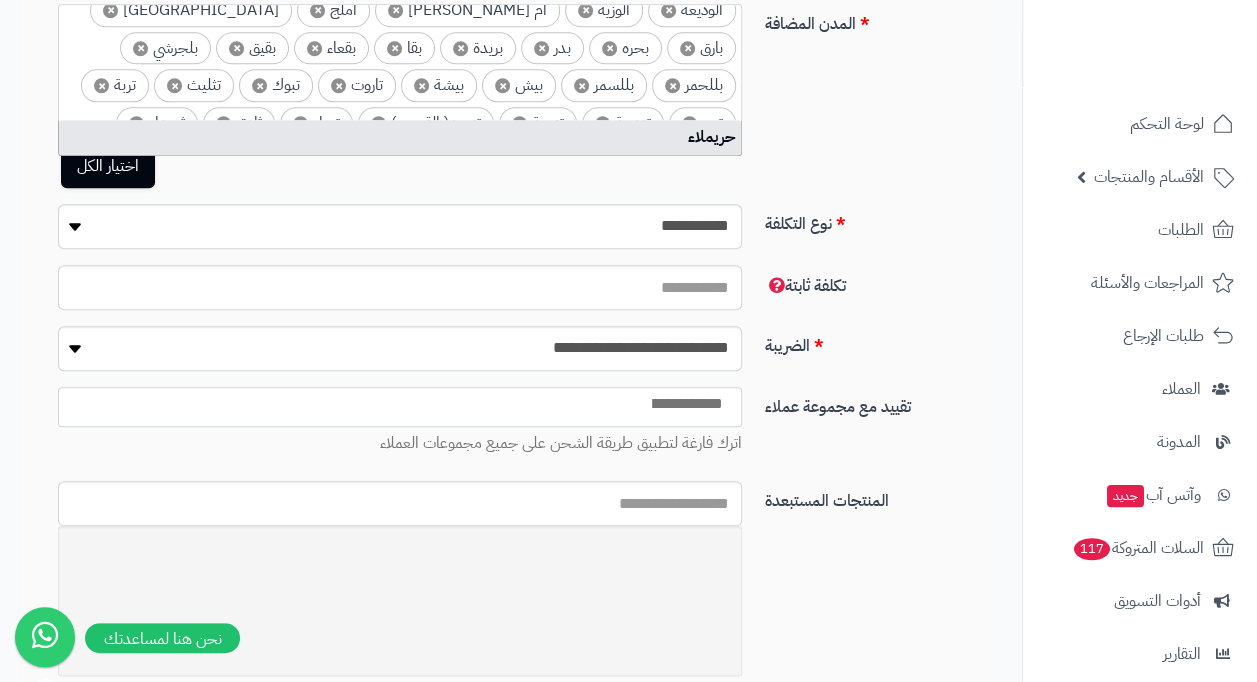 type on "*" 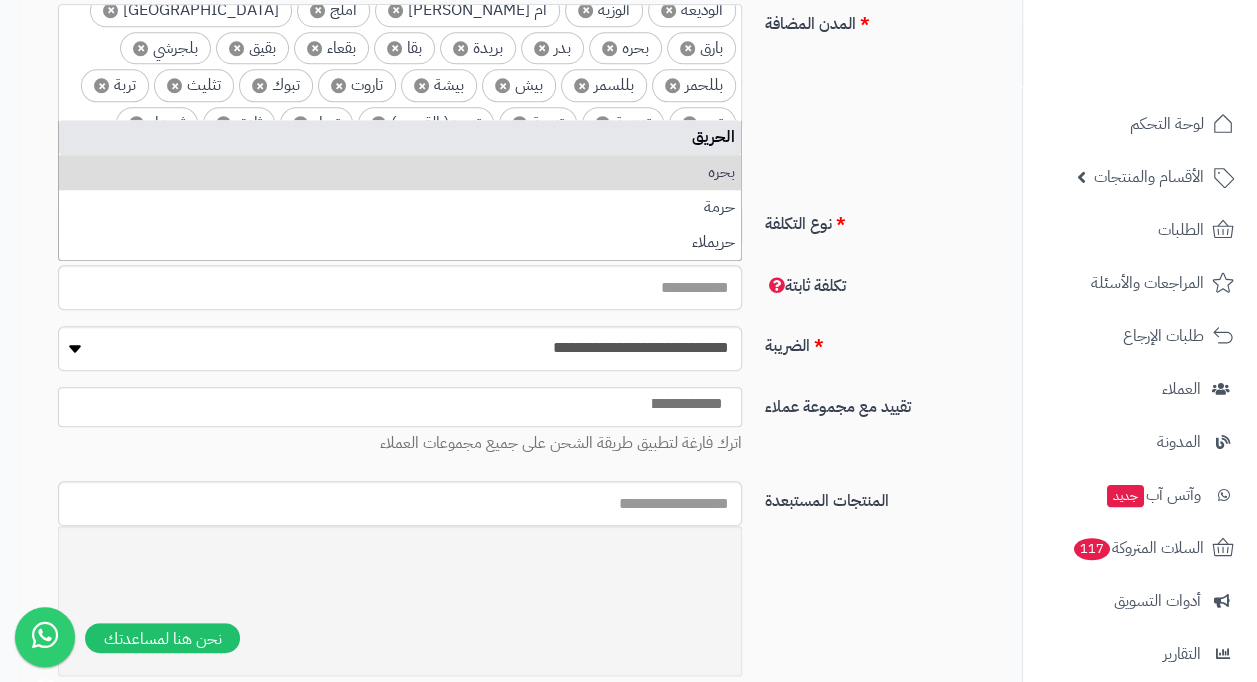 type on "*" 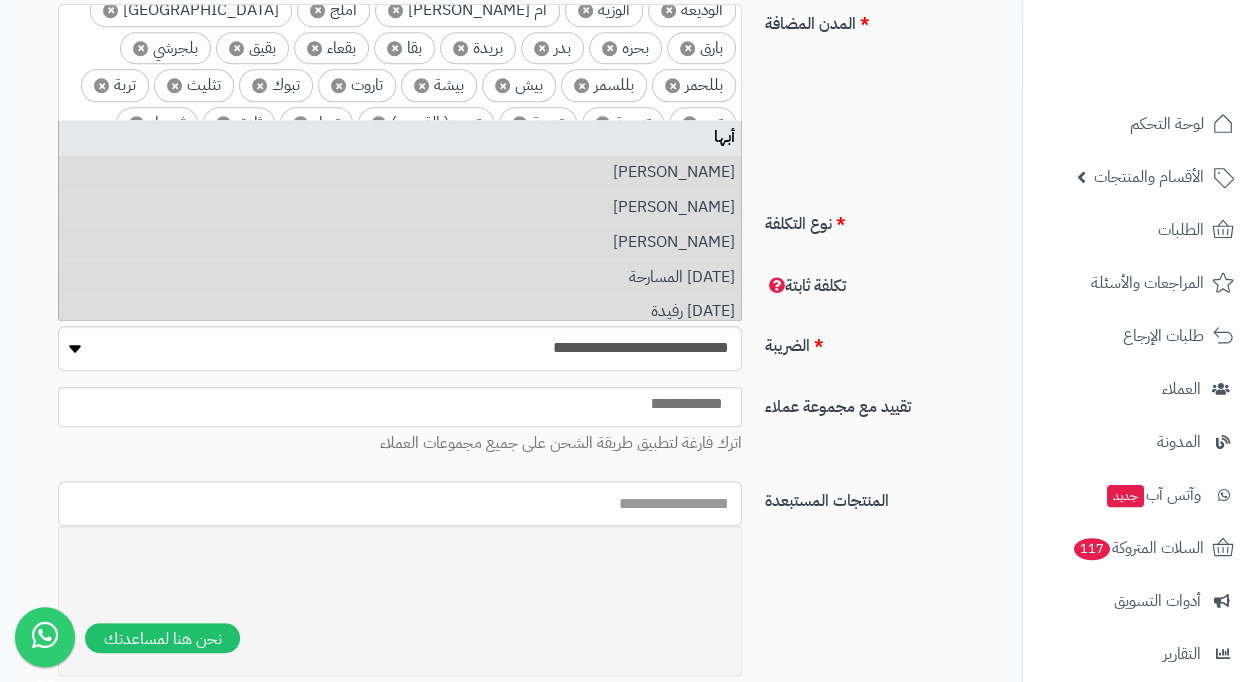type on "*" 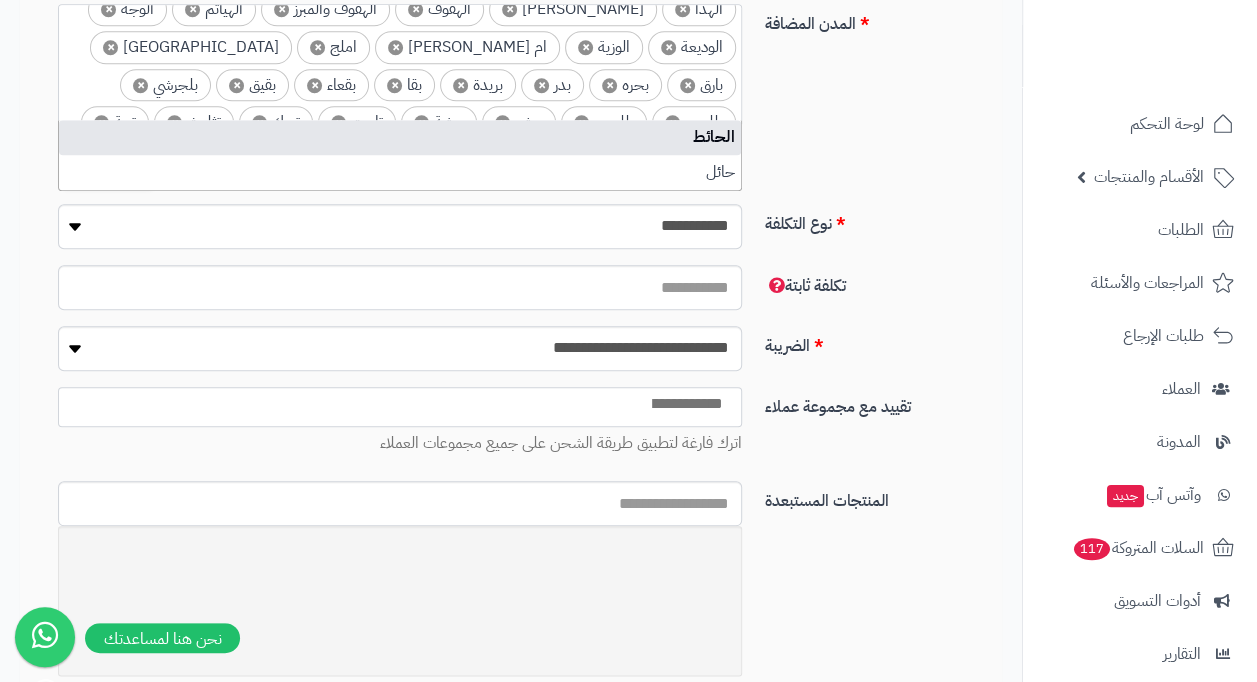 type on "*" 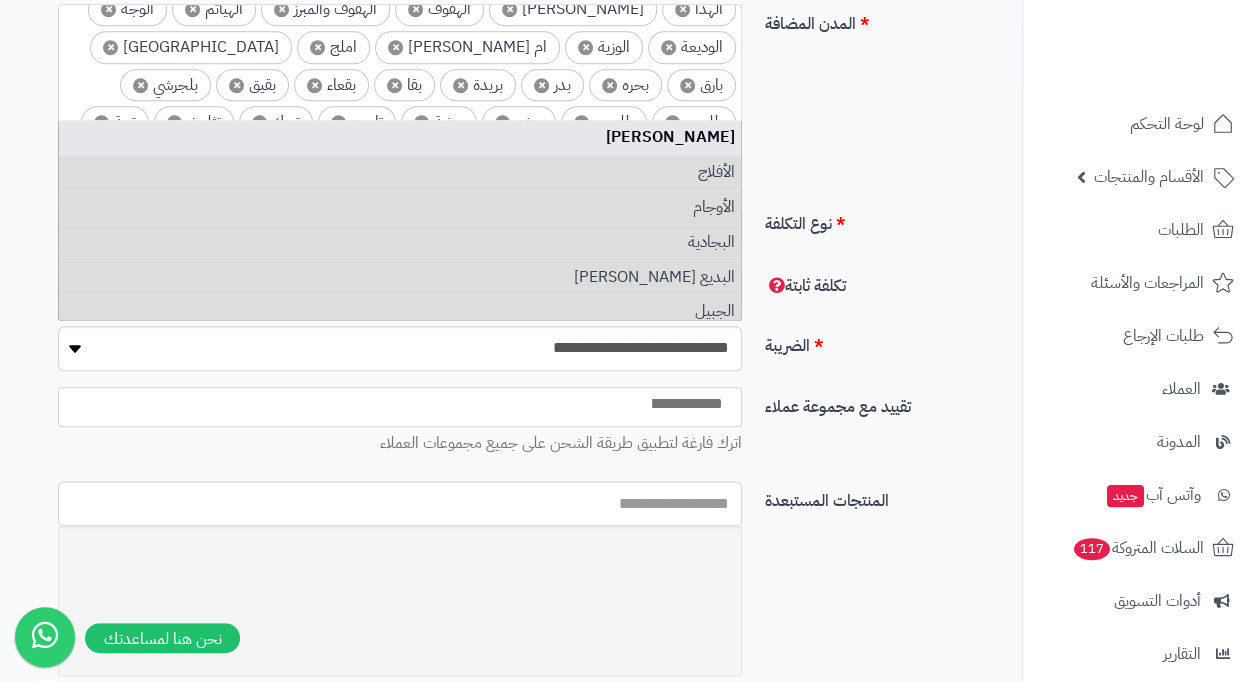 type on "*" 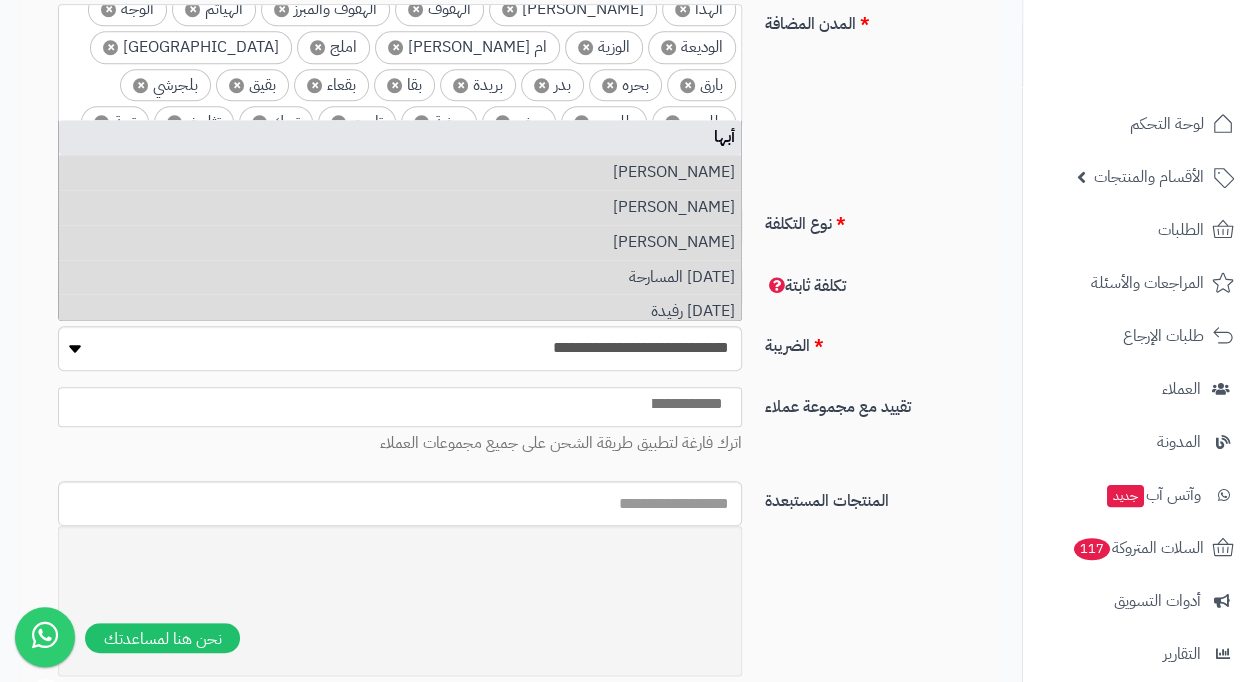 type on "*" 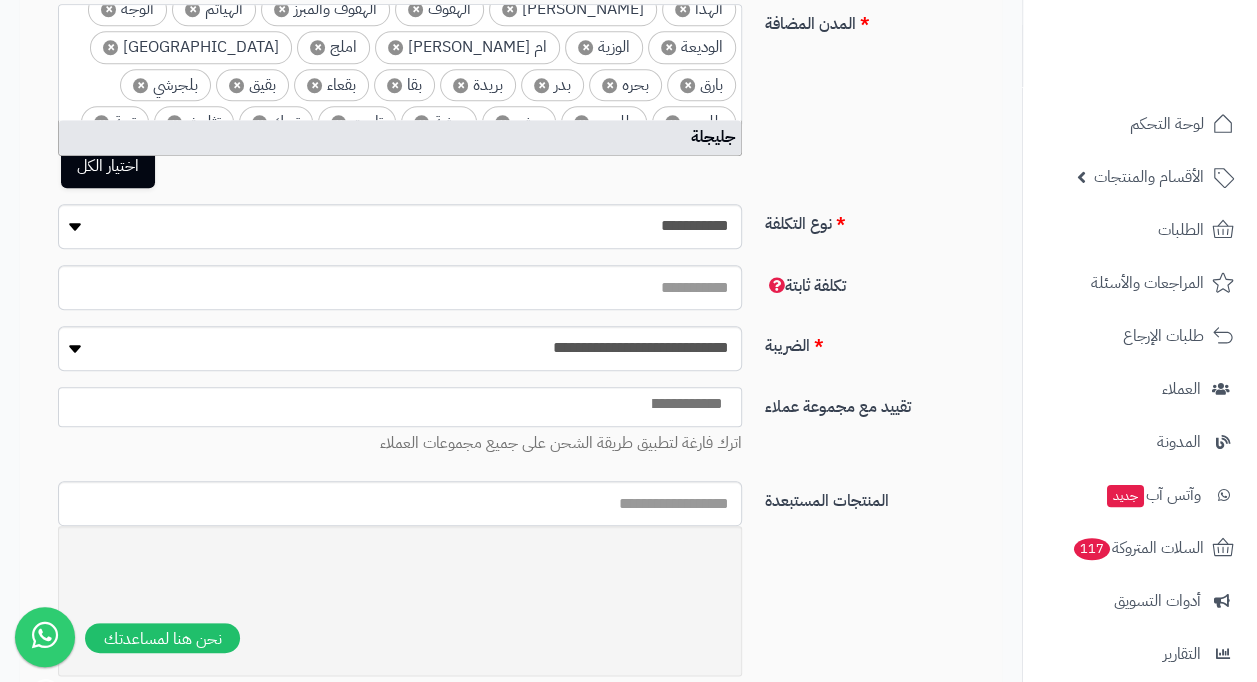 type on "*" 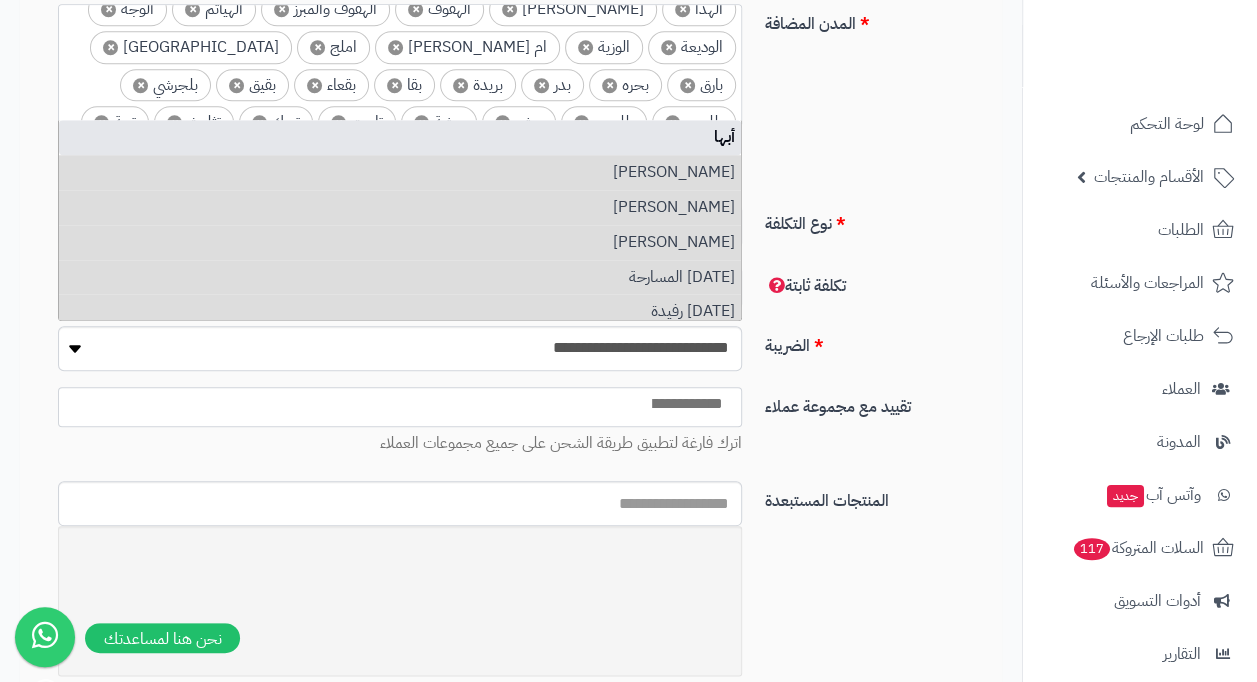 type on "*****" 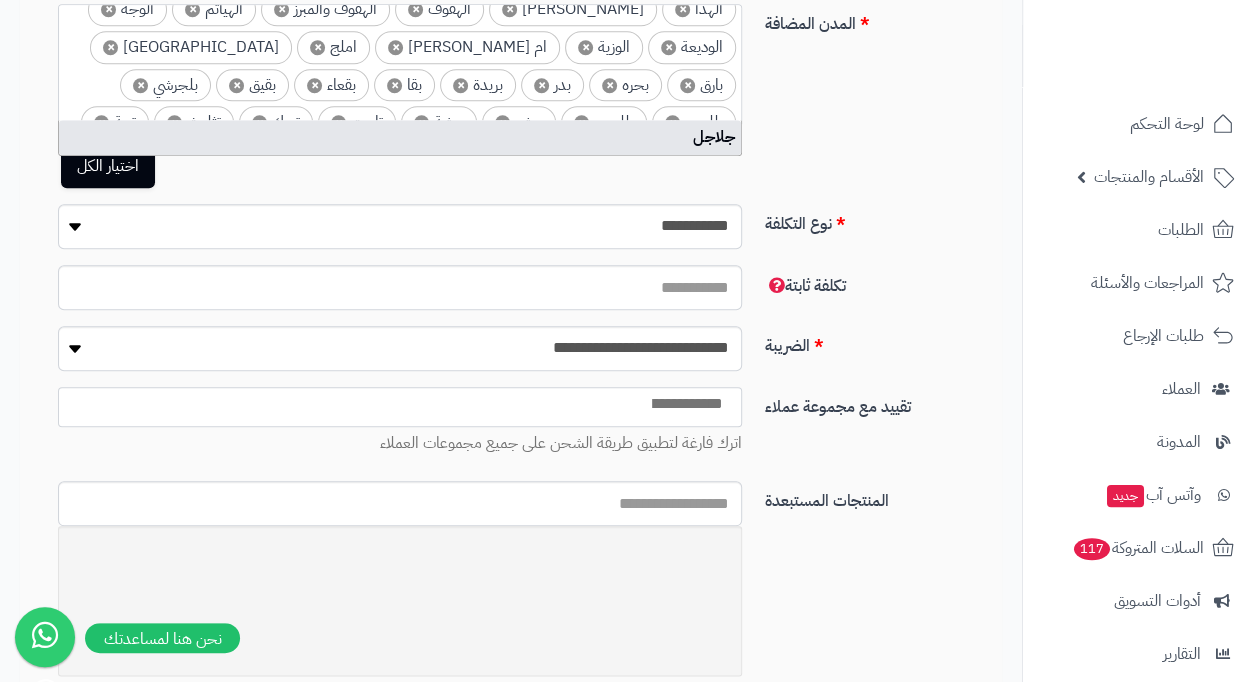 type on "*" 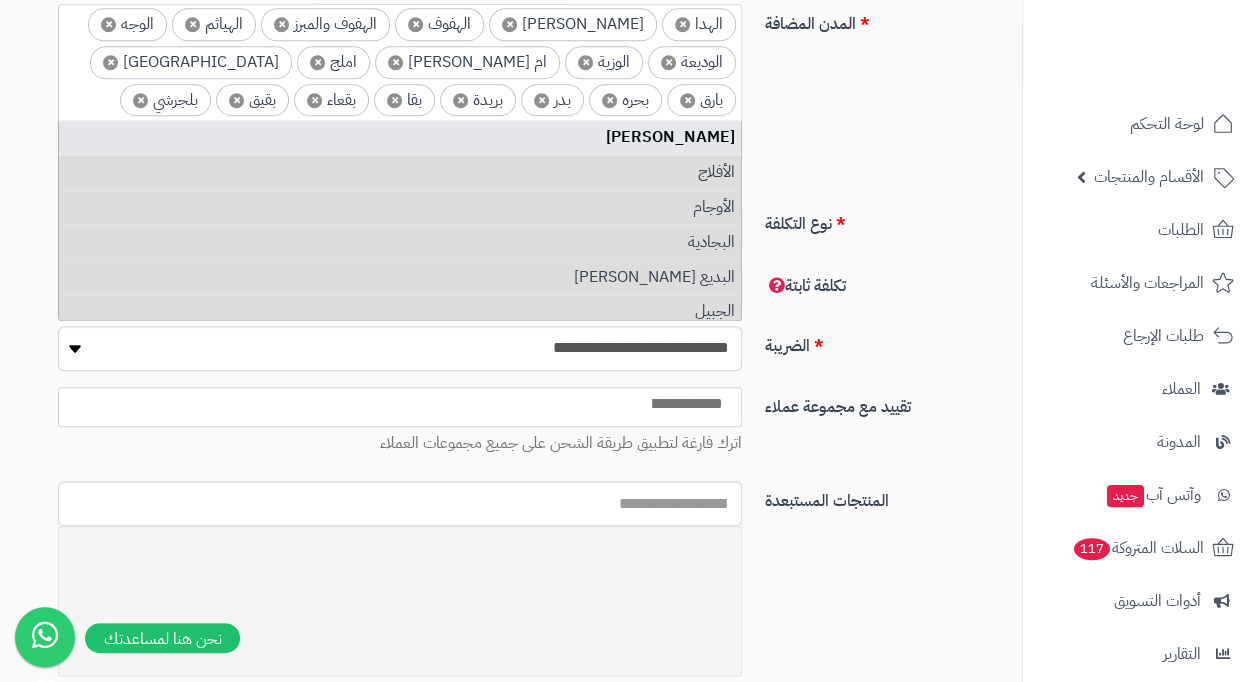 type on "********" 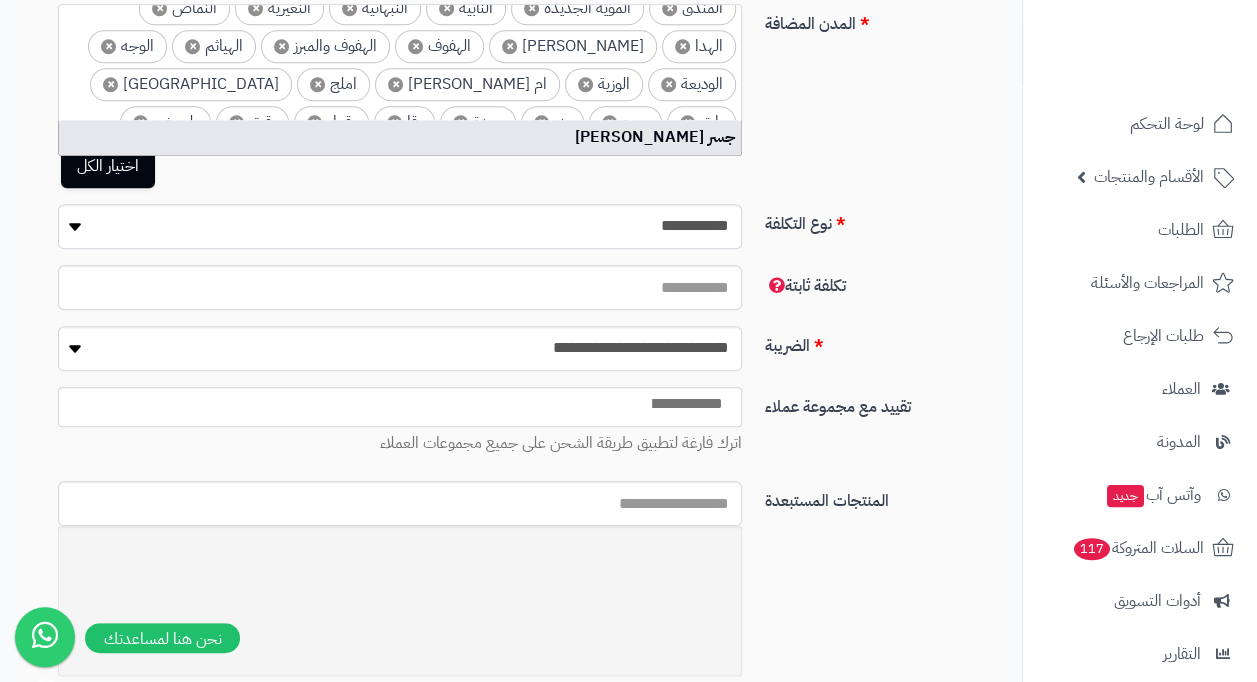 type on "*" 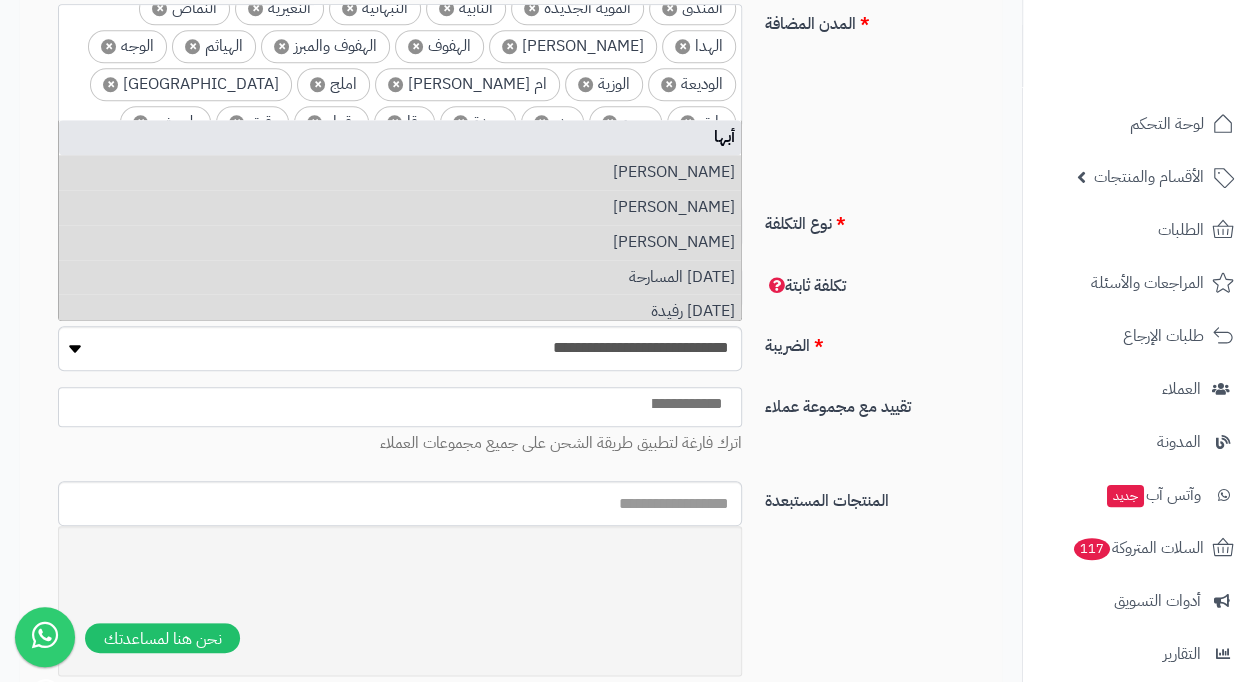 type on "*****" 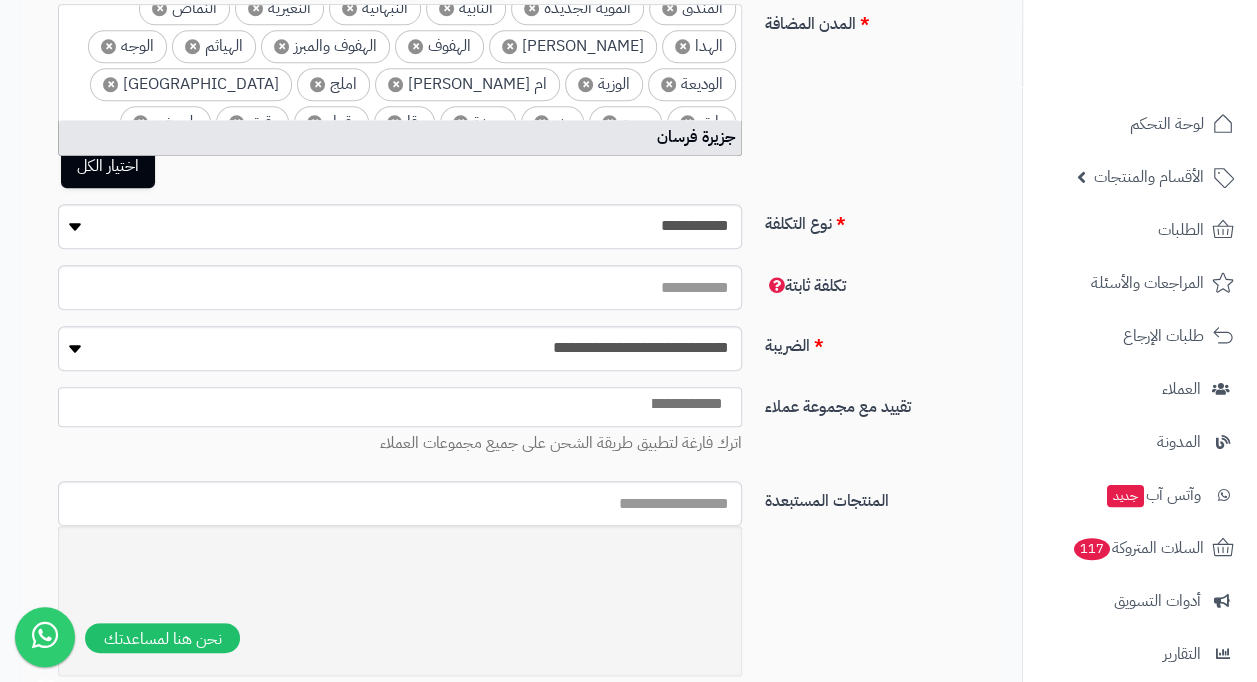 type on "*" 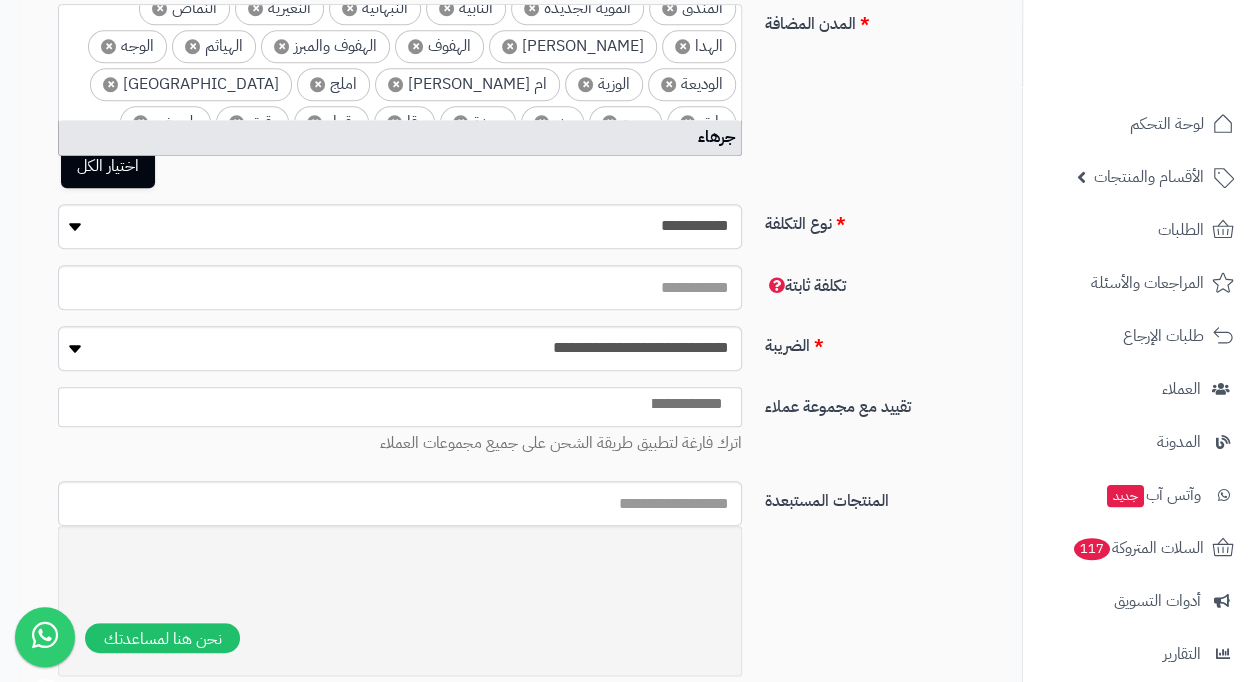 type on "*" 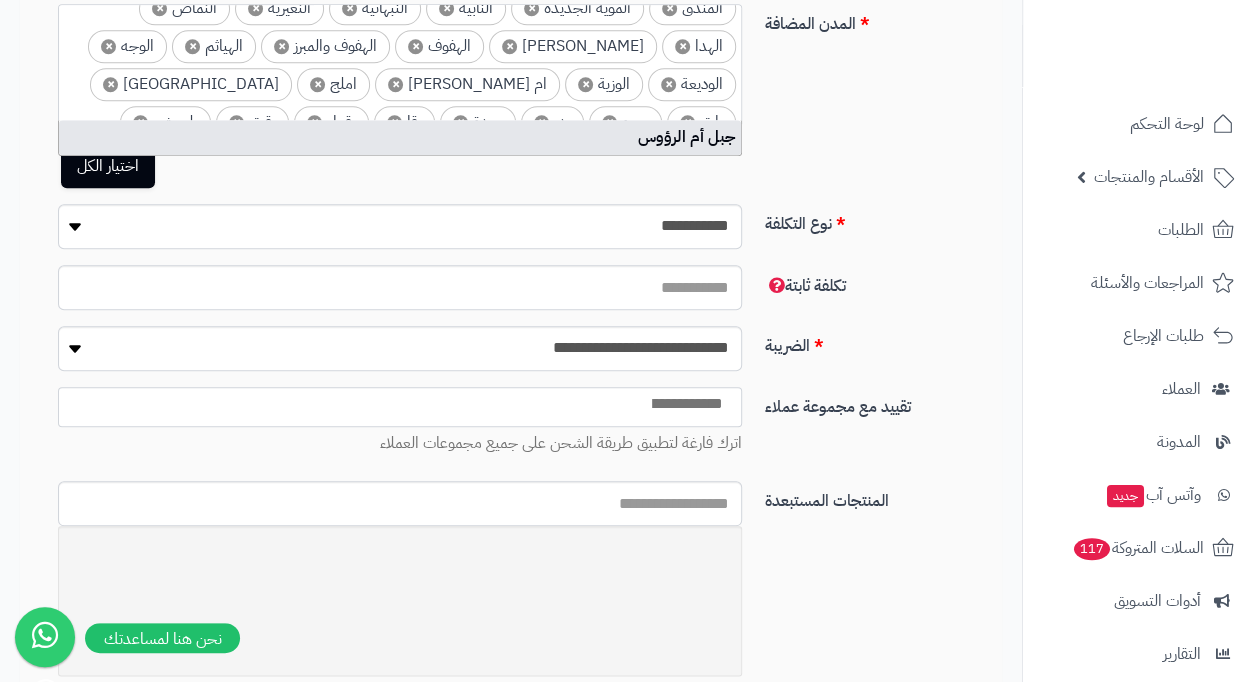 type on "*" 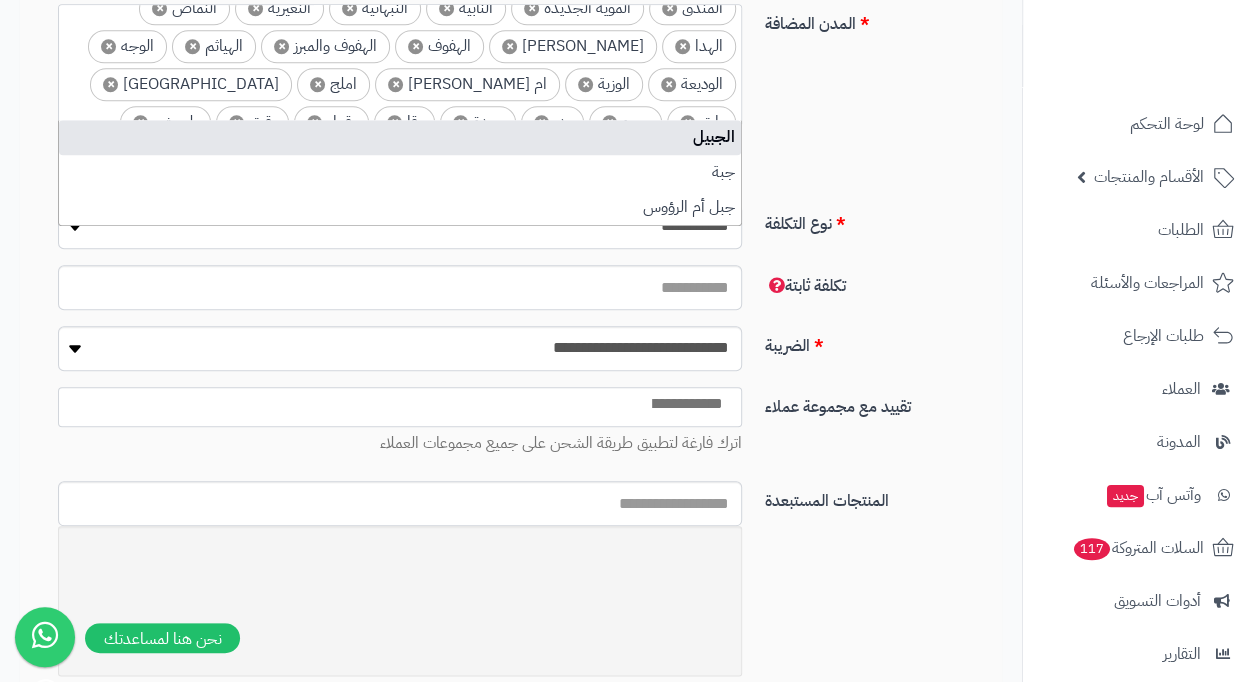 type on "*" 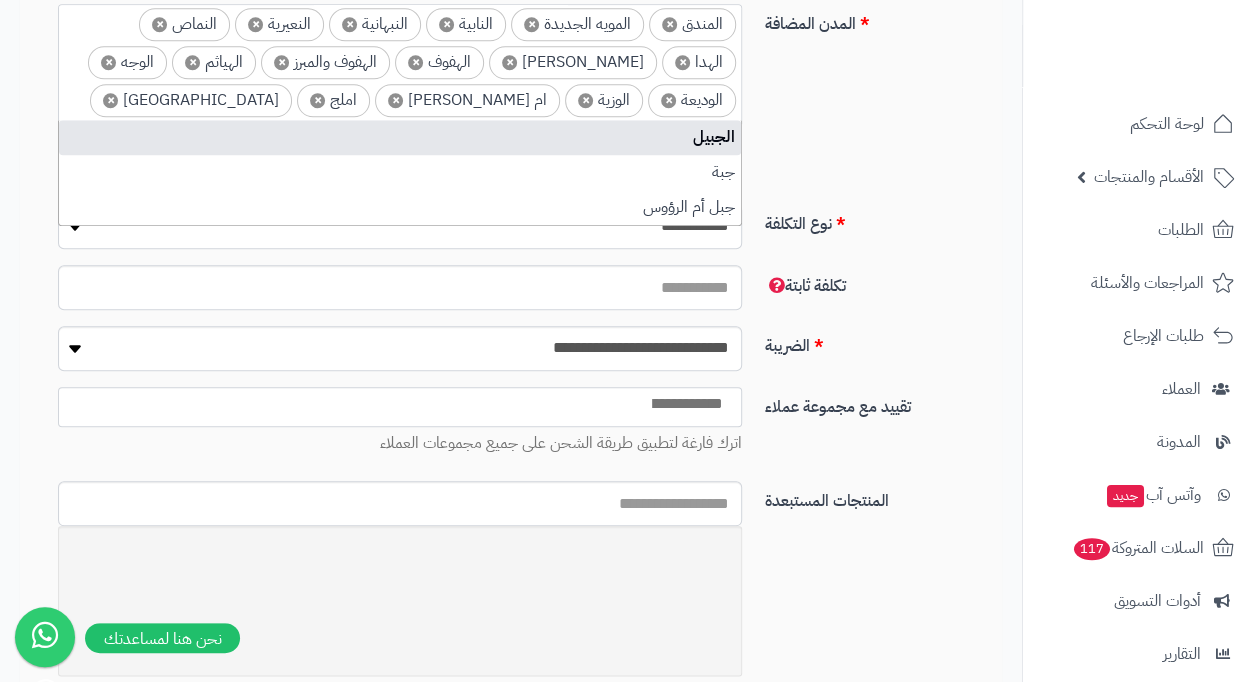 type 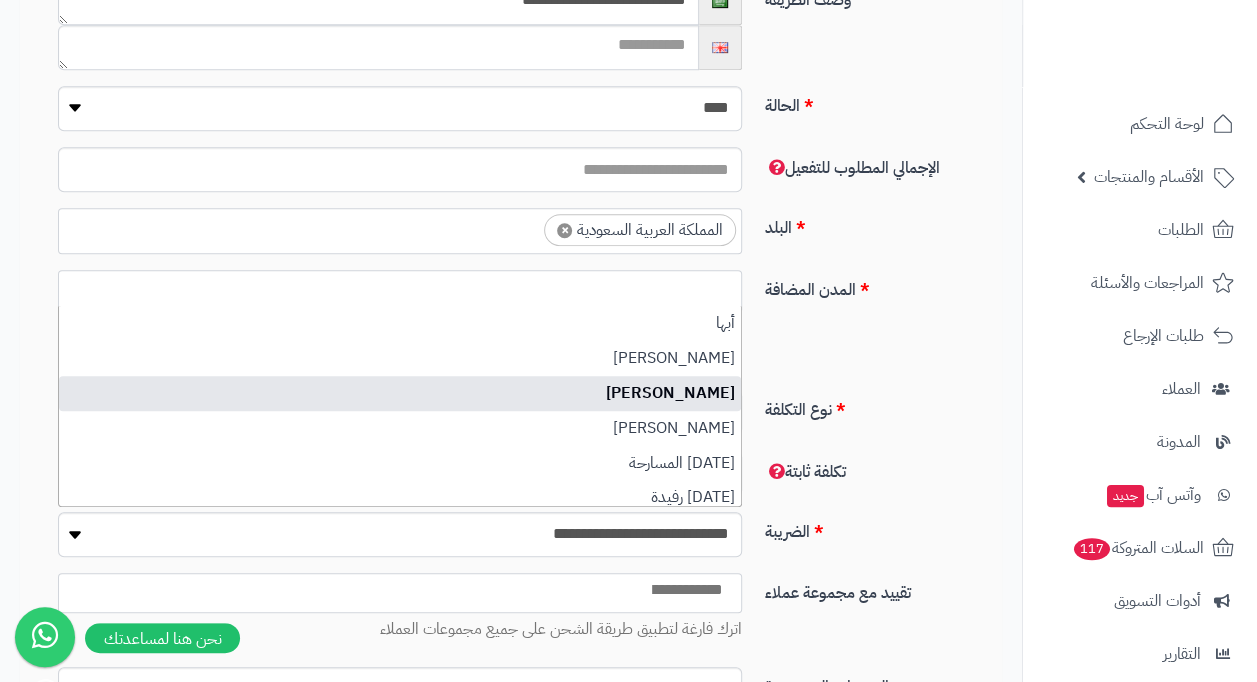 click at bounding box center (400, 285) 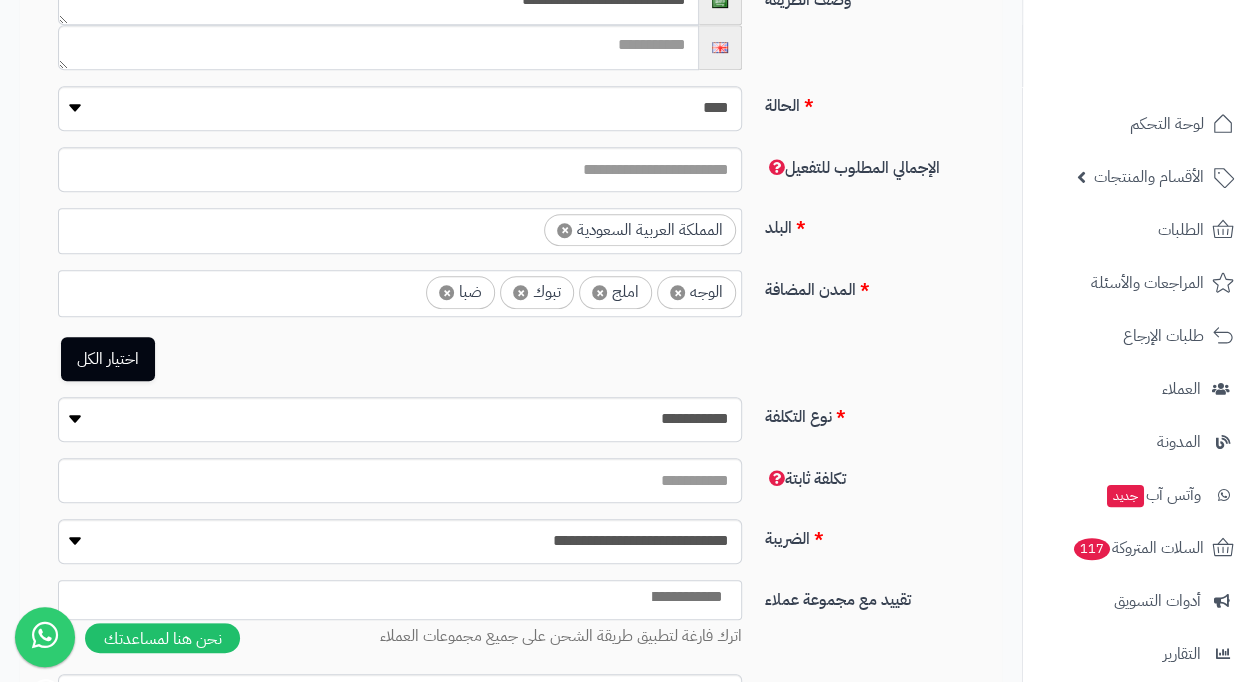 click on "**********" at bounding box center [519, 333] 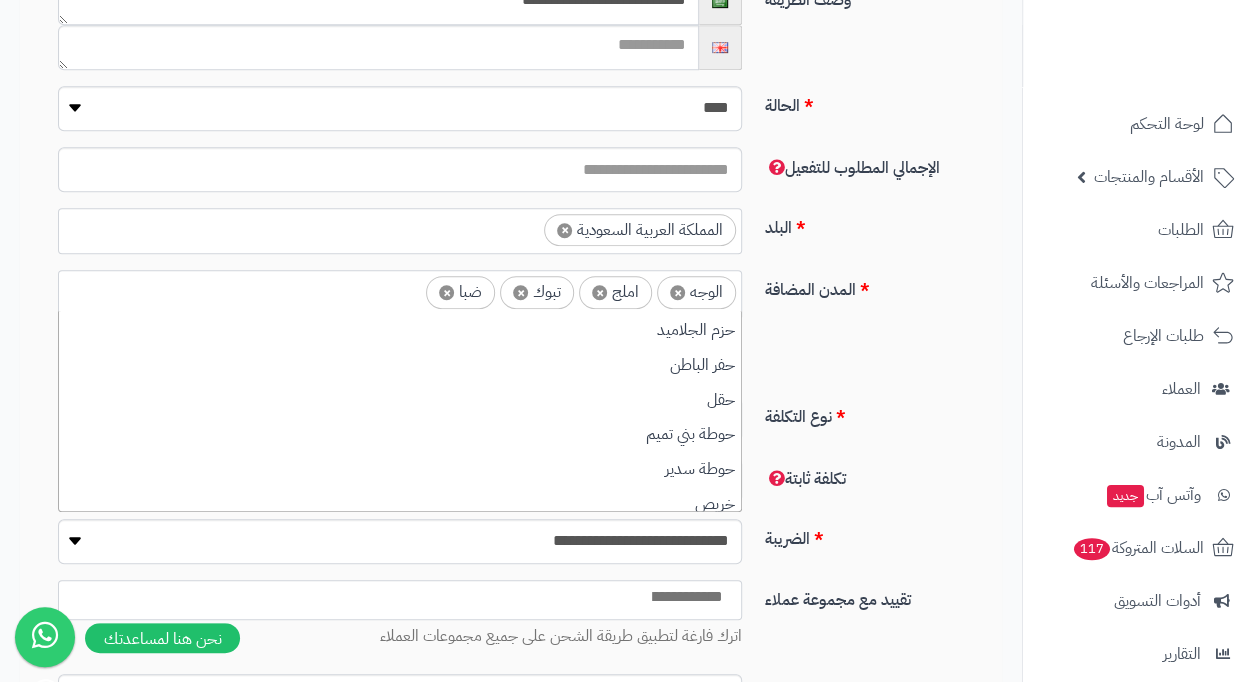 scroll, scrollTop: 7460, scrollLeft: 0, axis: vertical 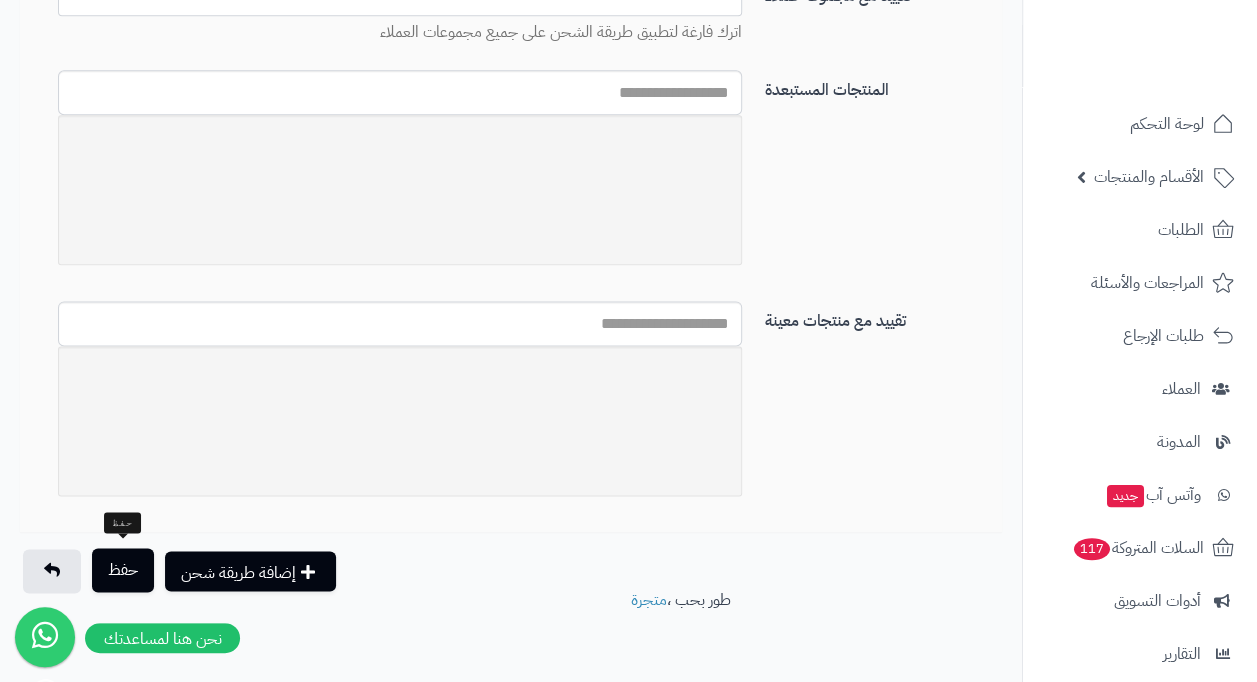 click on "حفظ" at bounding box center [123, 570] 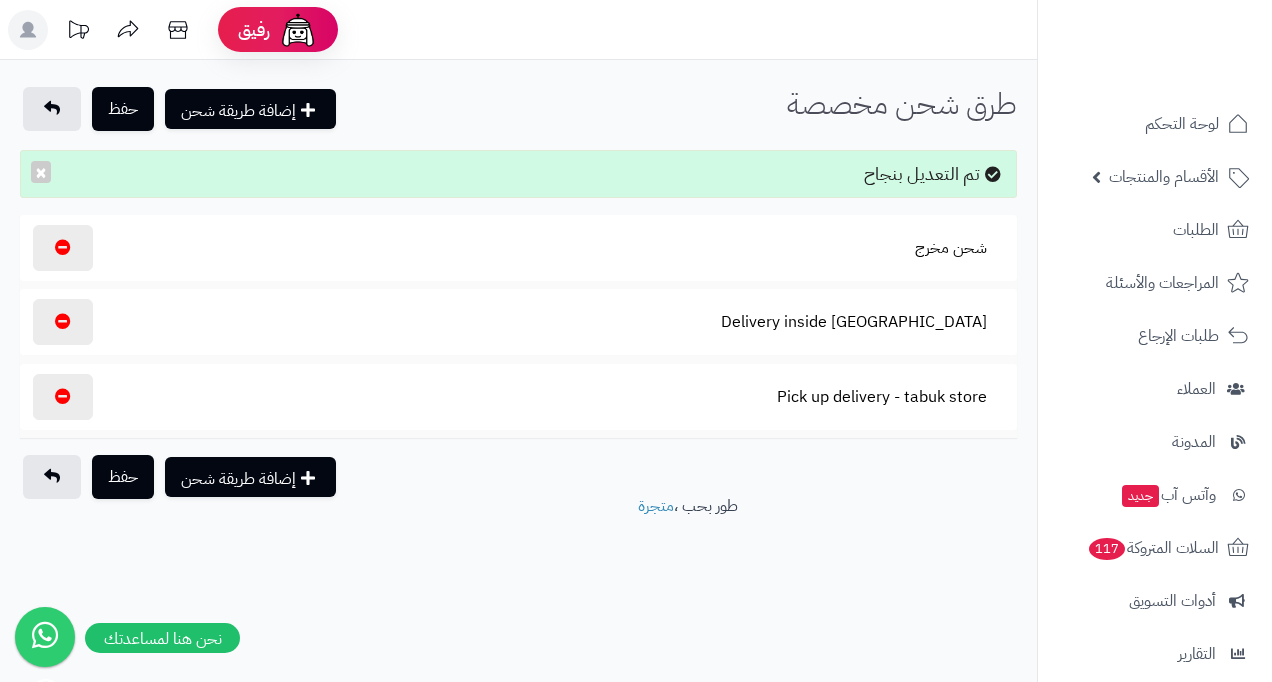 scroll, scrollTop: 0, scrollLeft: 0, axis: both 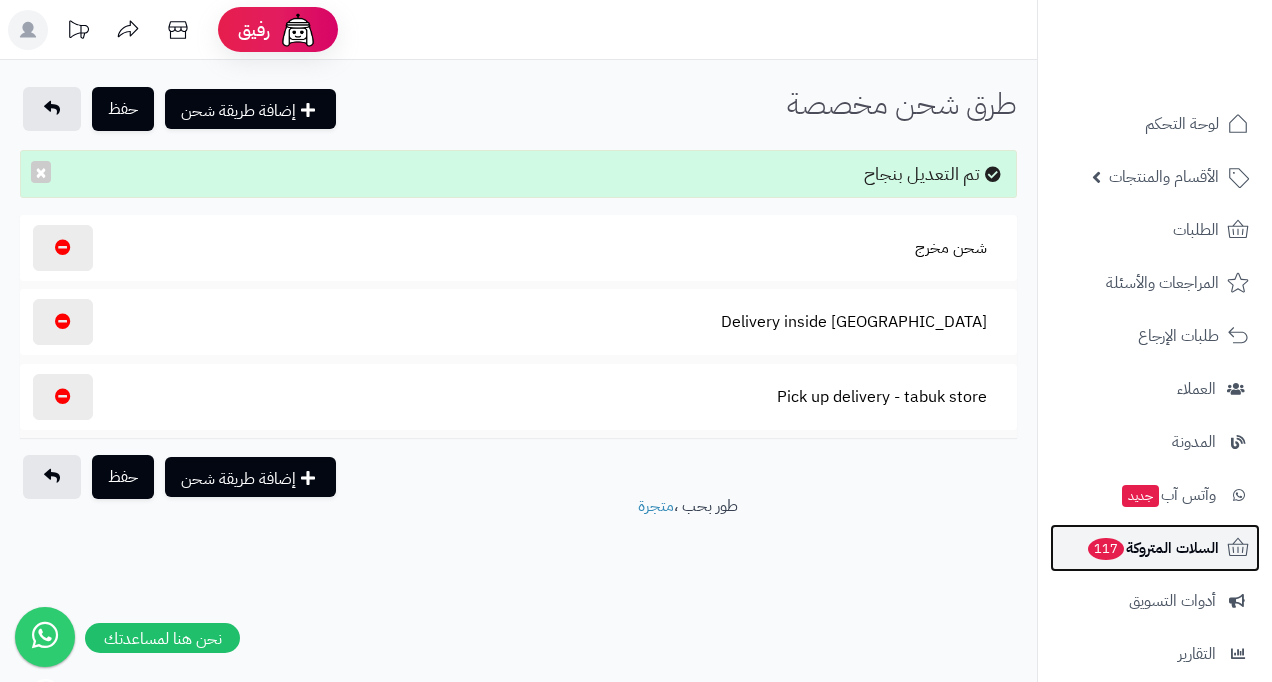 click on "السلات المتروكة  117" at bounding box center [1152, 548] 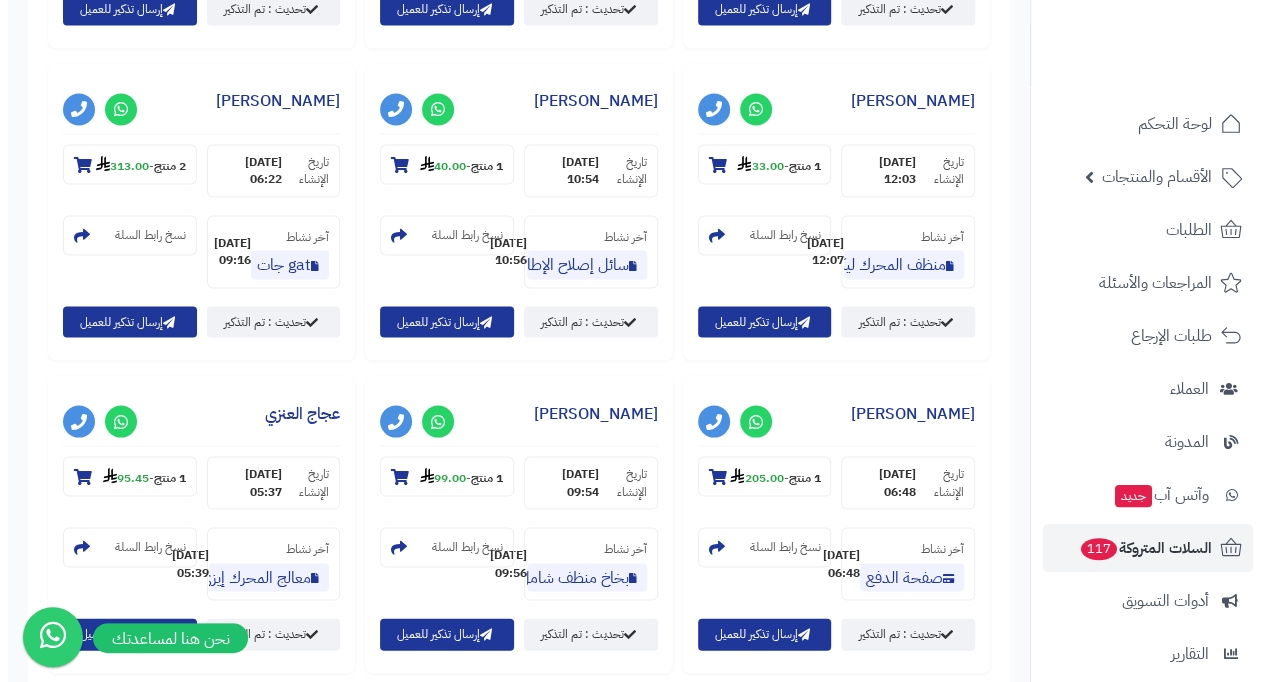 scroll, scrollTop: 1866, scrollLeft: 0, axis: vertical 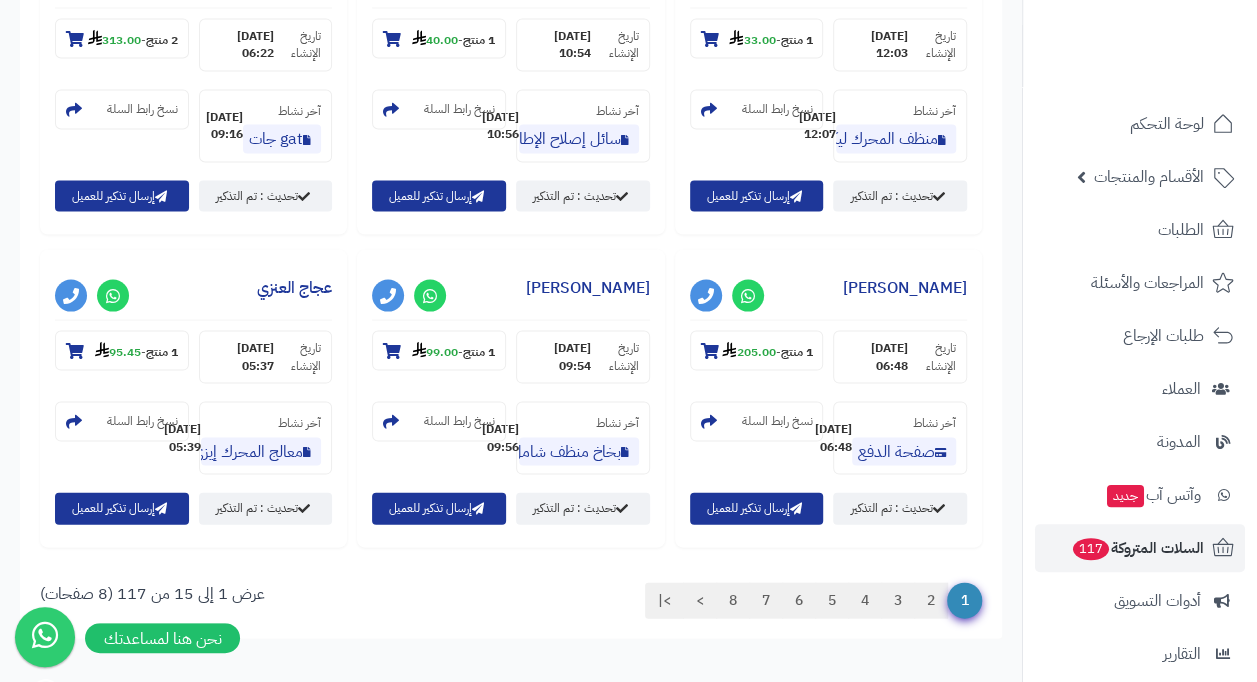 click on "1 منتج
-
299.99" at bounding box center (450, -274) 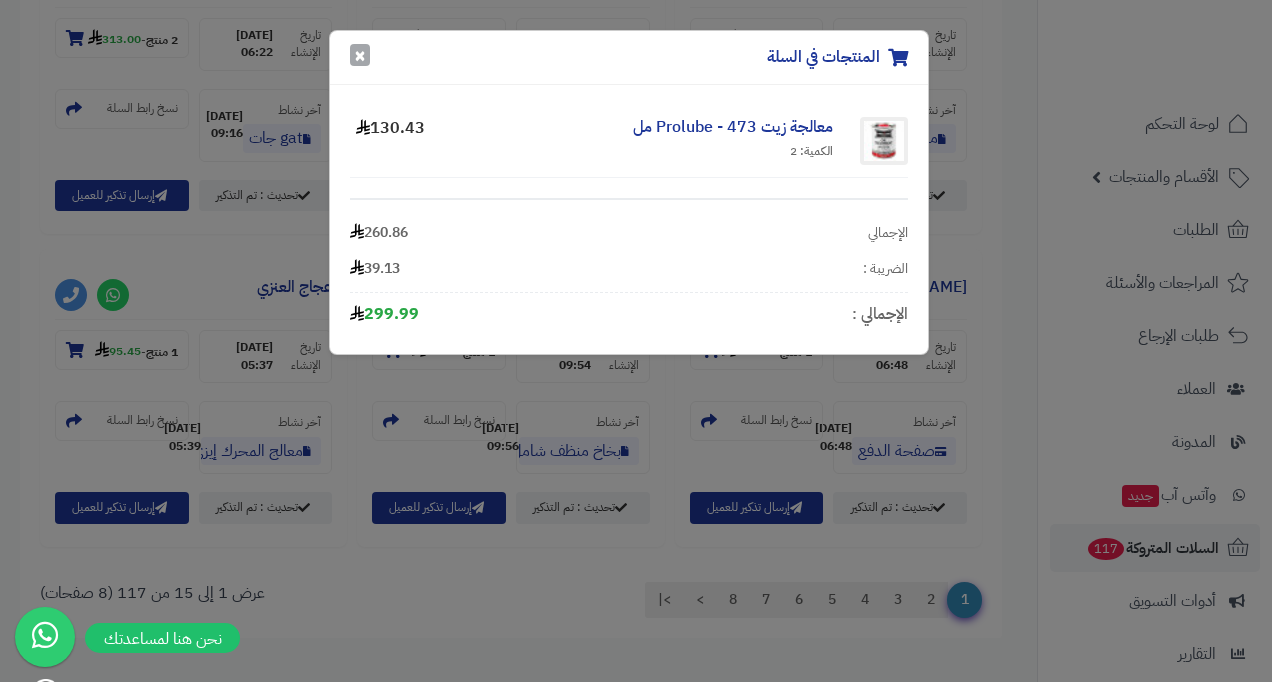 click on "×" at bounding box center (360, 55) 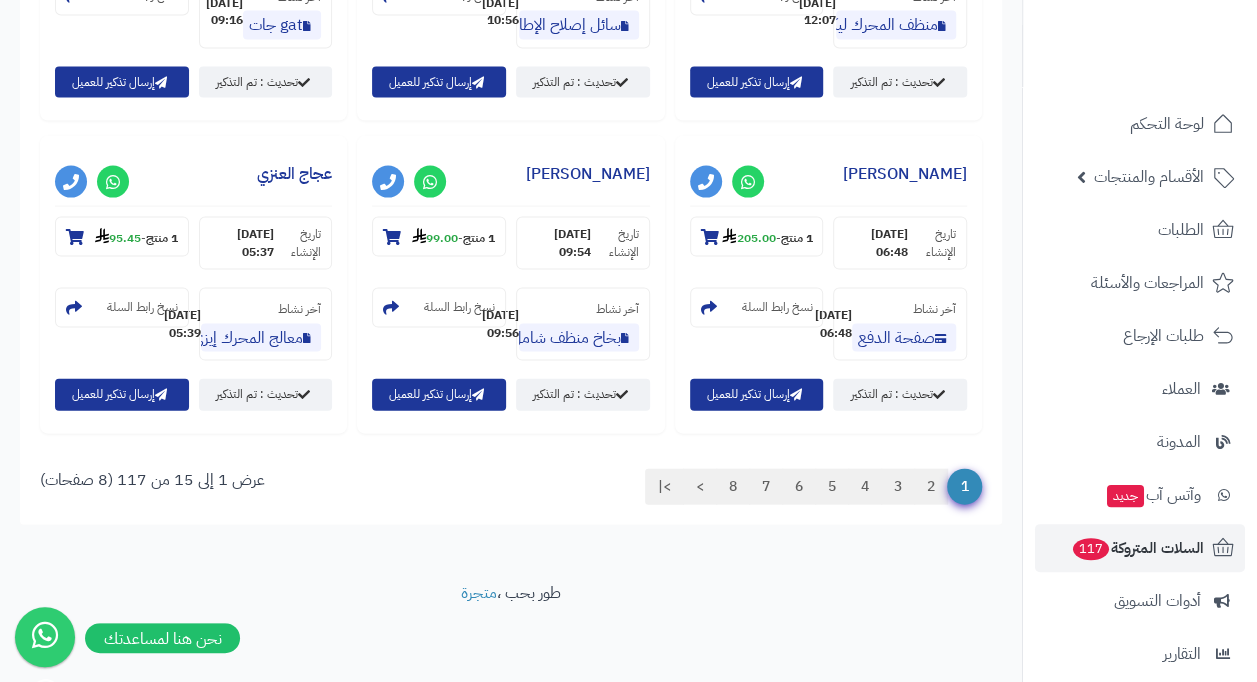 scroll, scrollTop: 2400, scrollLeft: 0, axis: vertical 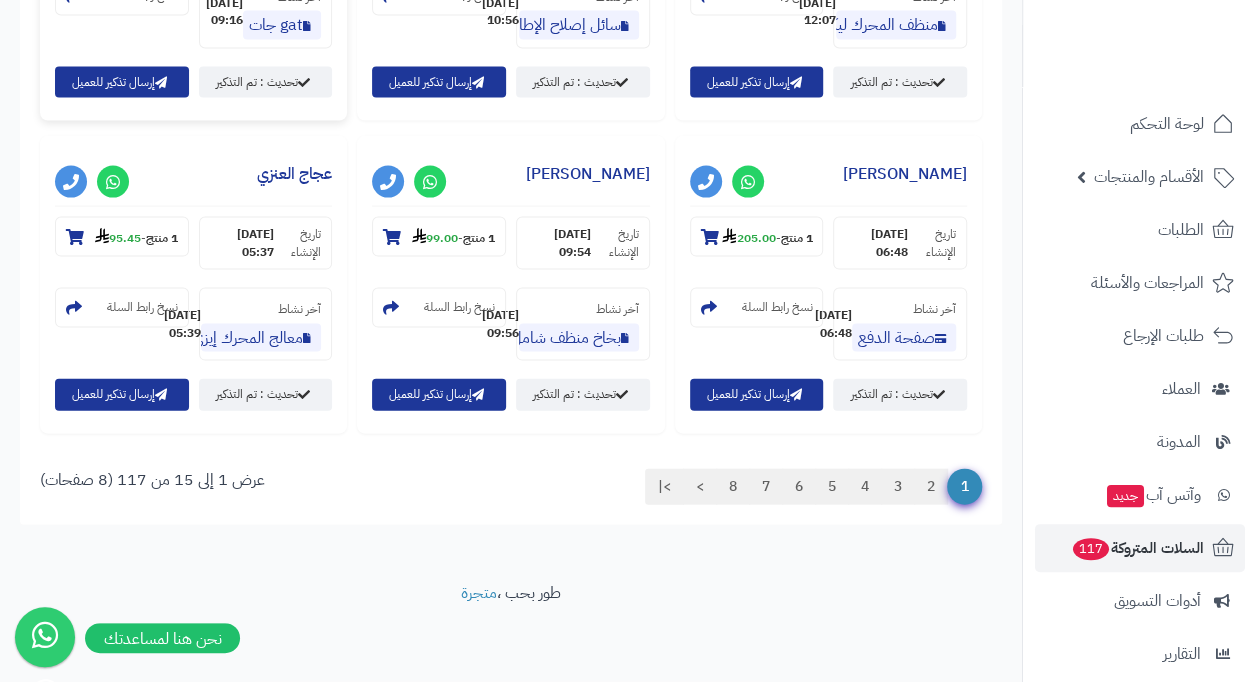 click on "2 منتج" at bounding box center (162, -74) 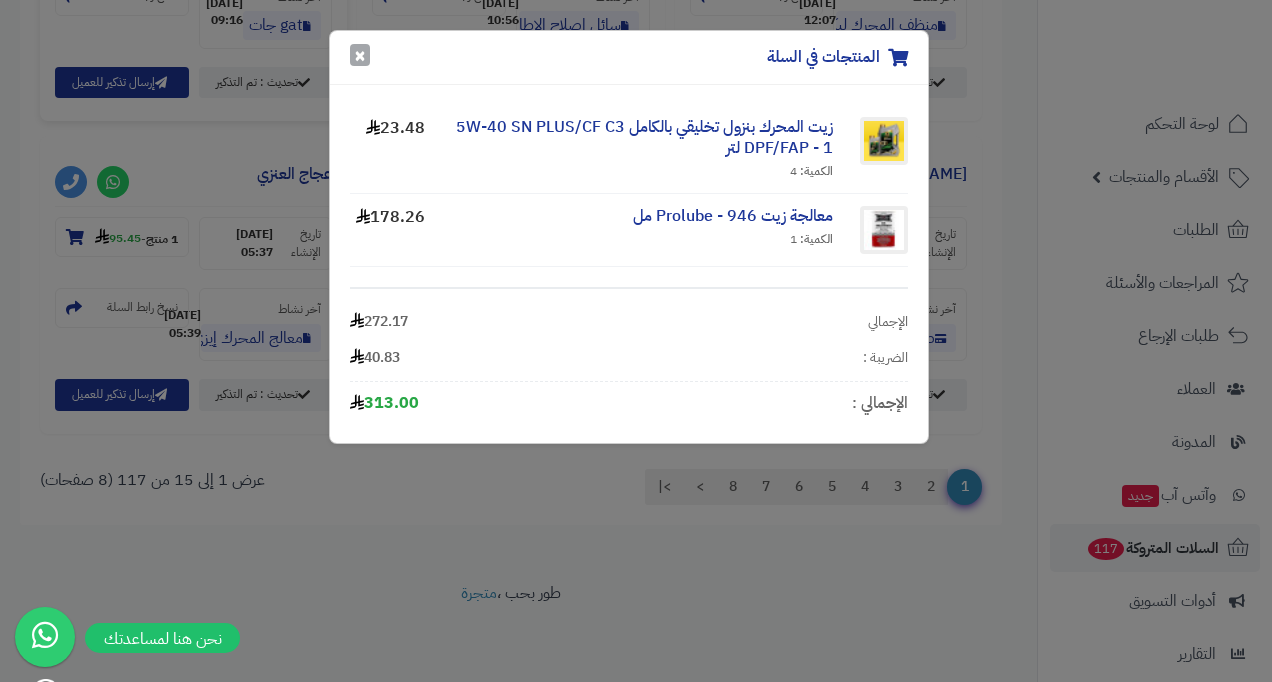 click on "×" at bounding box center [360, 55] 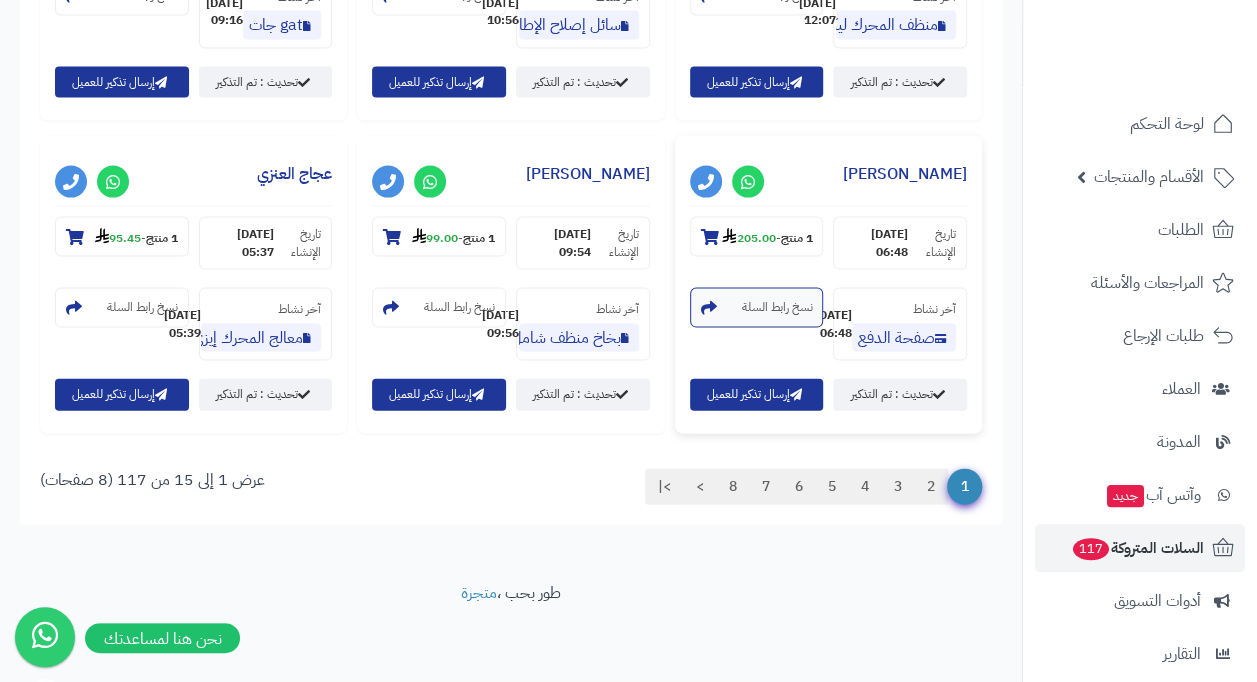 scroll, scrollTop: 2666, scrollLeft: 0, axis: vertical 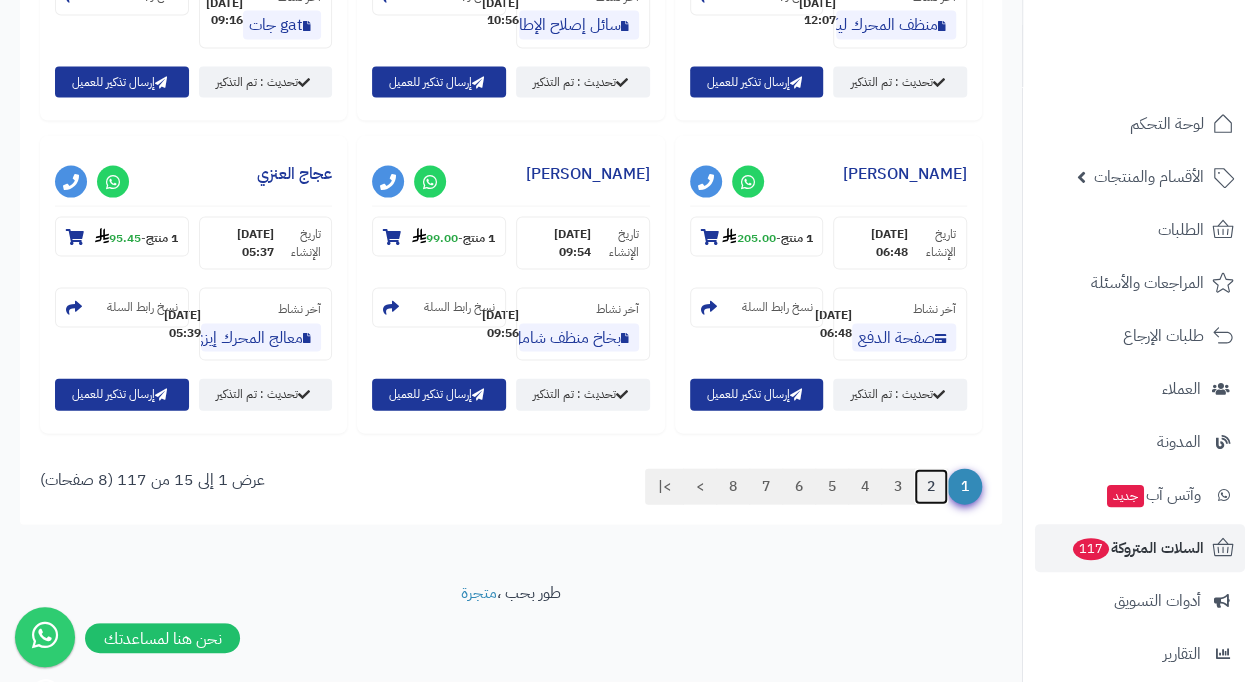 click on "2" at bounding box center [931, 487] 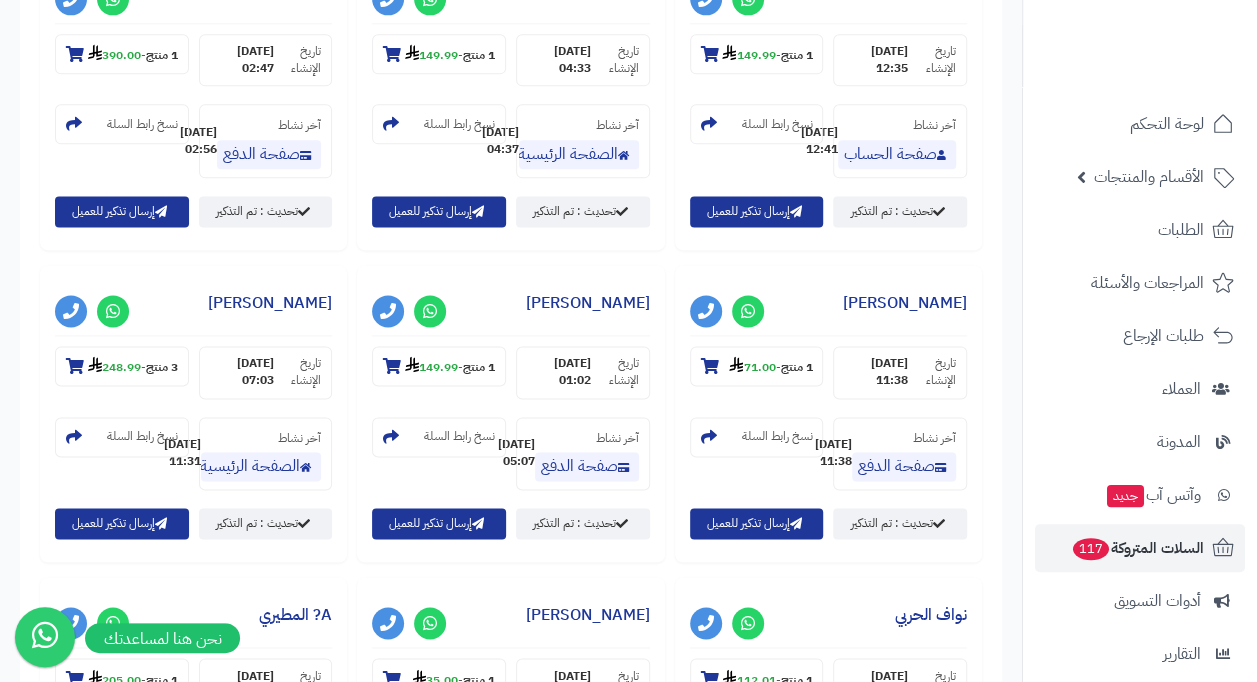 scroll, scrollTop: 1030, scrollLeft: 0, axis: vertical 